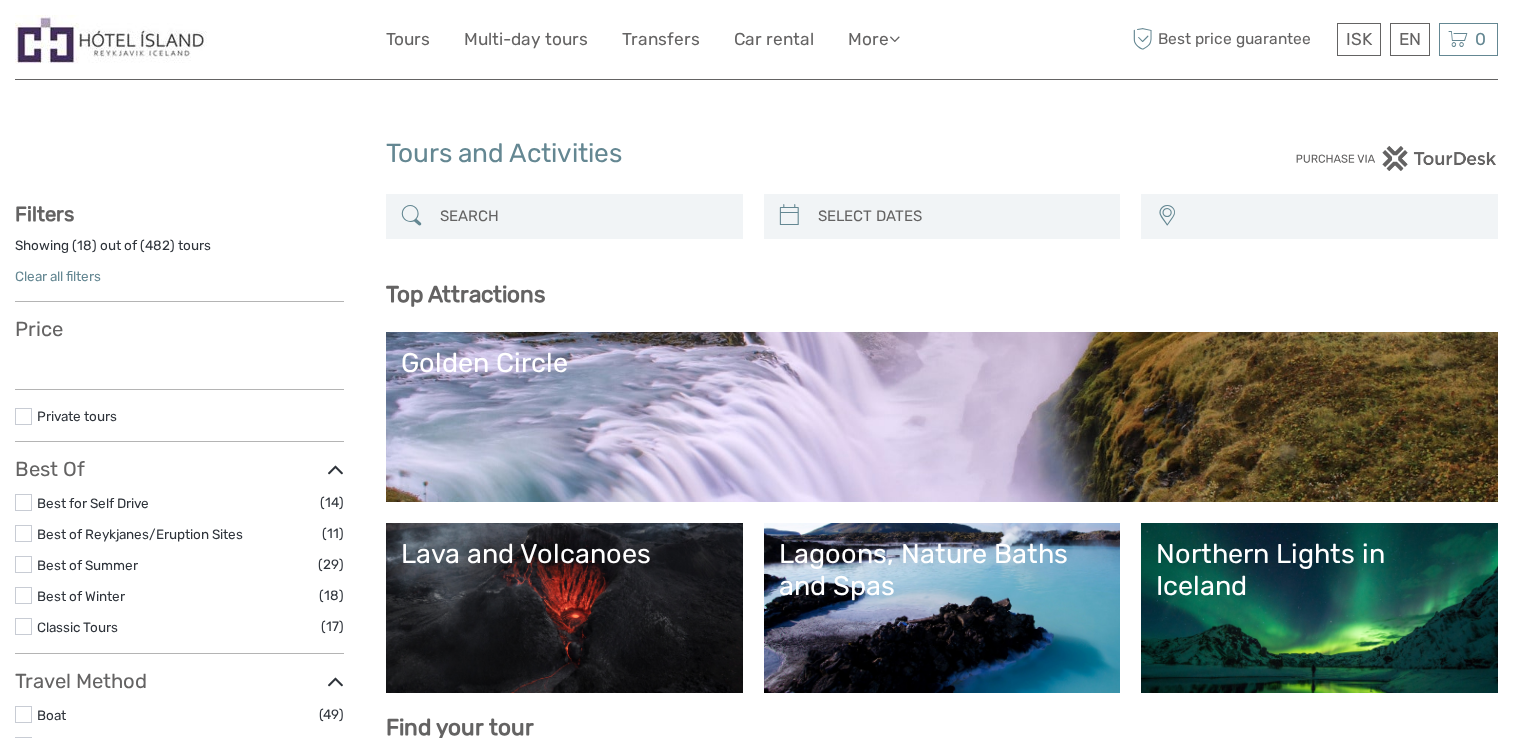 select 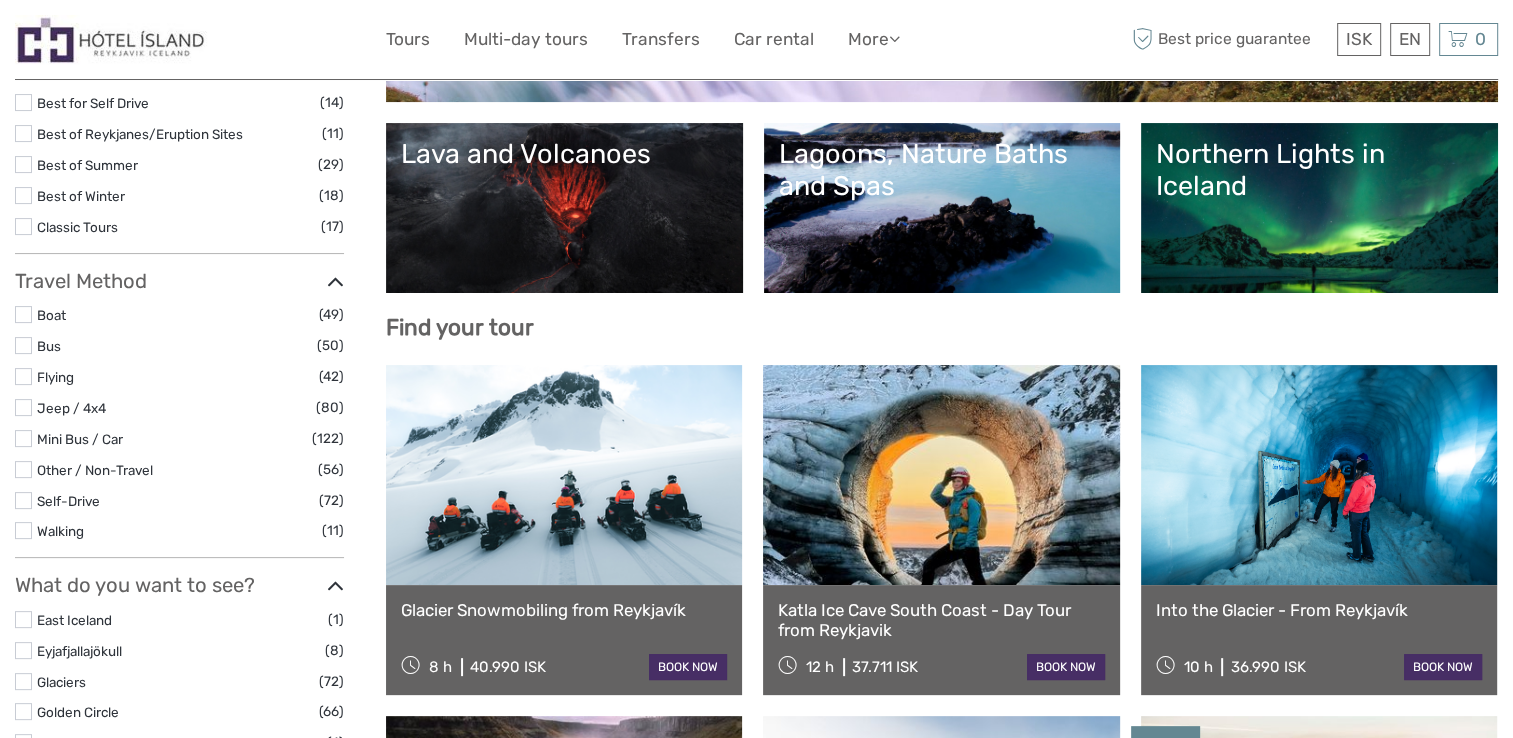 scroll, scrollTop: 400, scrollLeft: 0, axis: vertical 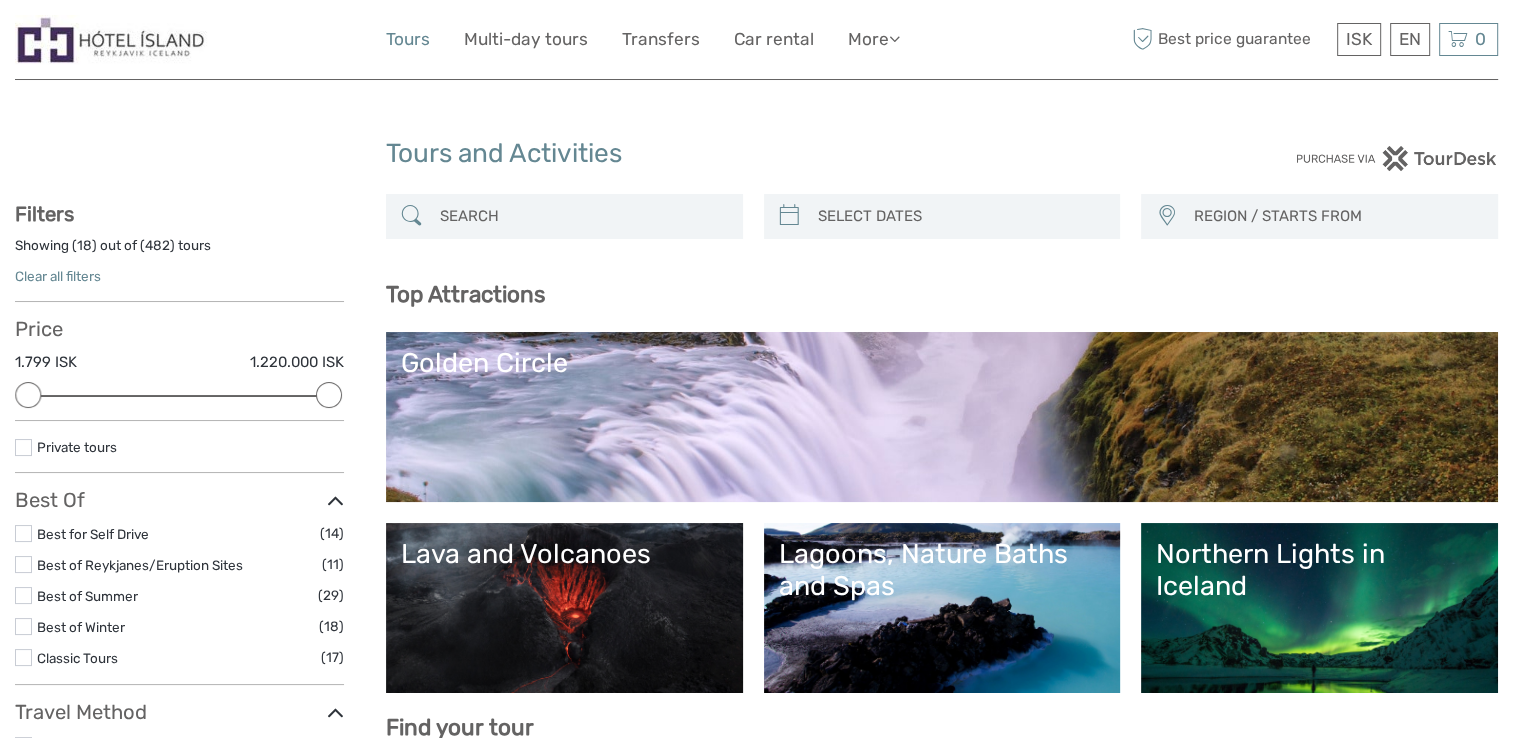 click on "Tours" at bounding box center (408, 39) 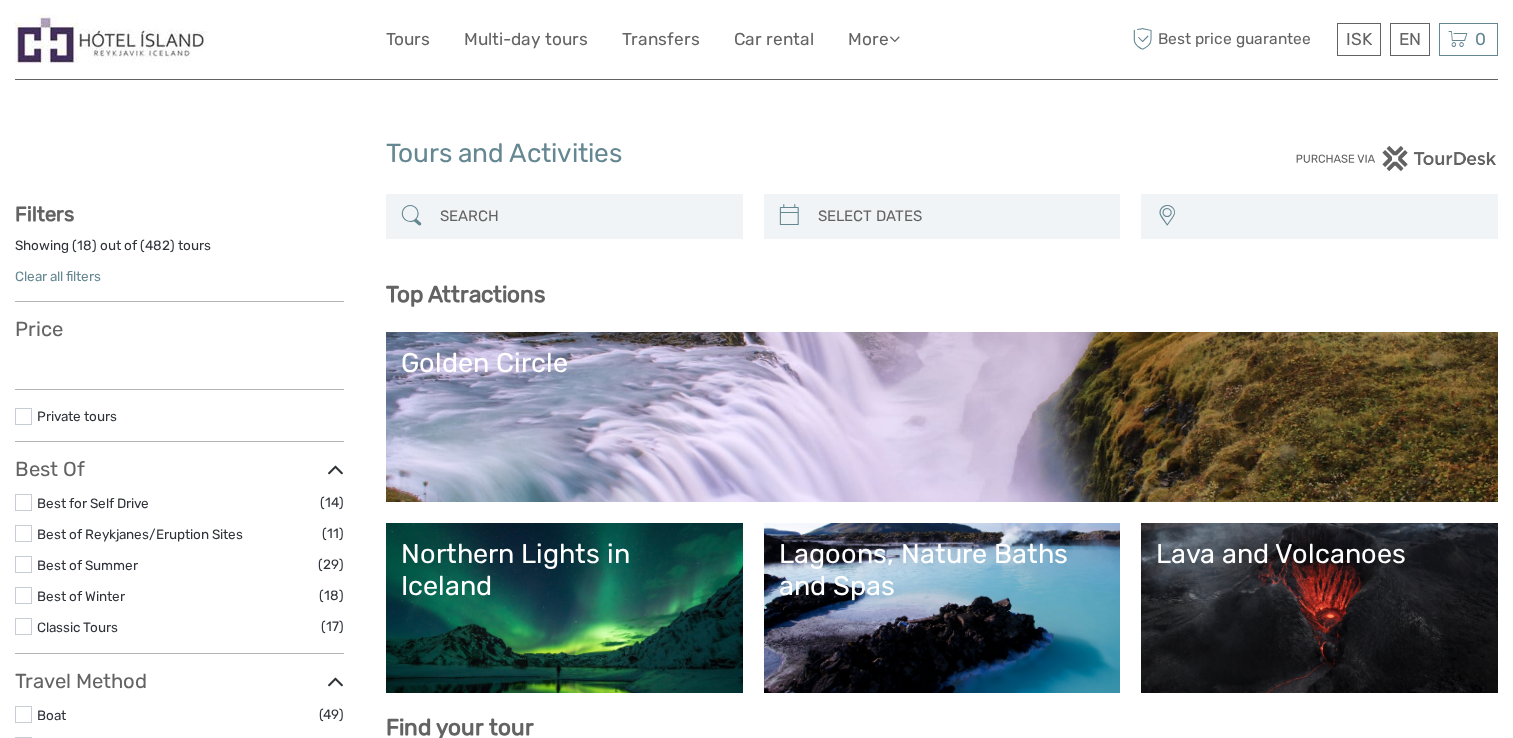 select 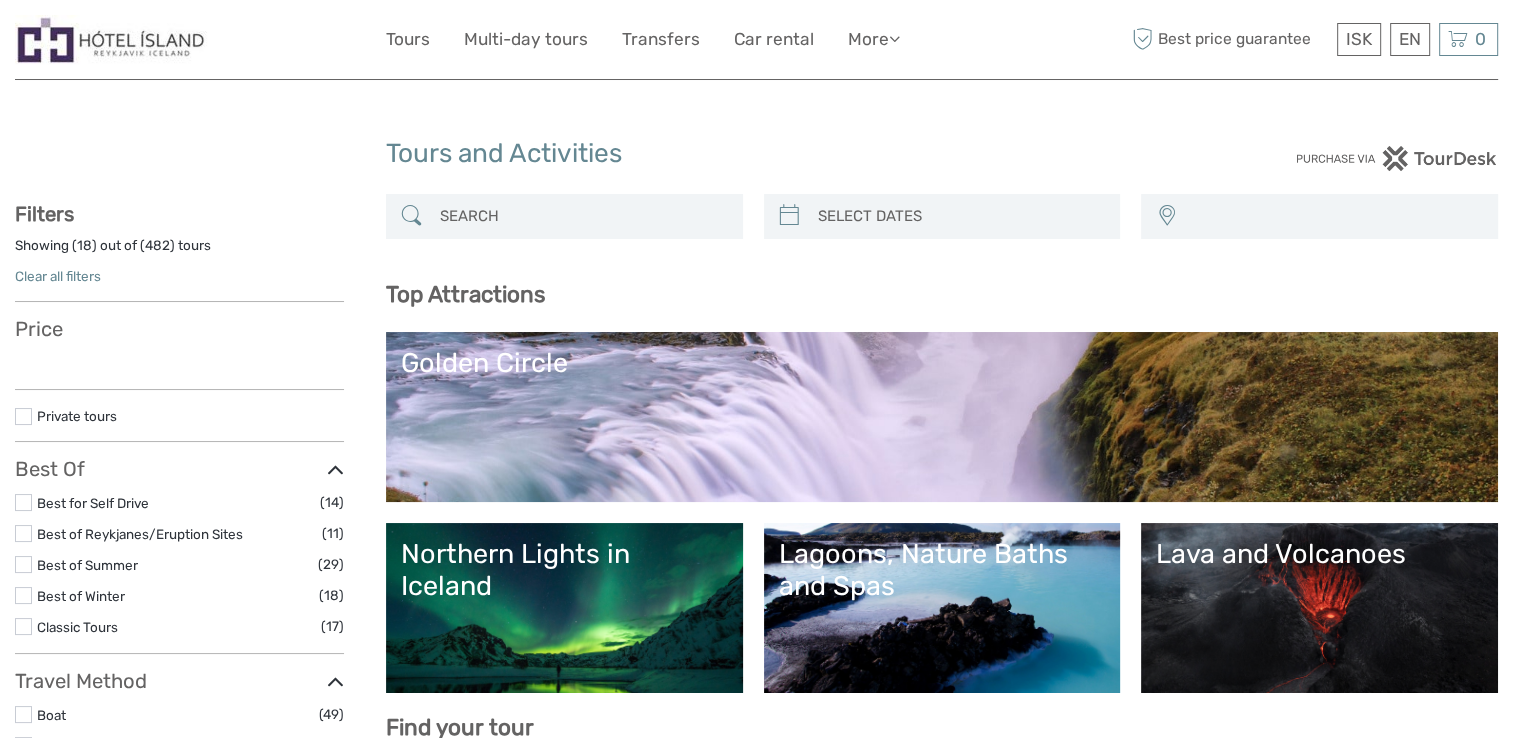 select 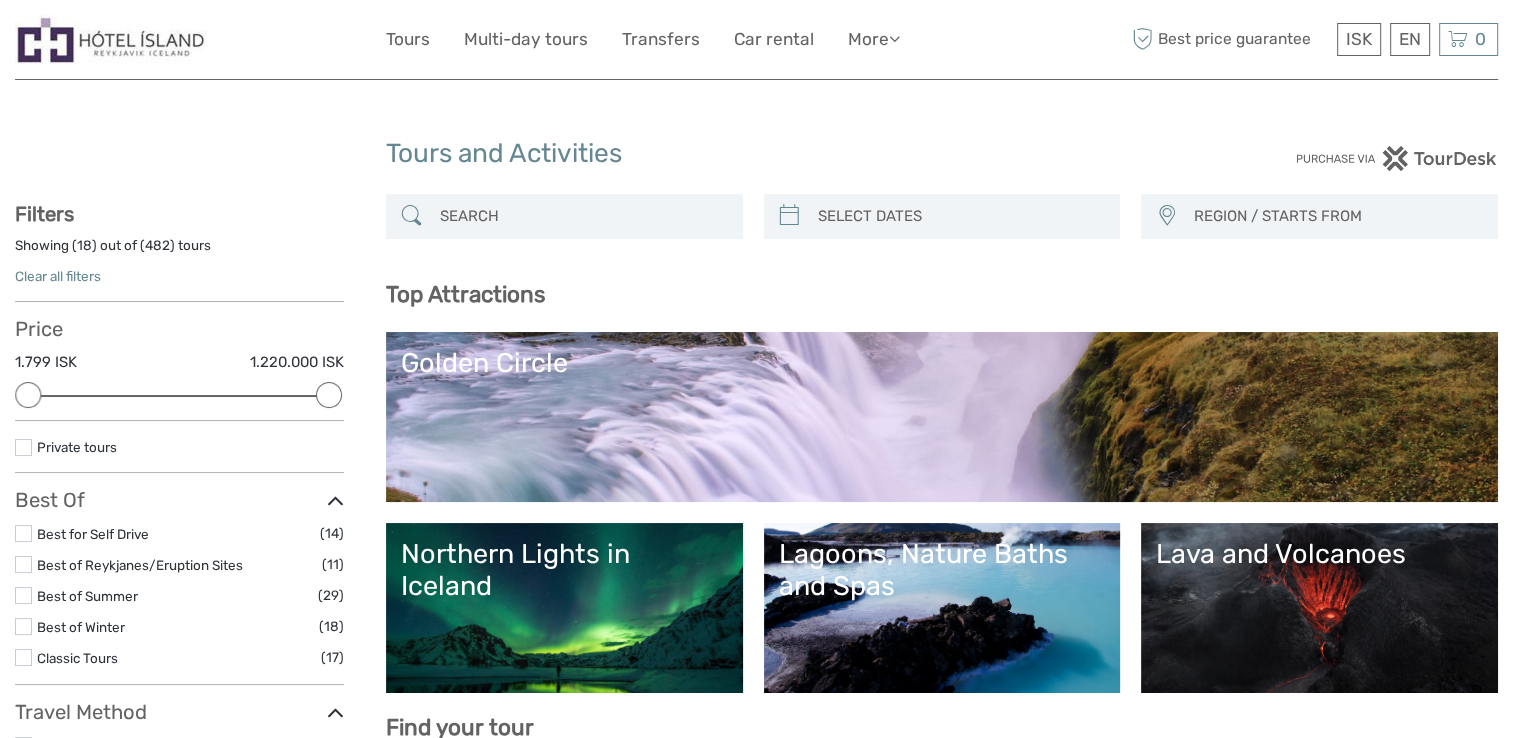 scroll, scrollTop: 0, scrollLeft: 0, axis: both 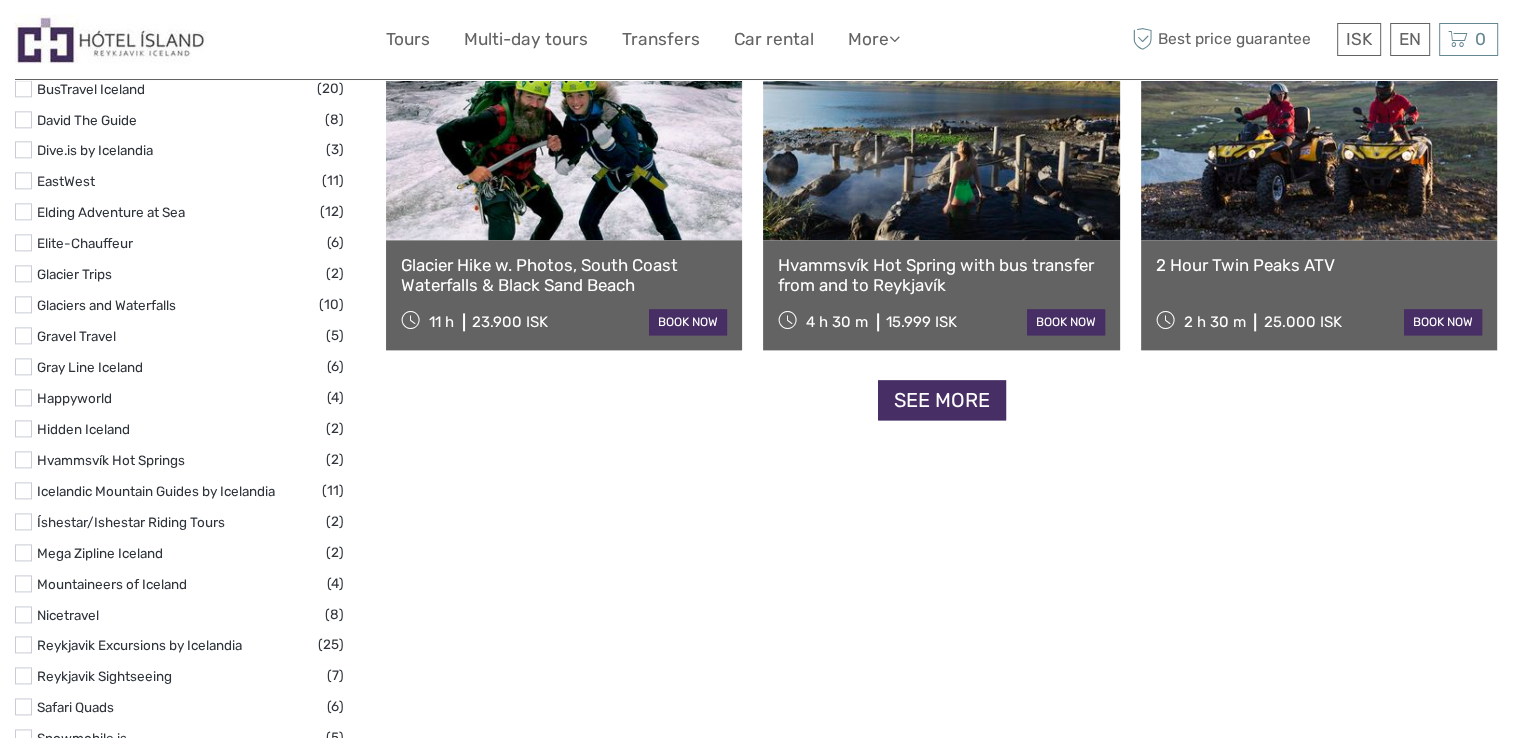 click on "See more" at bounding box center (942, 400) 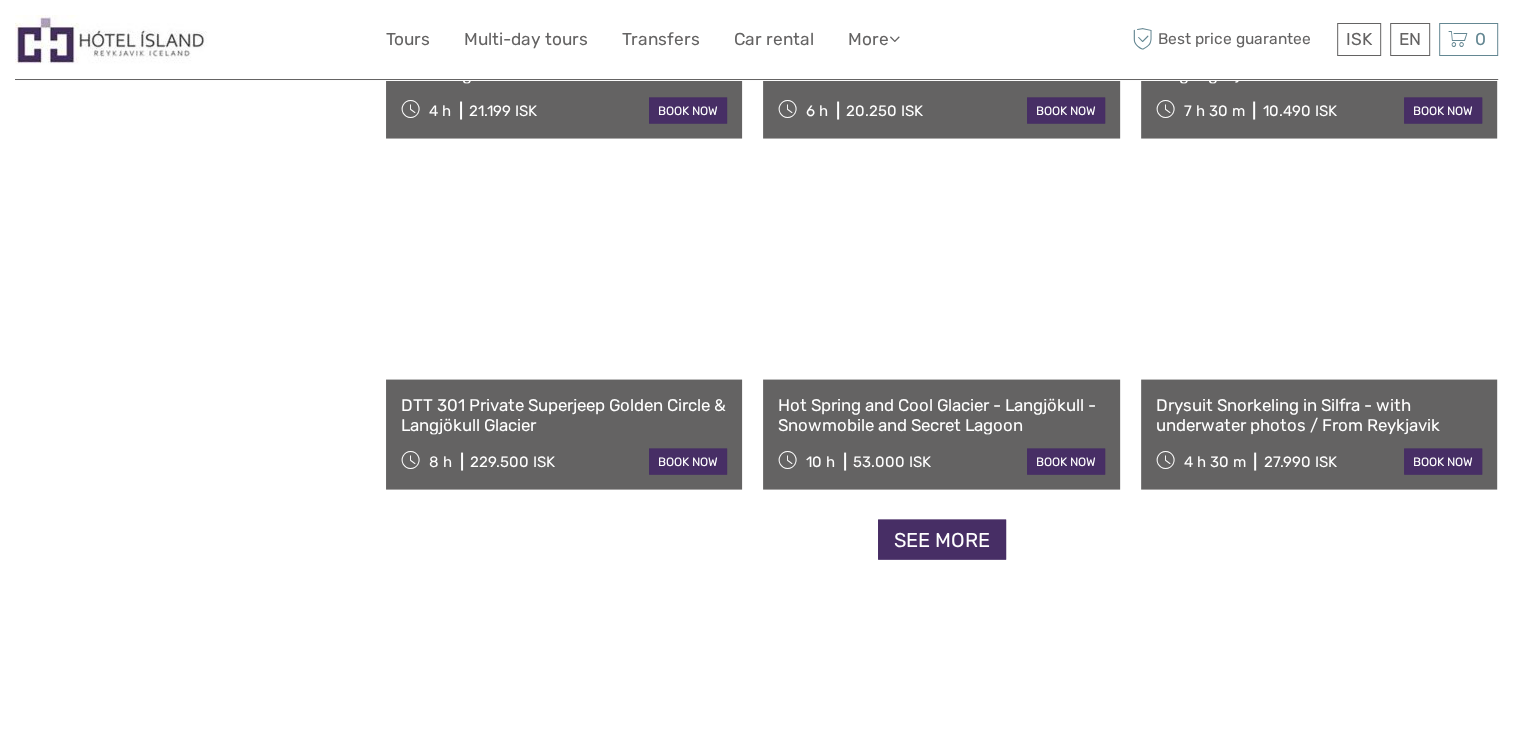 scroll, scrollTop: 4100, scrollLeft: 0, axis: vertical 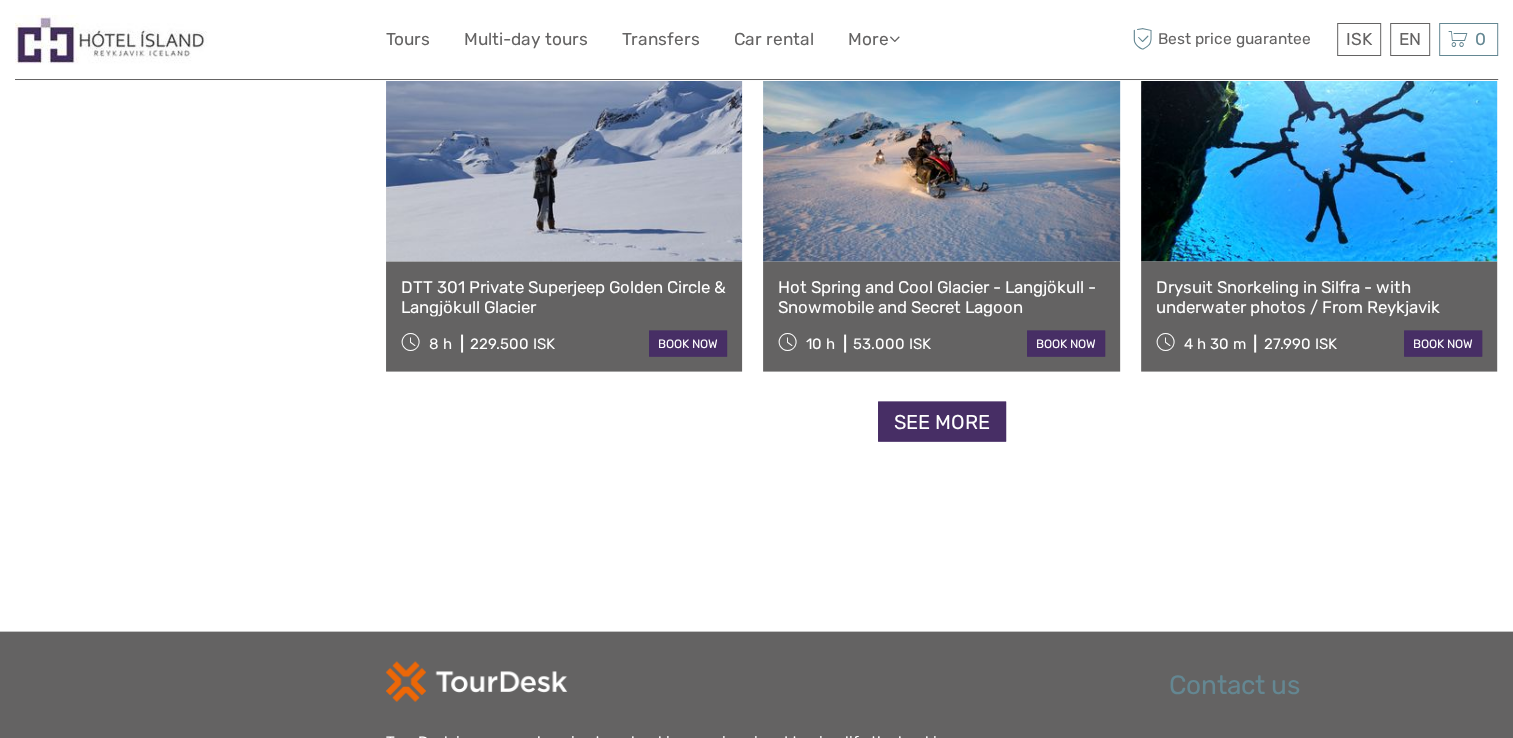 click on "See more" at bounding box center [942, 422] 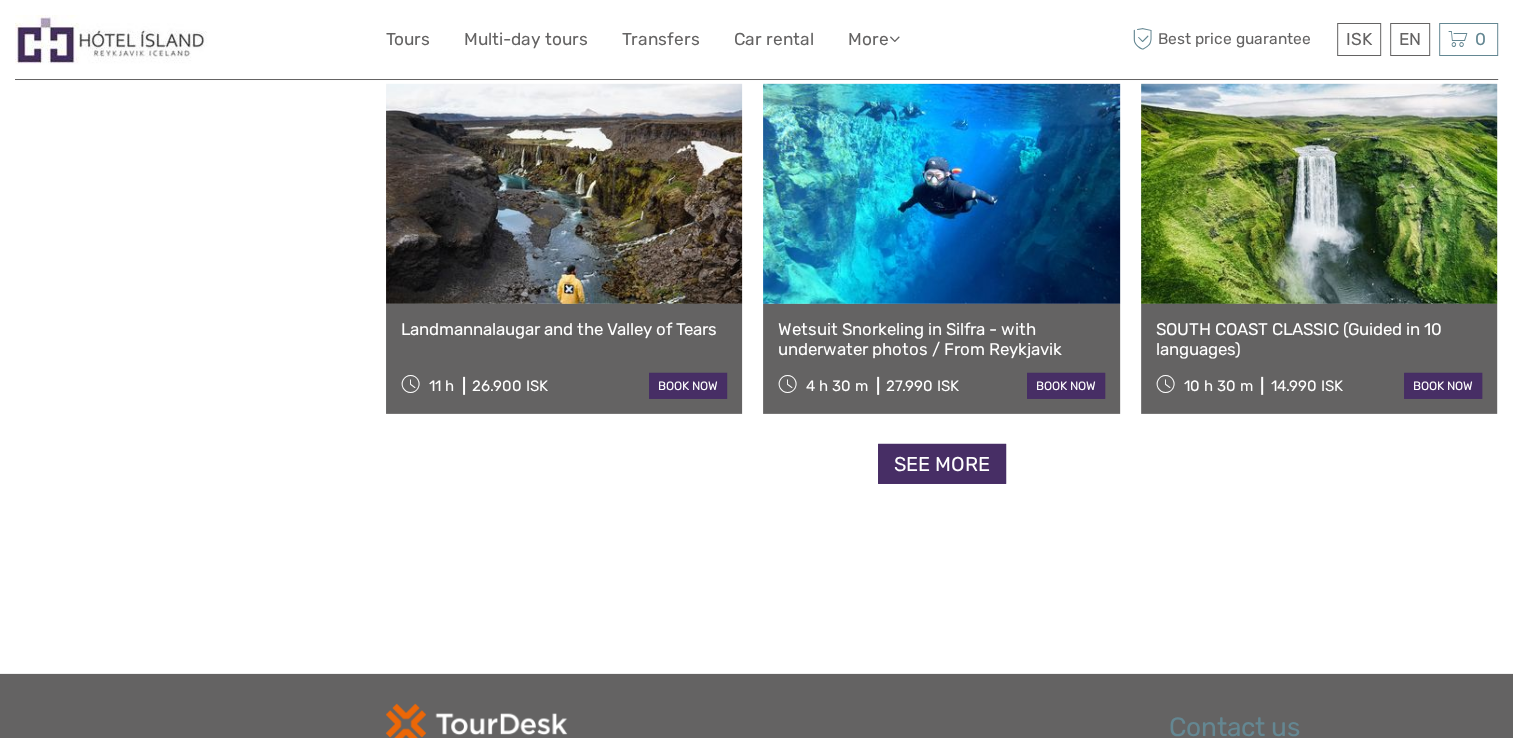 scroll, scrollTop: 6400, scrollLeft: 0, axis: vertical 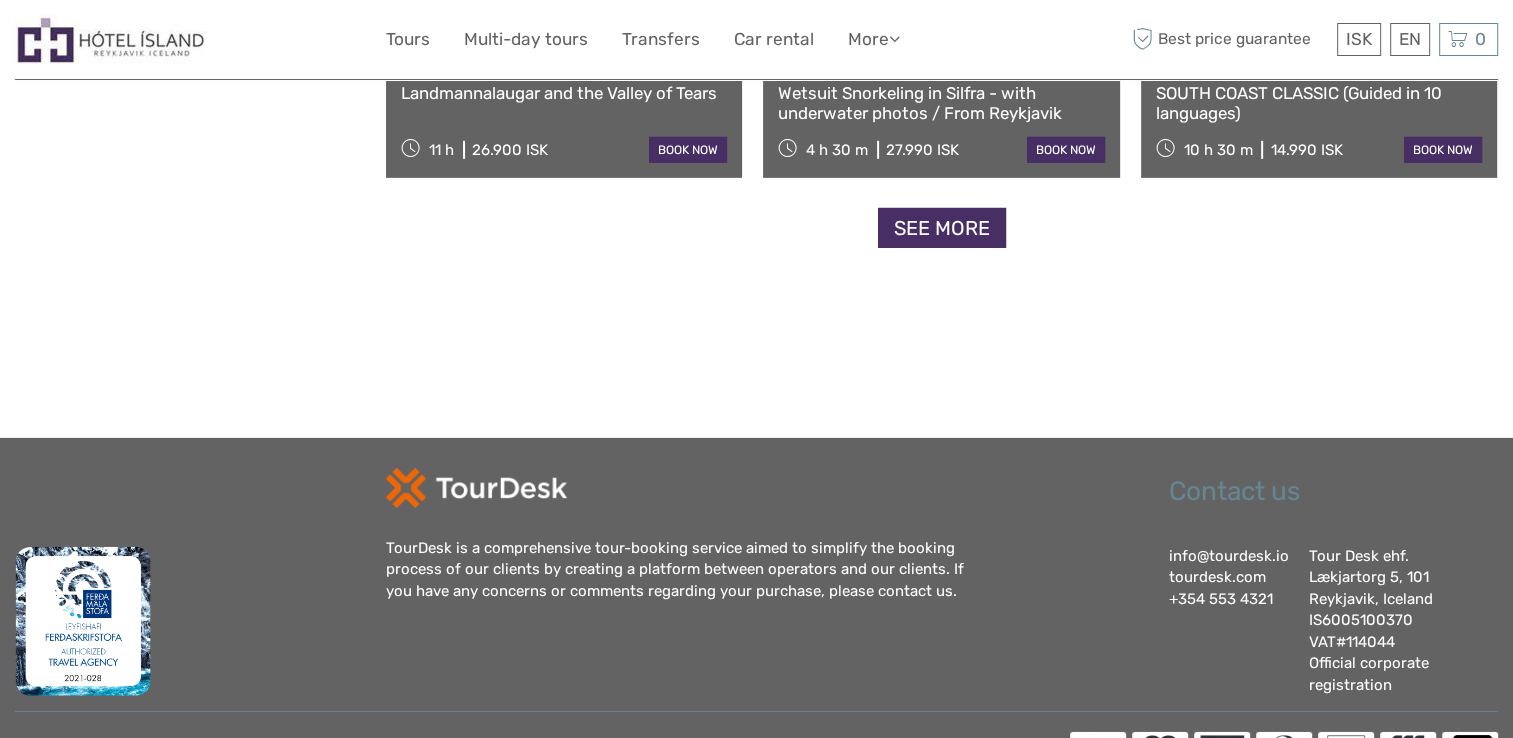 click on "See more" at bounding box center (942, 228) 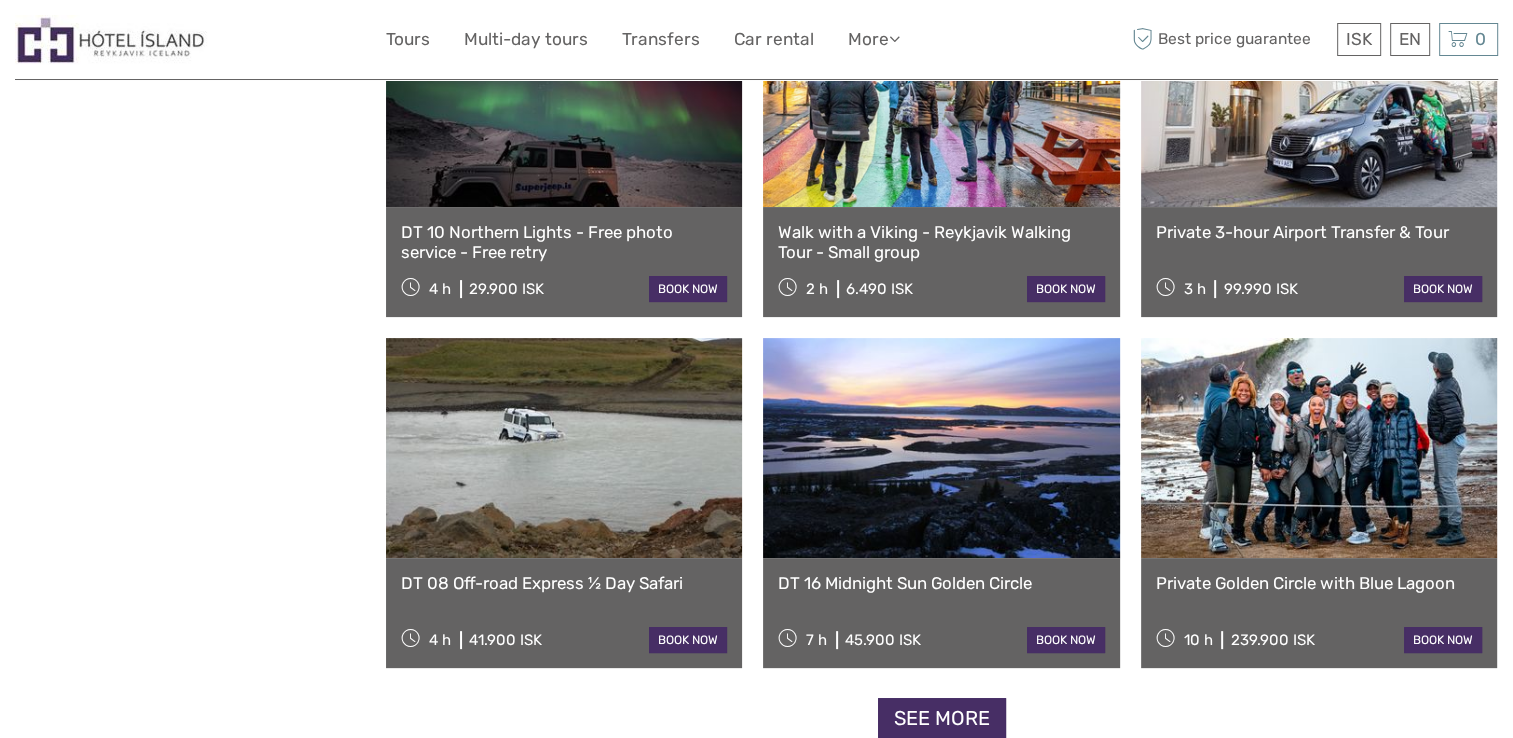 scroll, scrollTop: 8100, scrollLeft: 0, axis: vertical 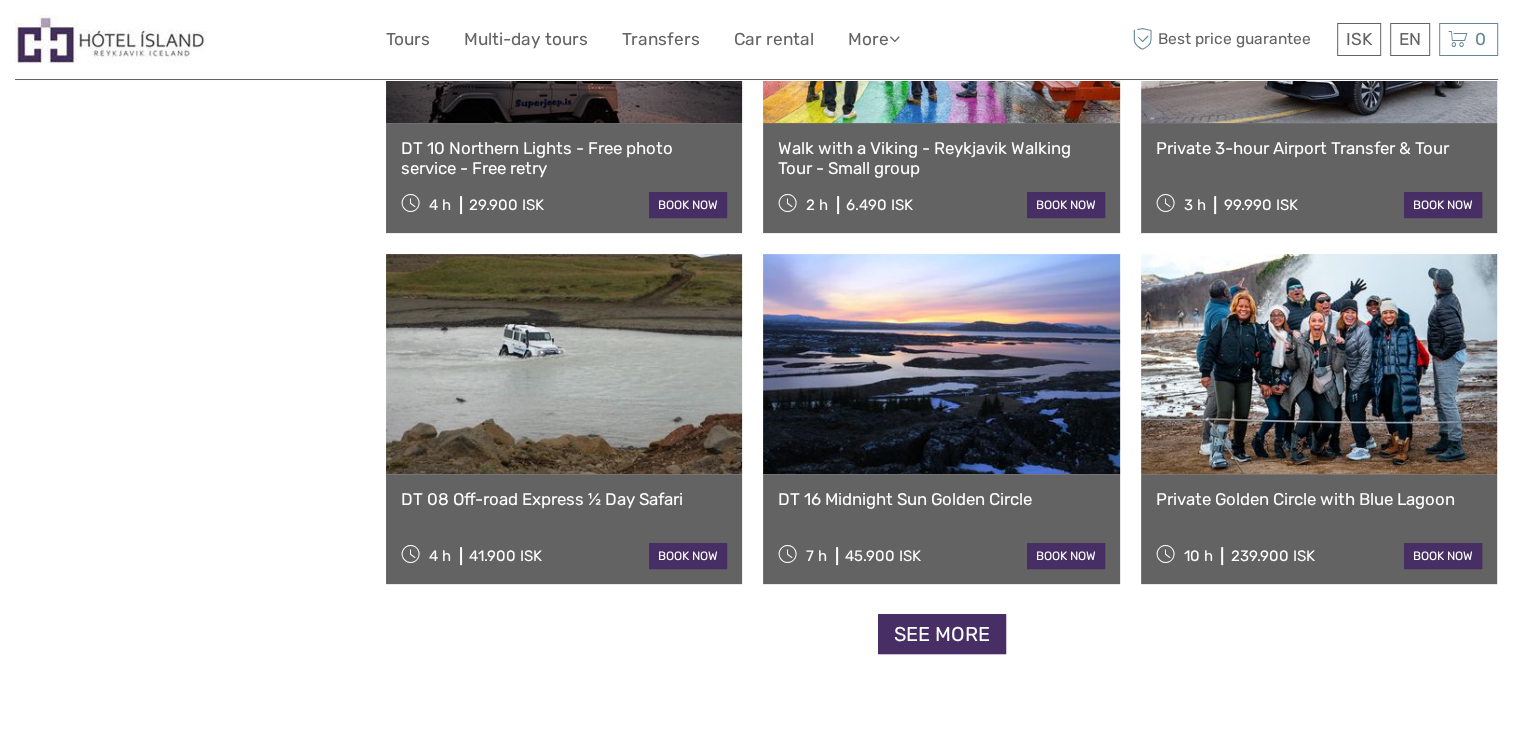 click on "See more" at bounding box center (942, 634) 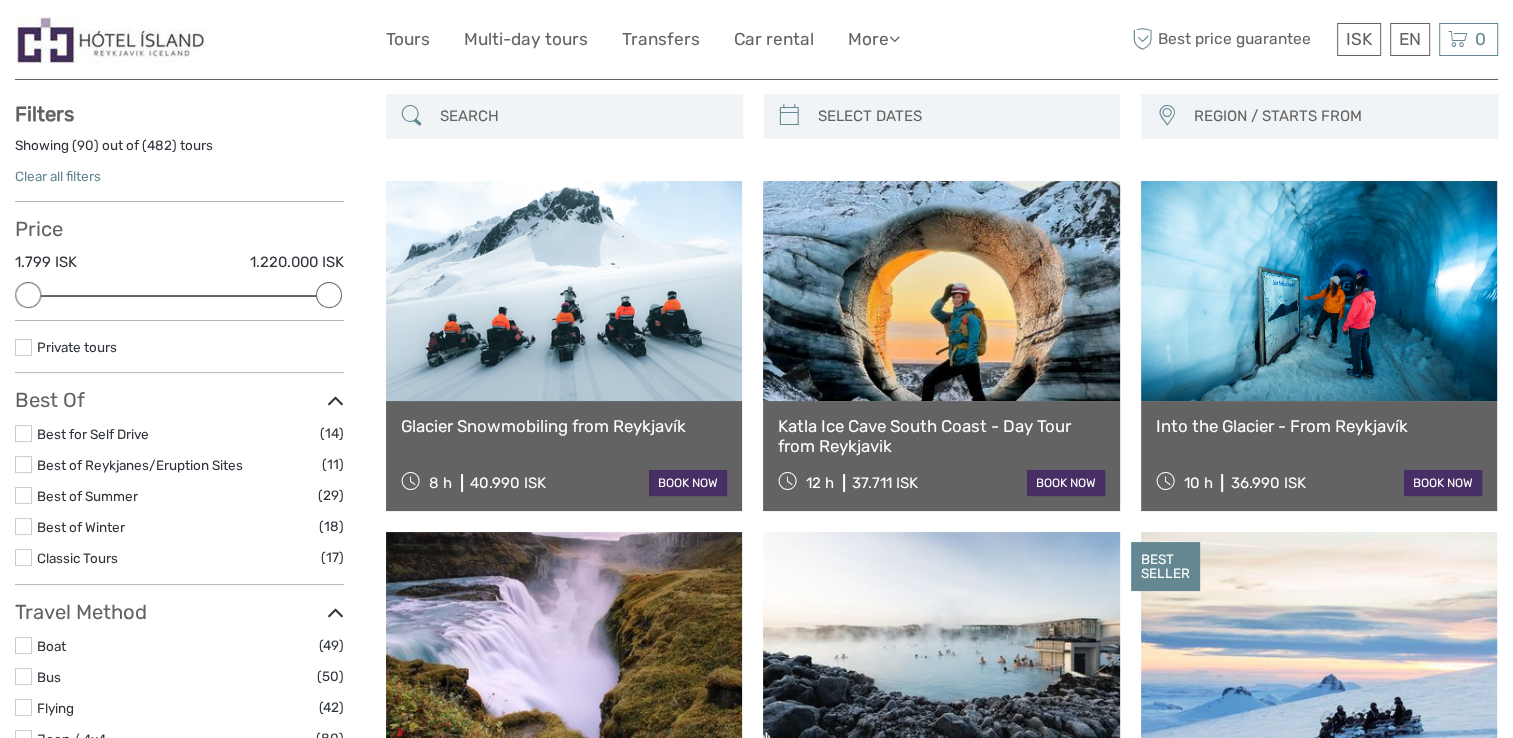 scroll, scrollTop: 0, scrollLeft: 0, axis: both 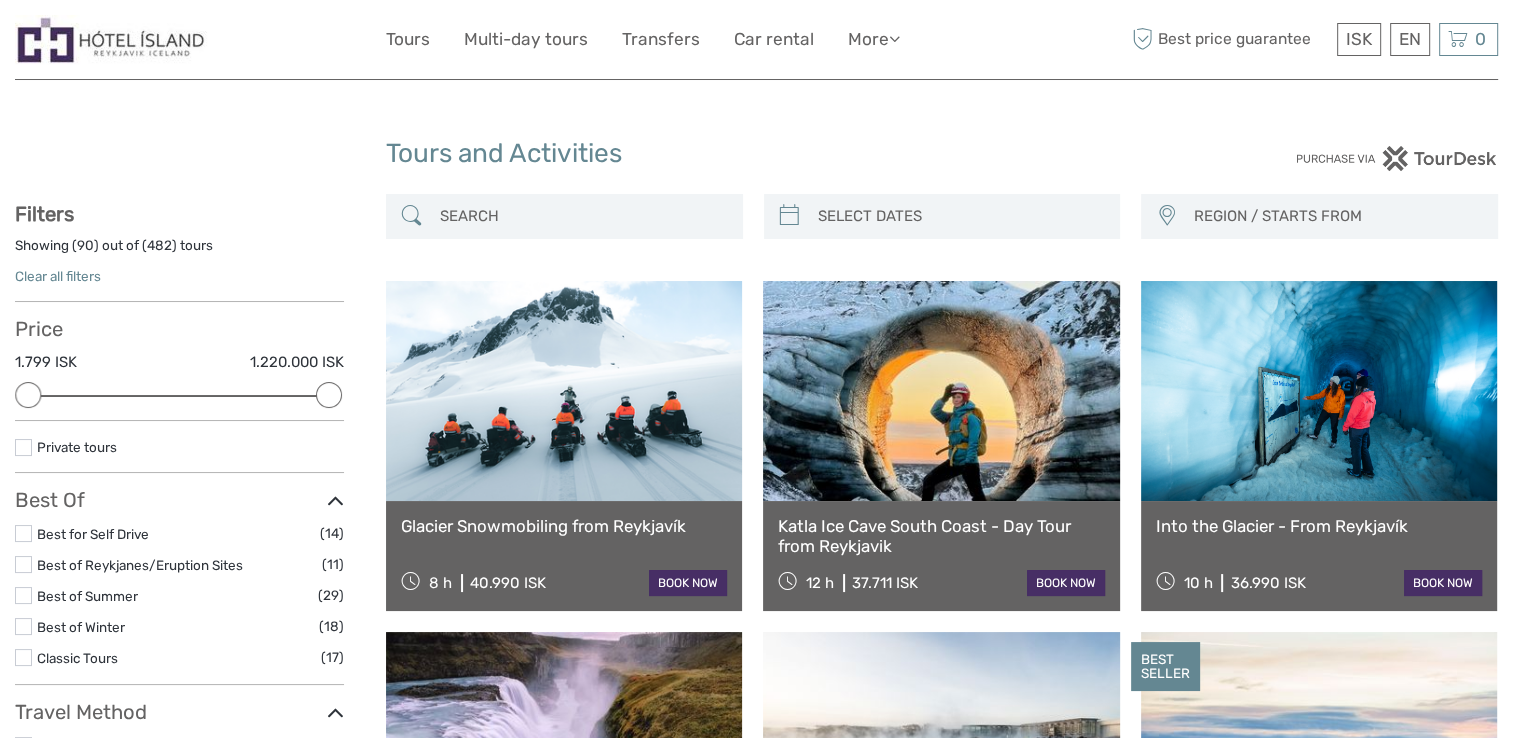 drag, startPoint x: 329, startPoint y: 389, endPoint x: 238, endPoint y: 395, distance: 91.197586 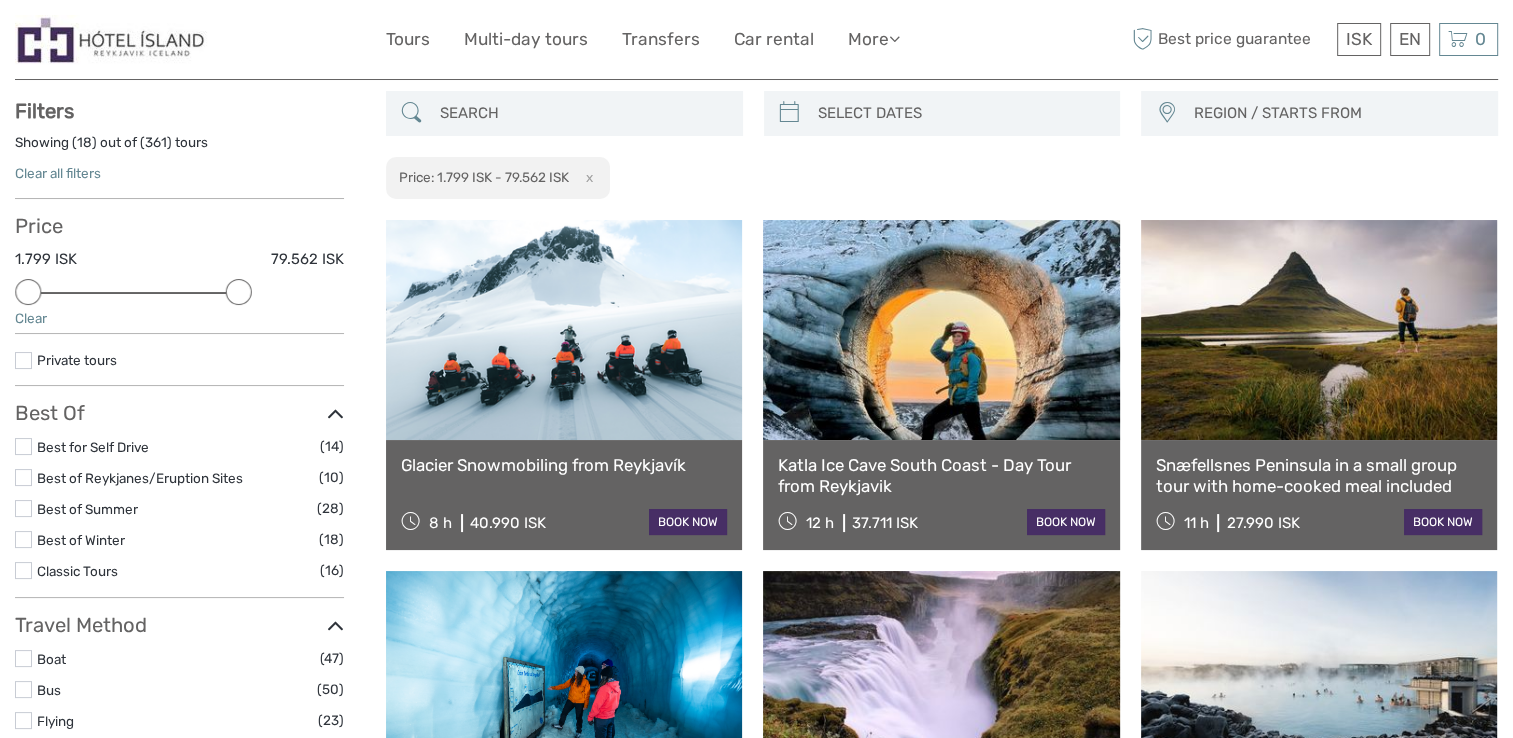 scroll, scrollTop: 113, scrollLeft: 0, axis: vertical 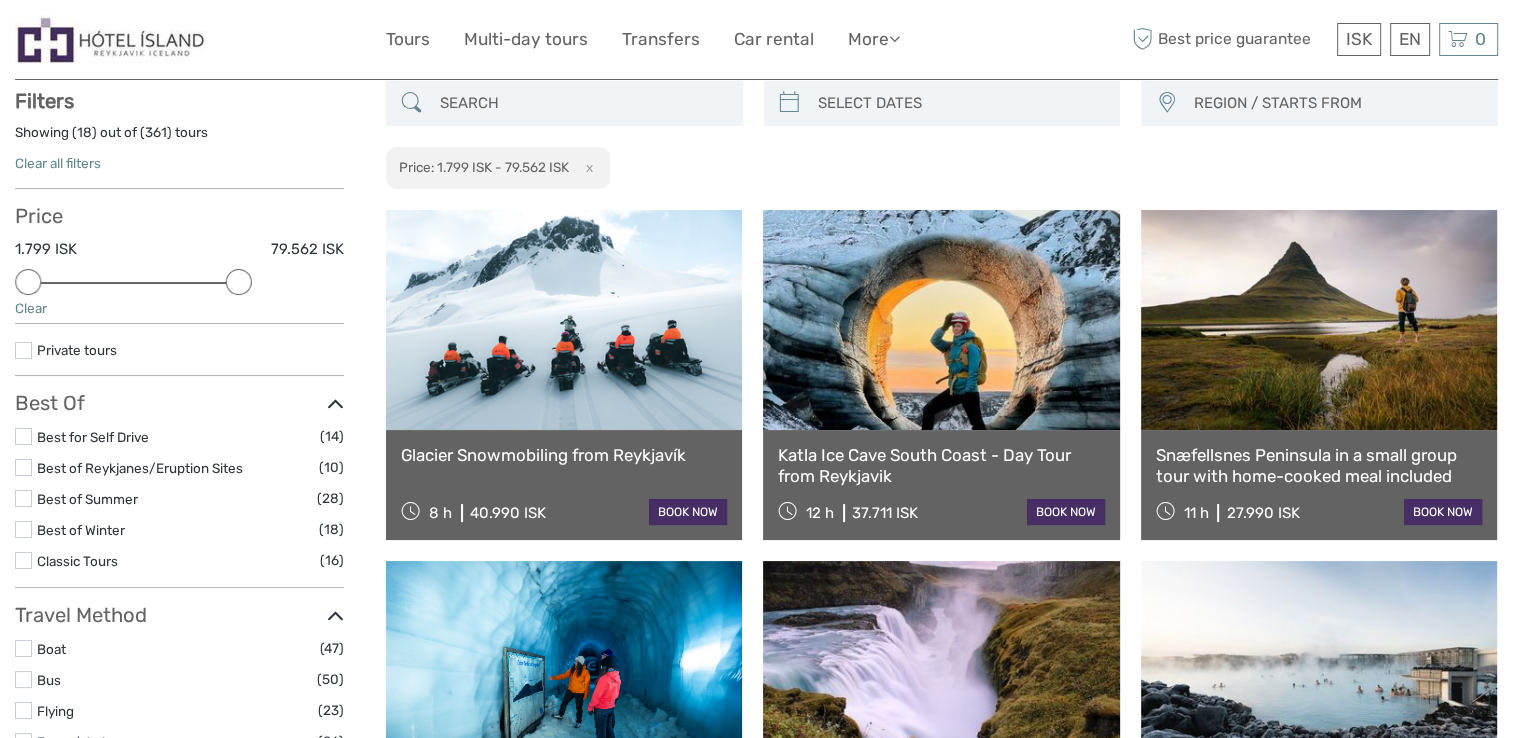 drag, startPoint x: 321, startPoint y: 402, endPoint x: 292, endPoint y: 404, distance: 29.068884 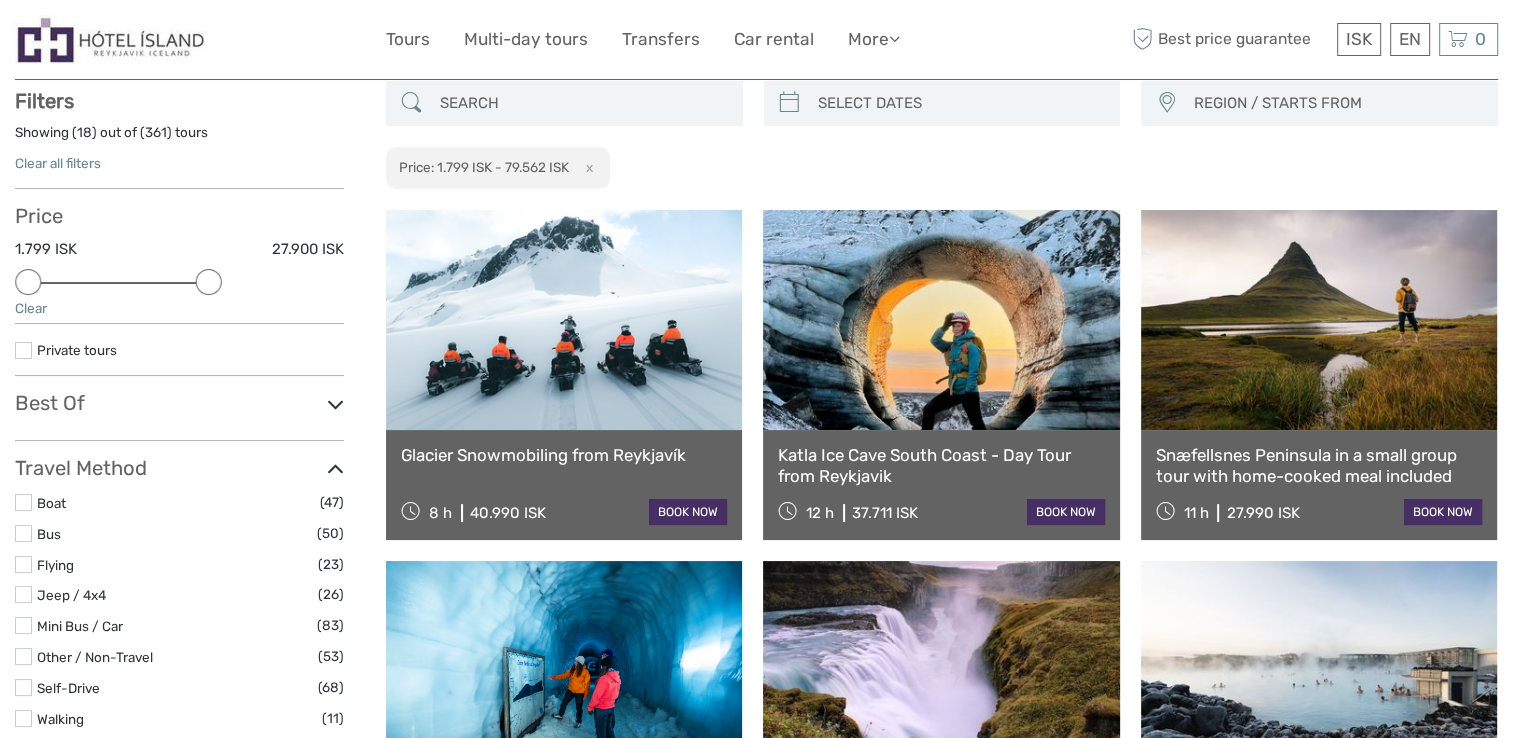 drag, startPoint x: 236, startPoint y: 286, endPoint x: 196, endPoint y: 286, distance: 40 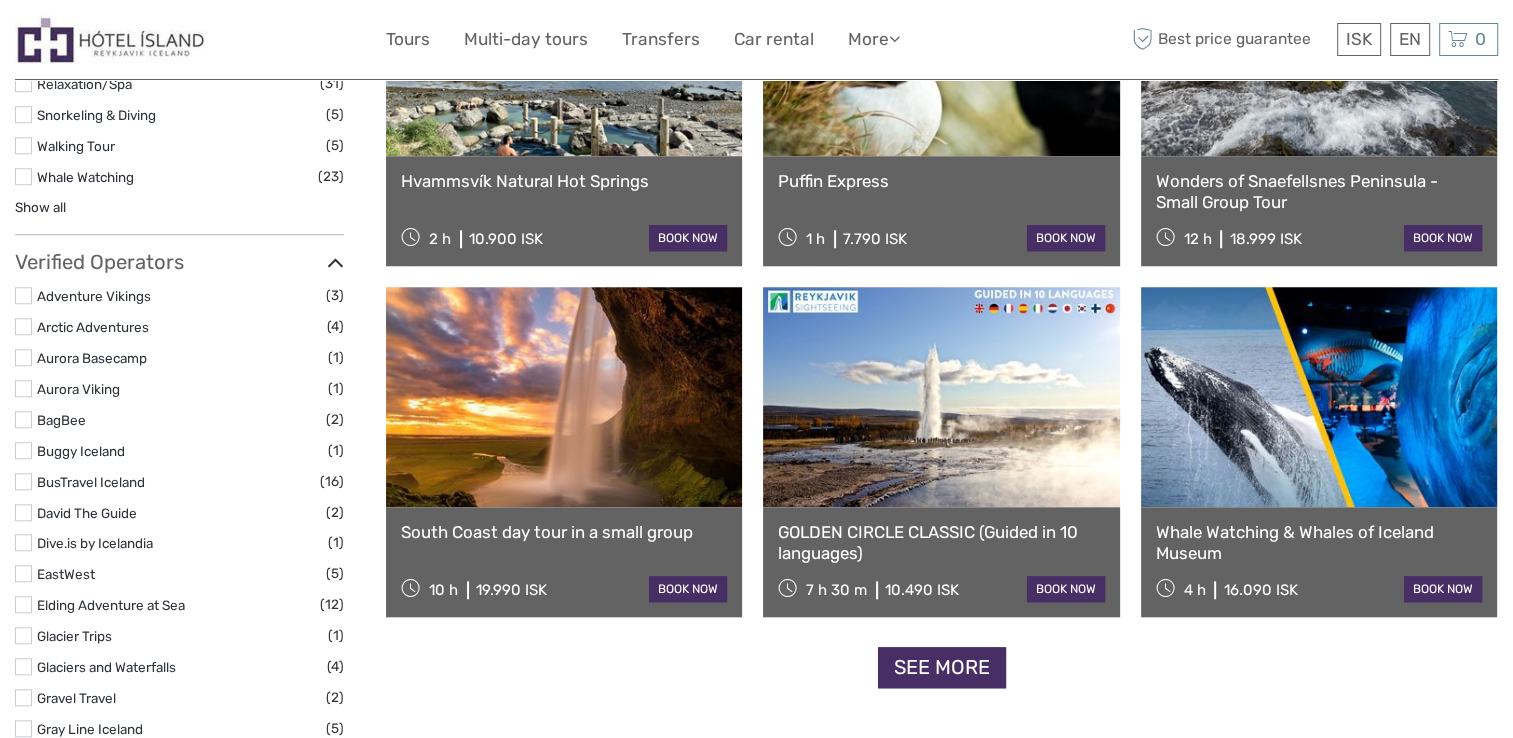 scroll, scrollTop: 1813, scrollLeft: 0, axis: vertical 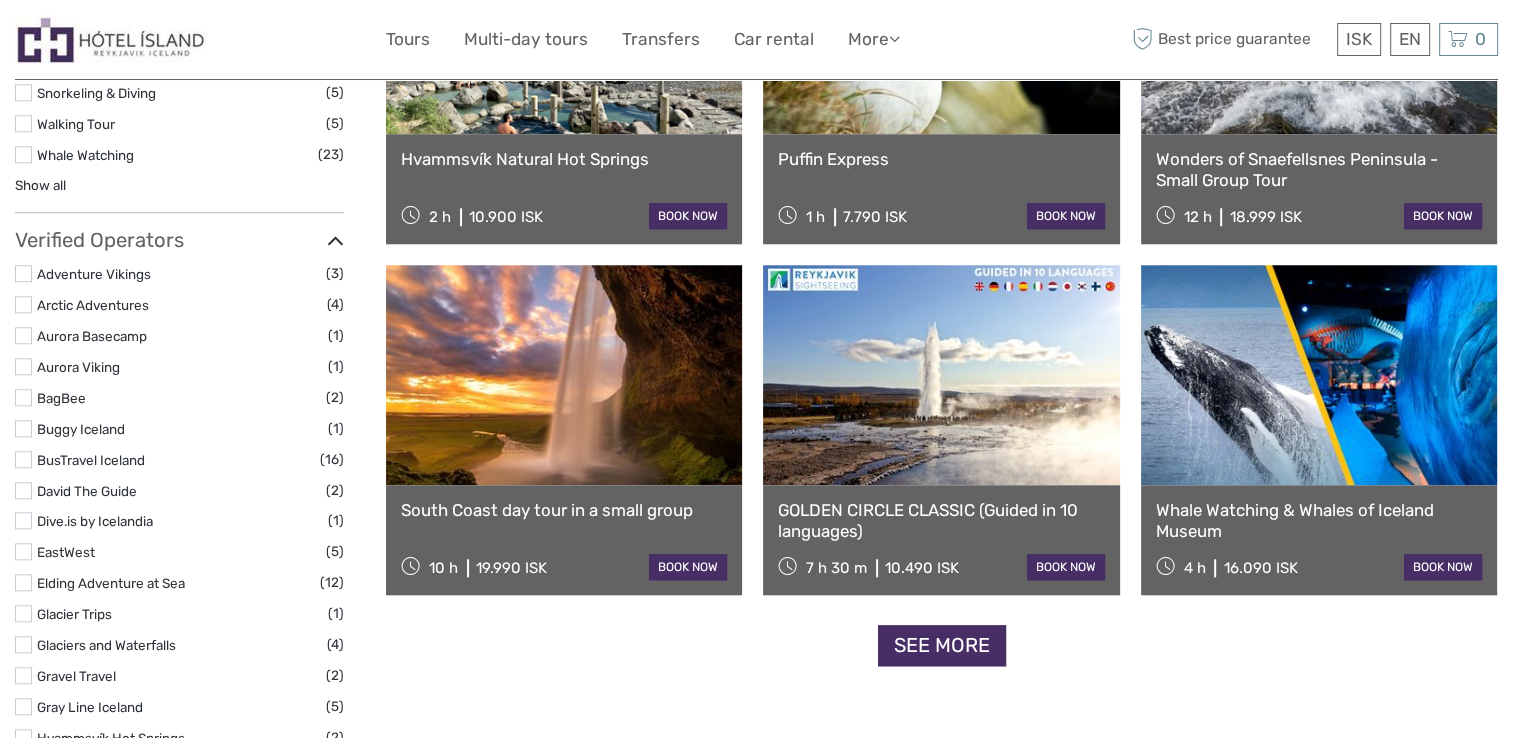 click on "See more" at bounding box center (942, 645) 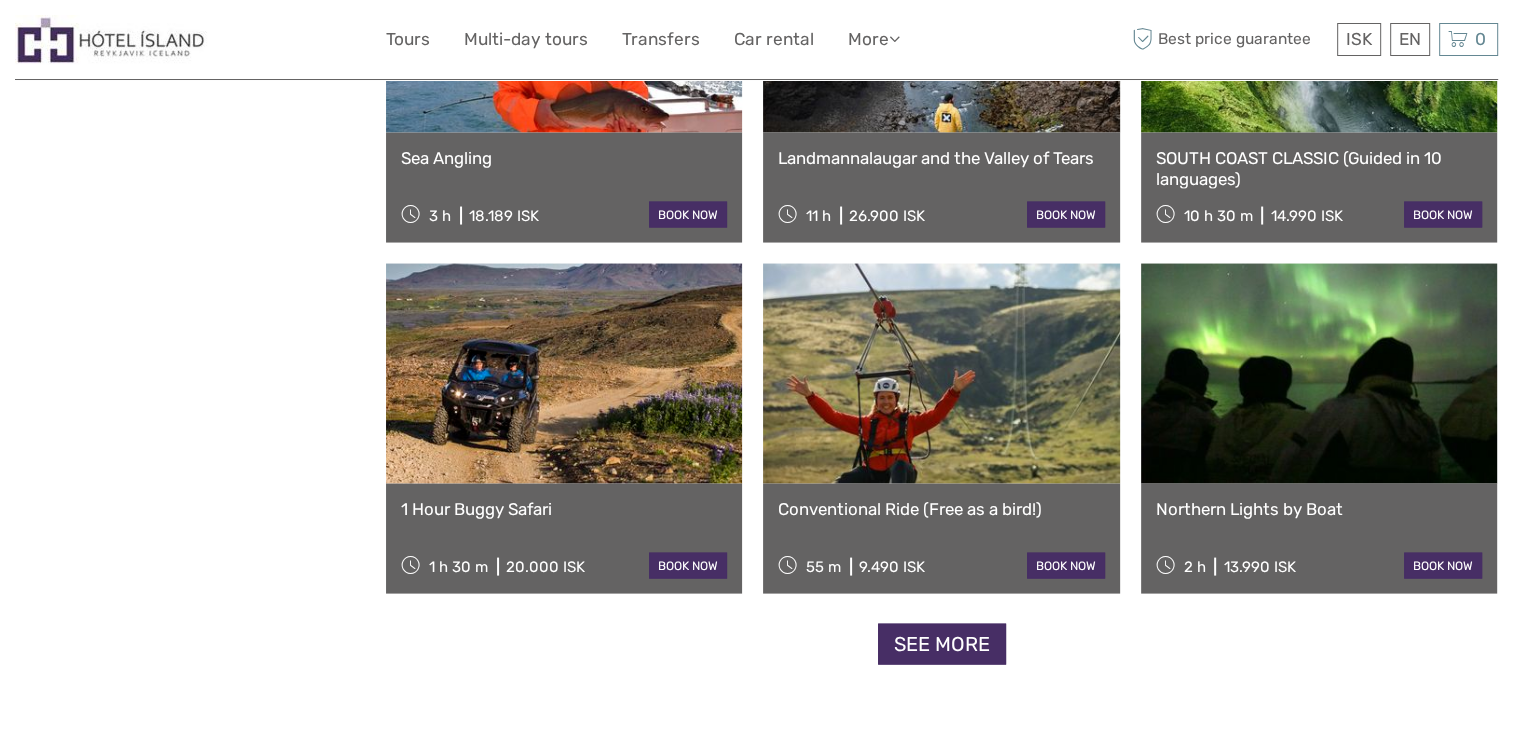 scroll, scrollTop: 4013, scrollLeft: 0, axis: vertical 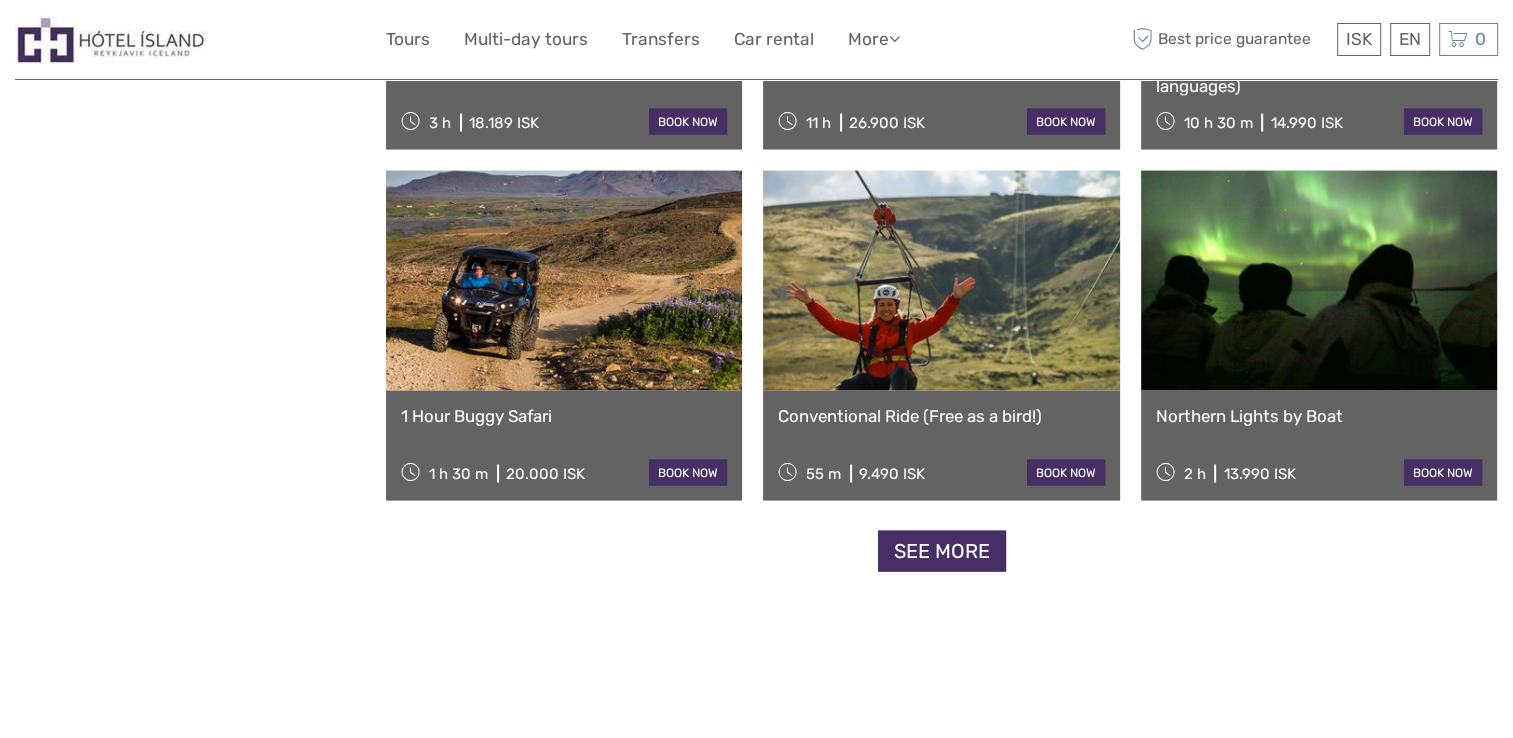 click on "See more" at bounding box center (942, 551) 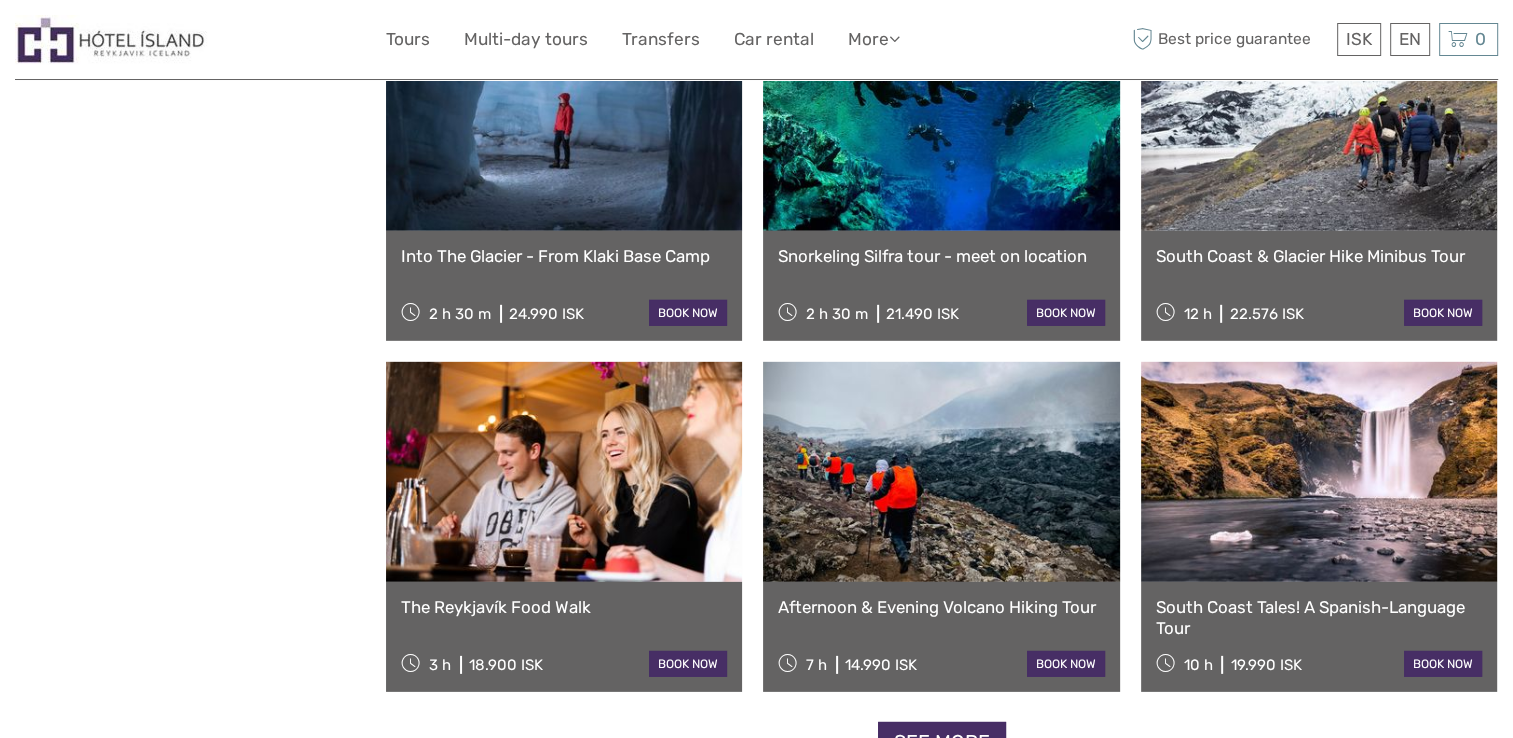 scroll, scrollTop: 6013, scrollLeft: 0, axis: vertical 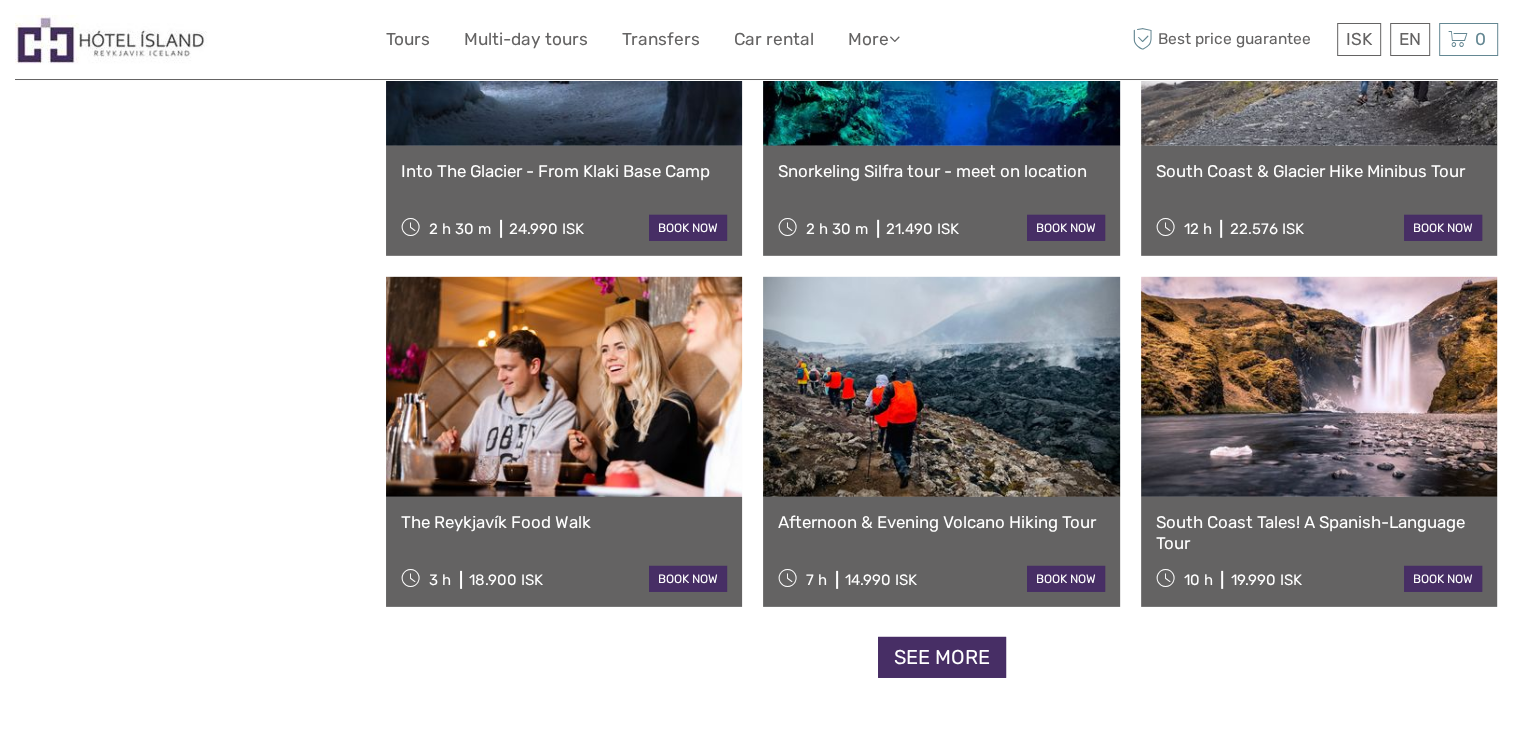 click on "See more" at bounding box center [942, 657] 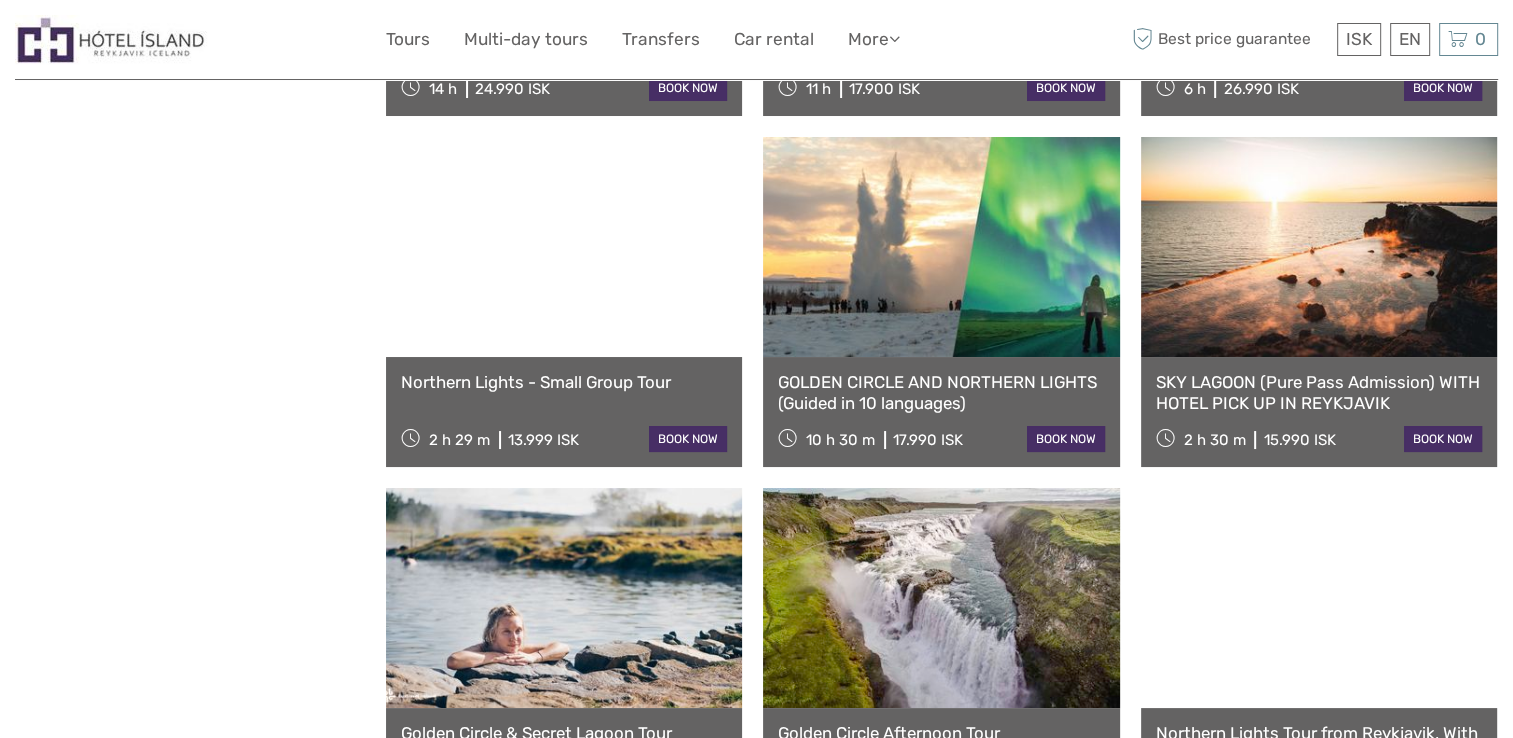 scroll, scrollTop: 7613, scrollLeft: 0, axis: vertical 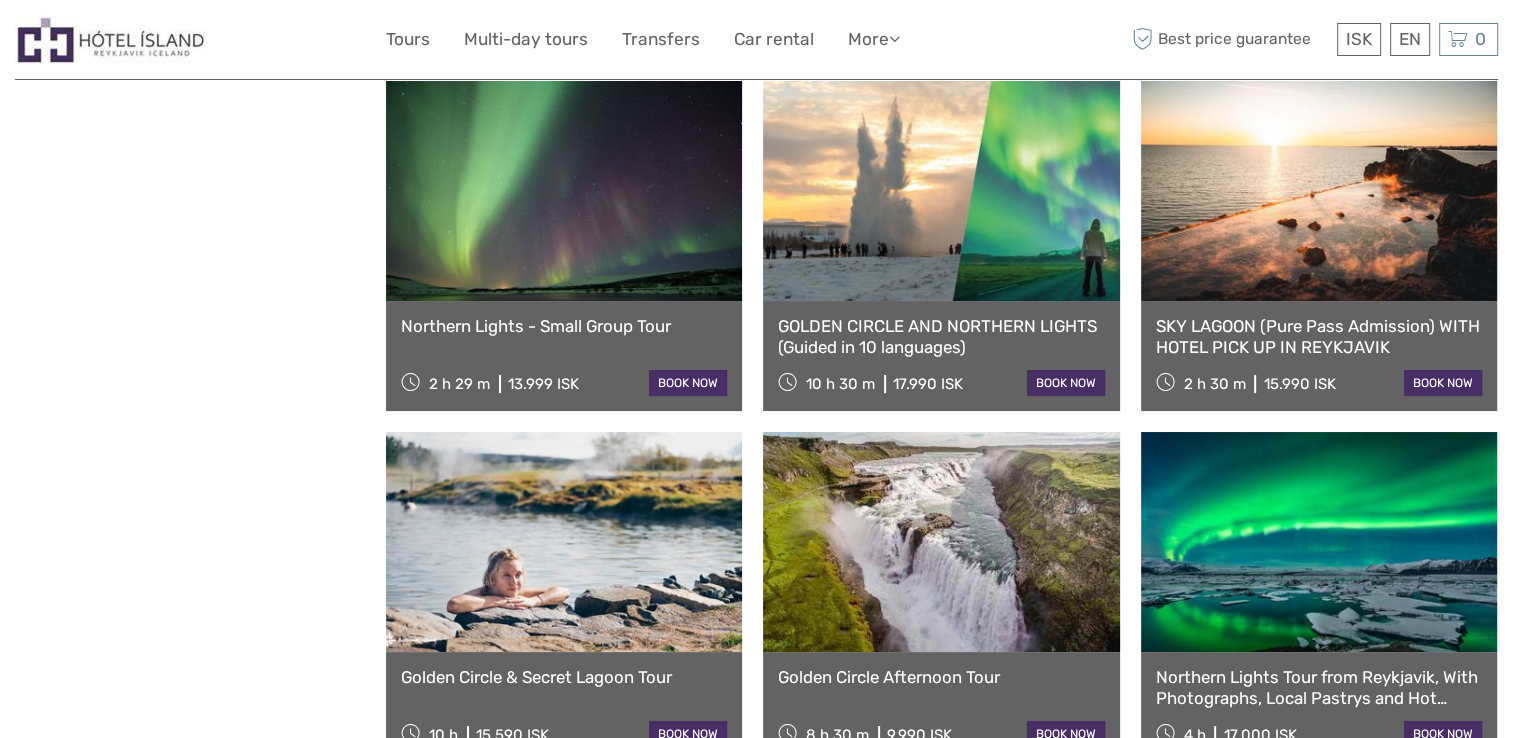 click on "SKY LAGOON (Pure Pass Admission) WITH HOTEL PICK UP IN REYKJAVIK" at bounding box center [1319, 336] 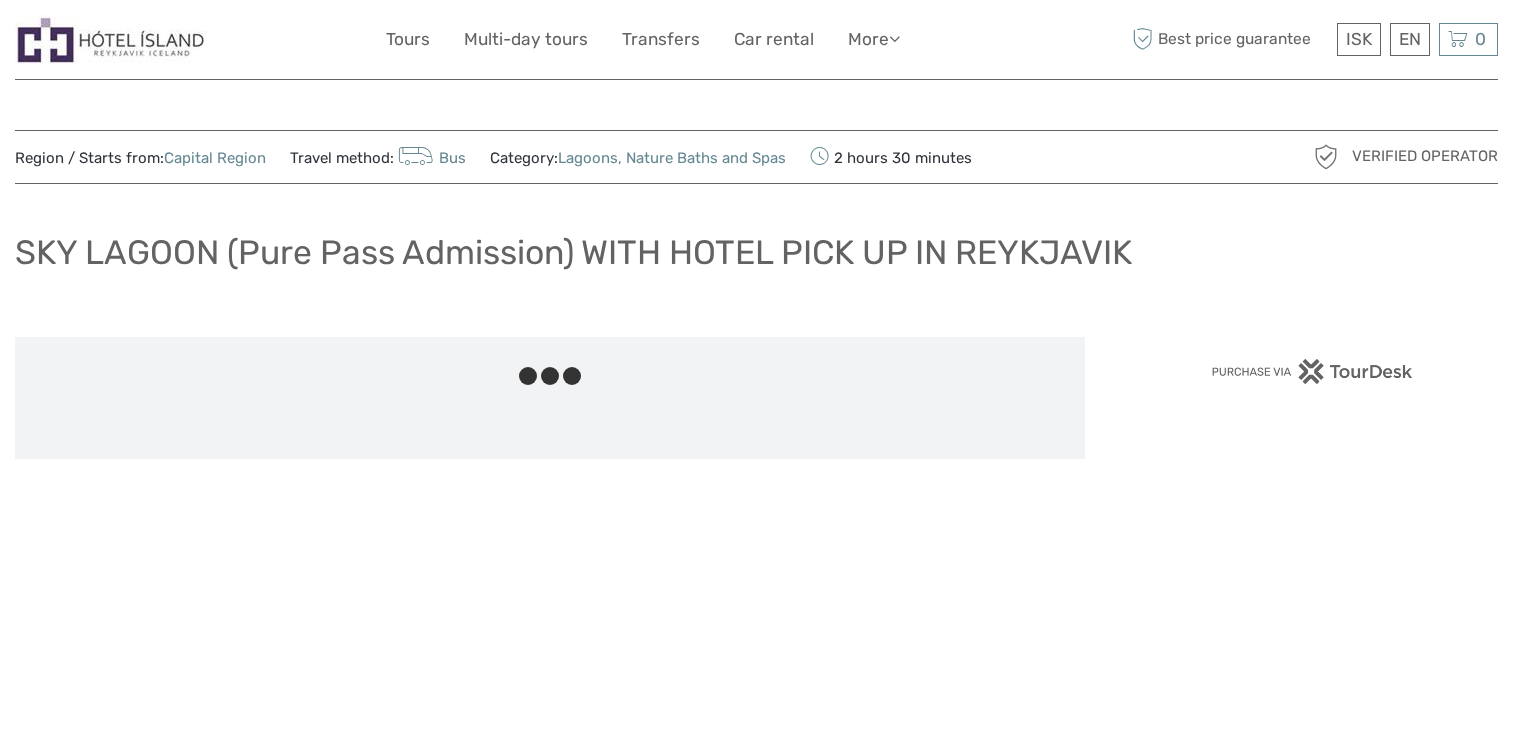 scroll, scrollTop: 0, scrollLeft: 0, axis: both 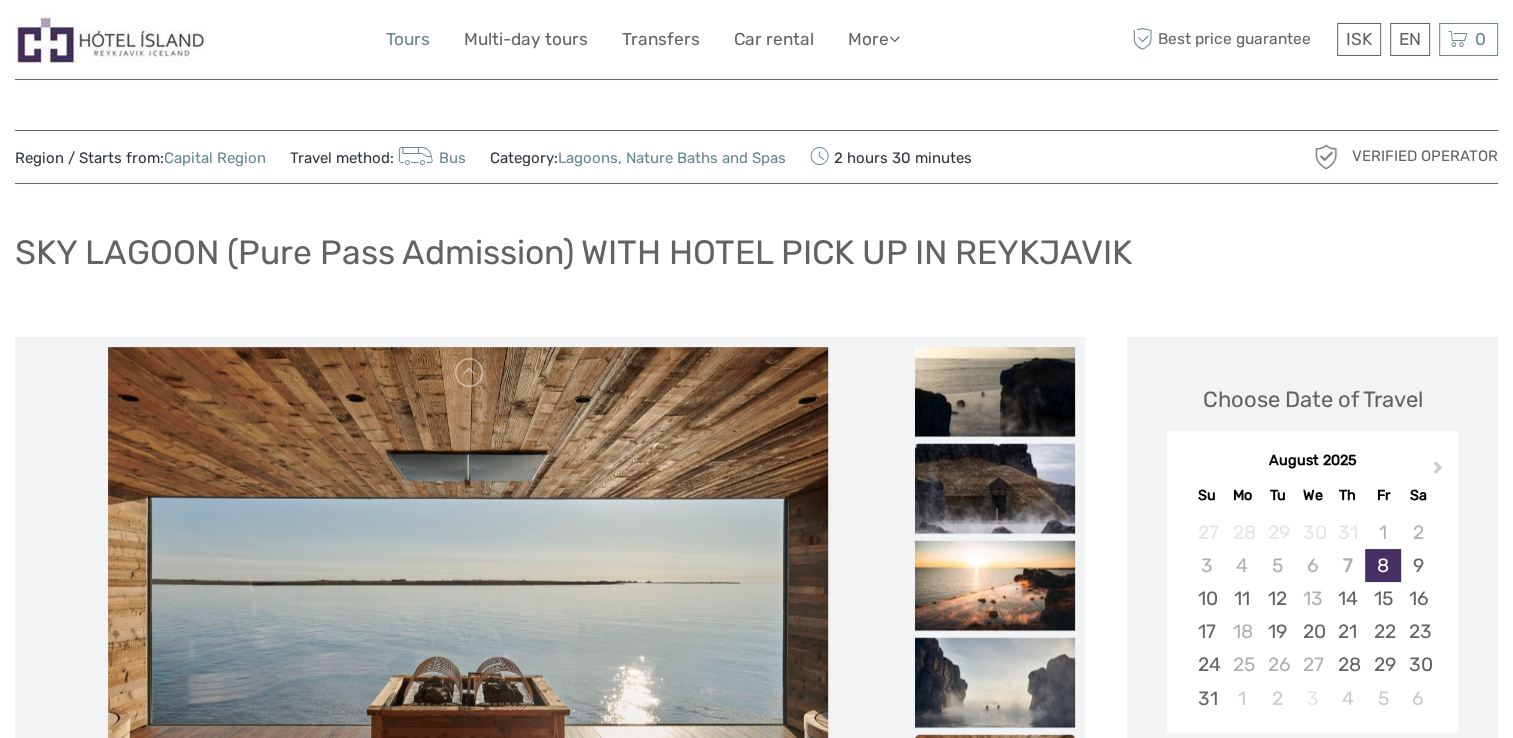 click on "Tours" at bounding box center (408, 39) 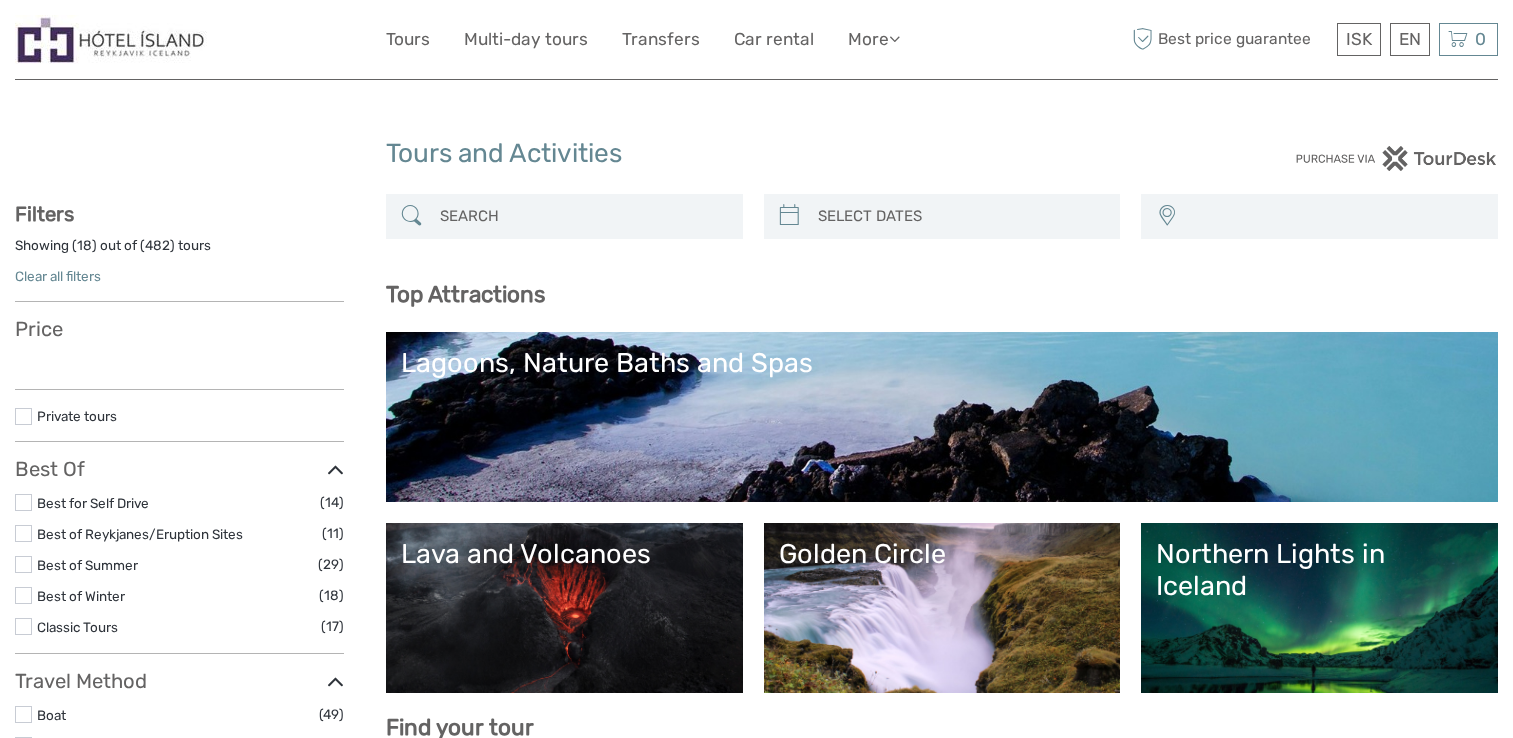 select 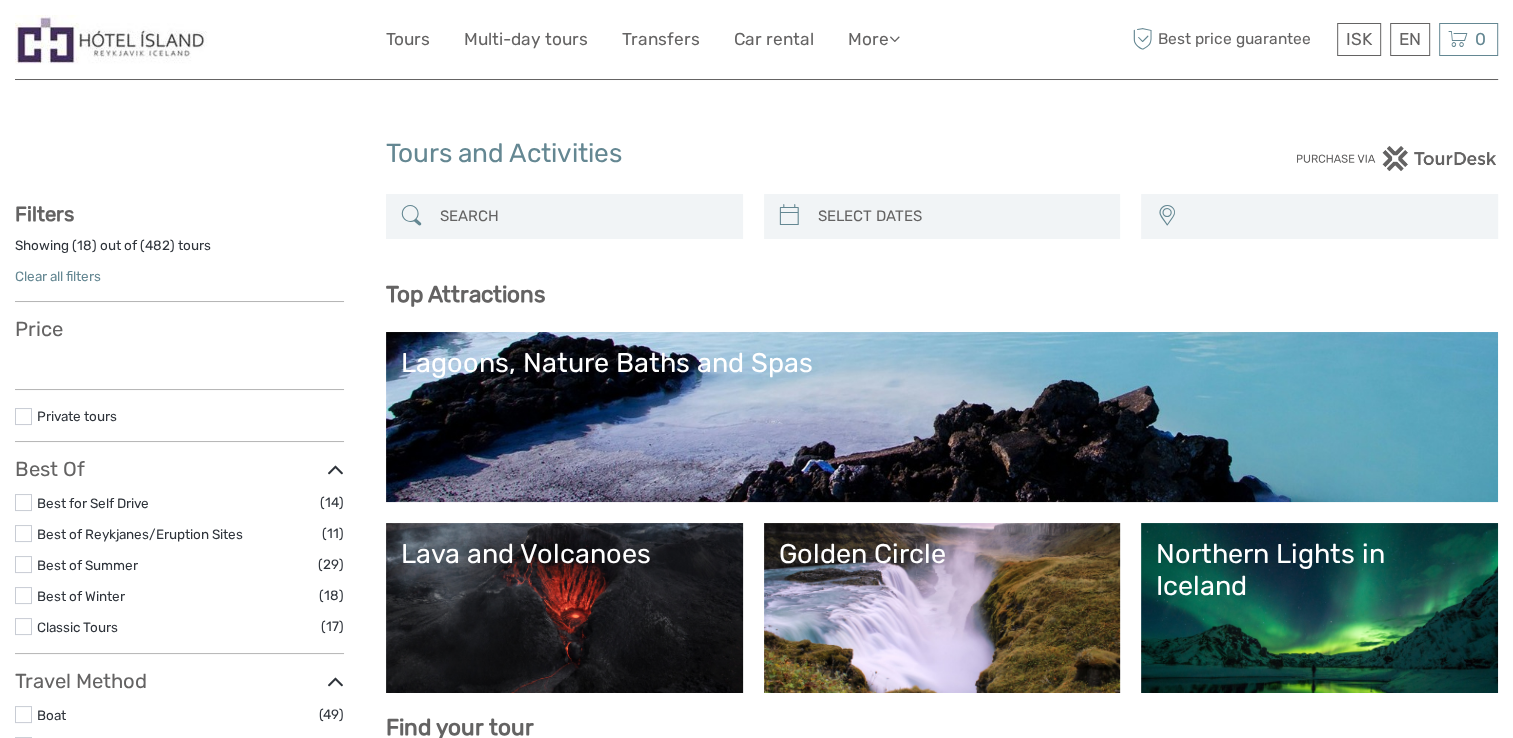 select 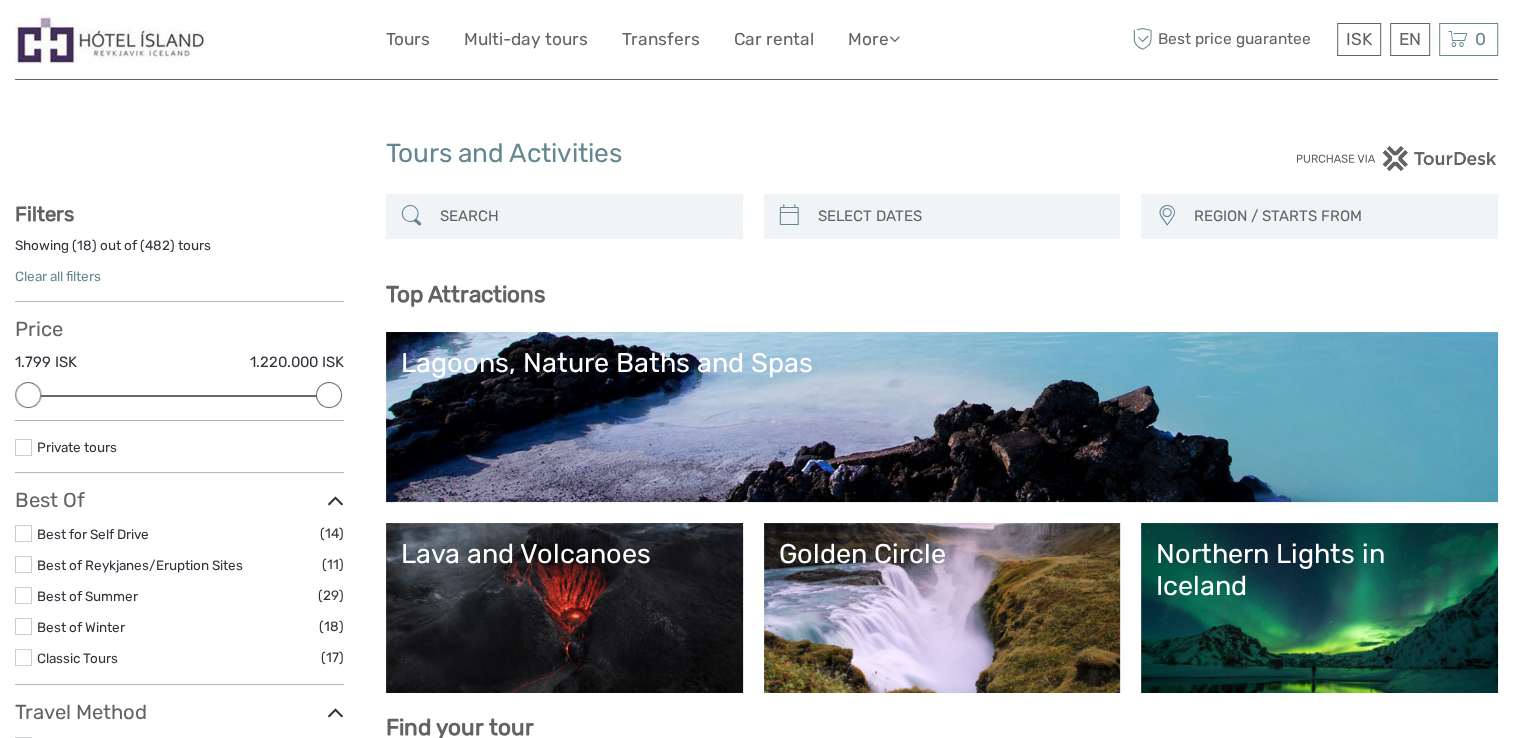 scroll, scrollTop: 0, scrollLeft: 0, axis: both 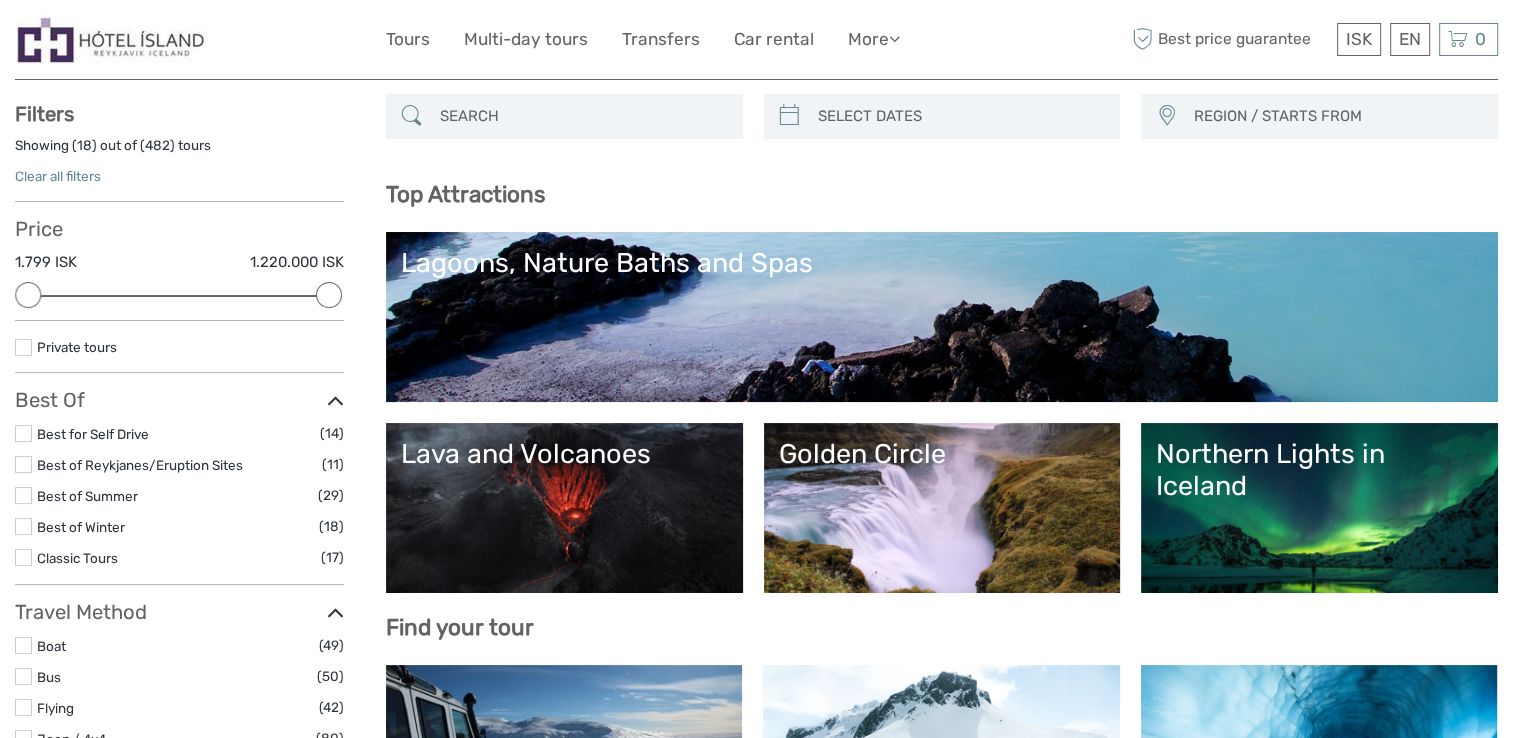 click on "Lava and Volcanoes" at bounding box center (564, 508) 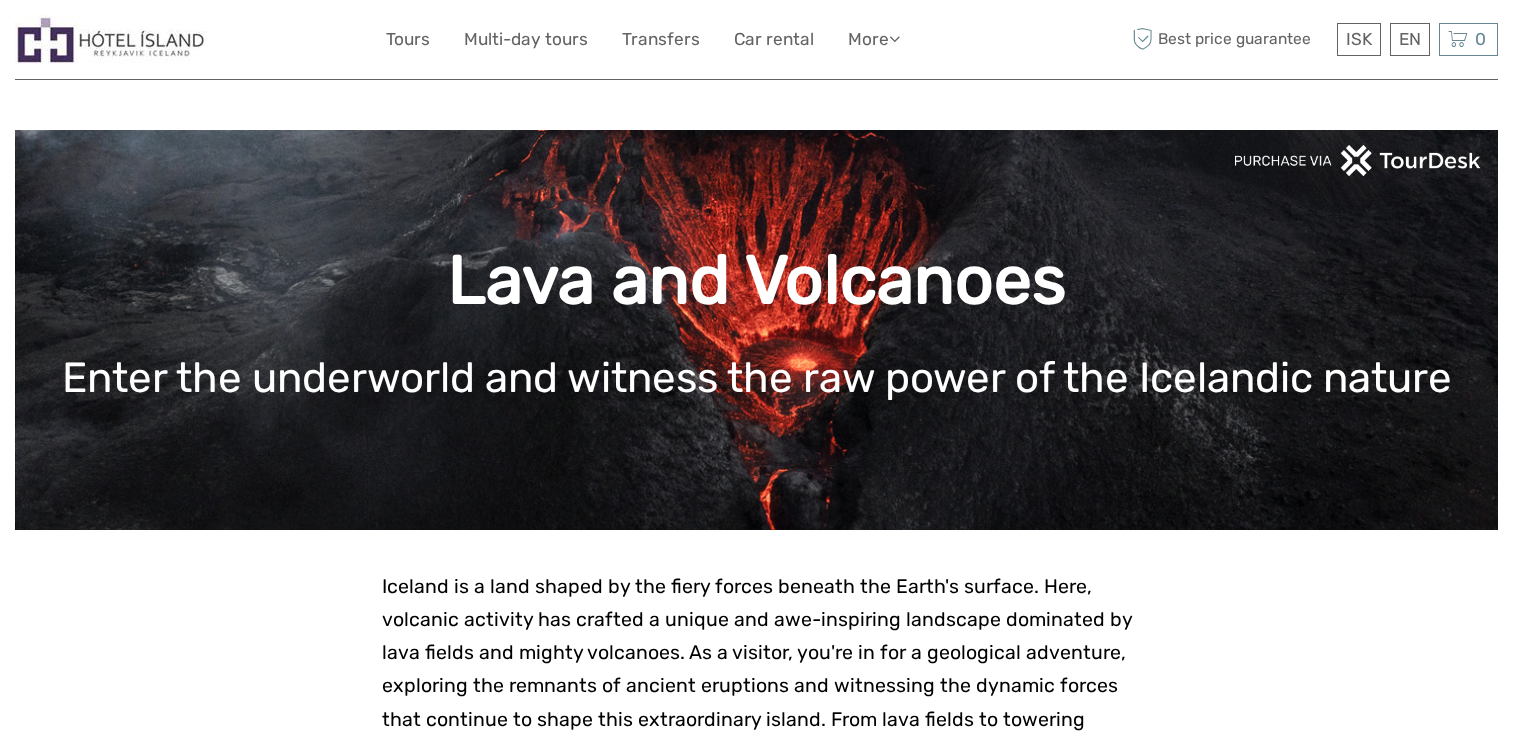 scroll, scrollTop: 0, scrollLeft: 0, axis: both 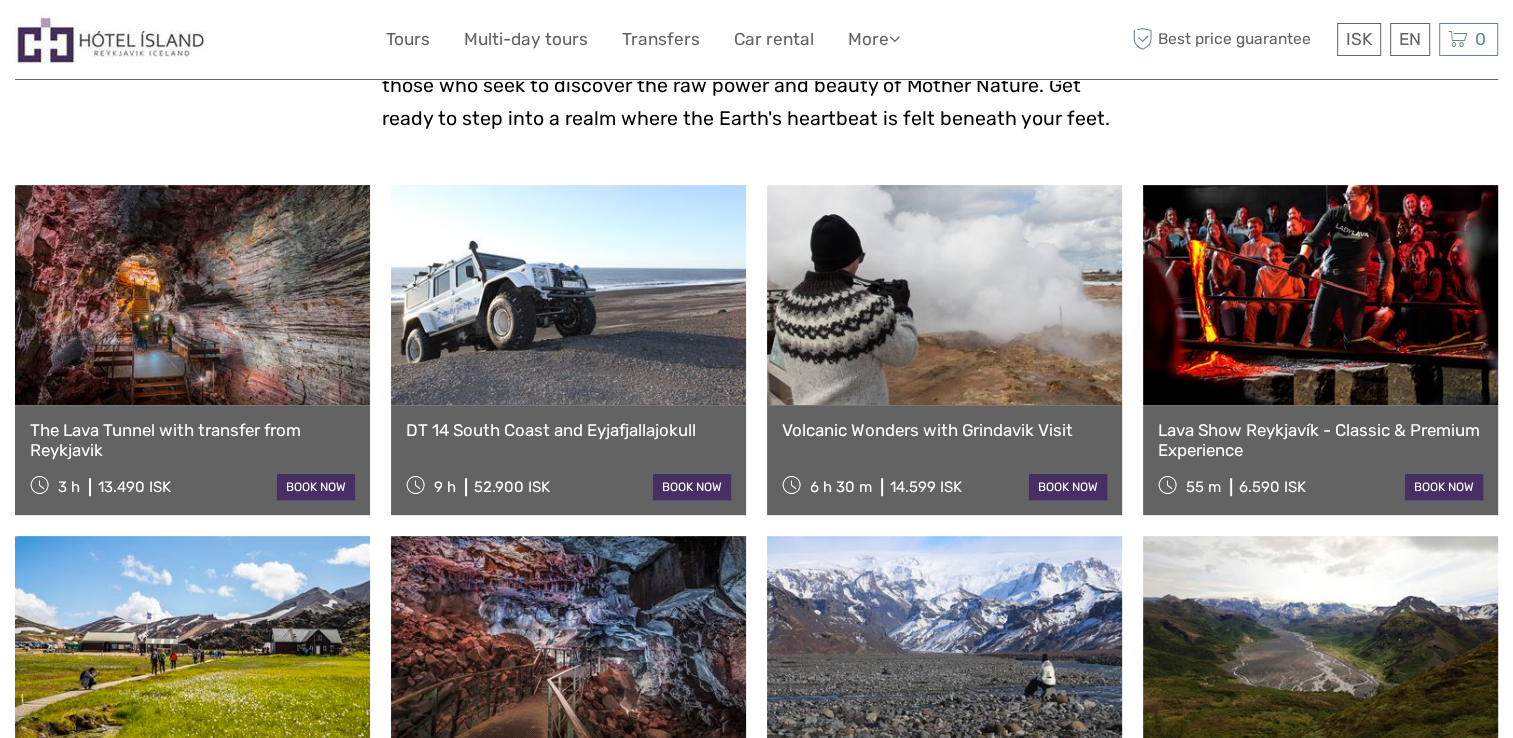 click at bounding box center [944, 295] 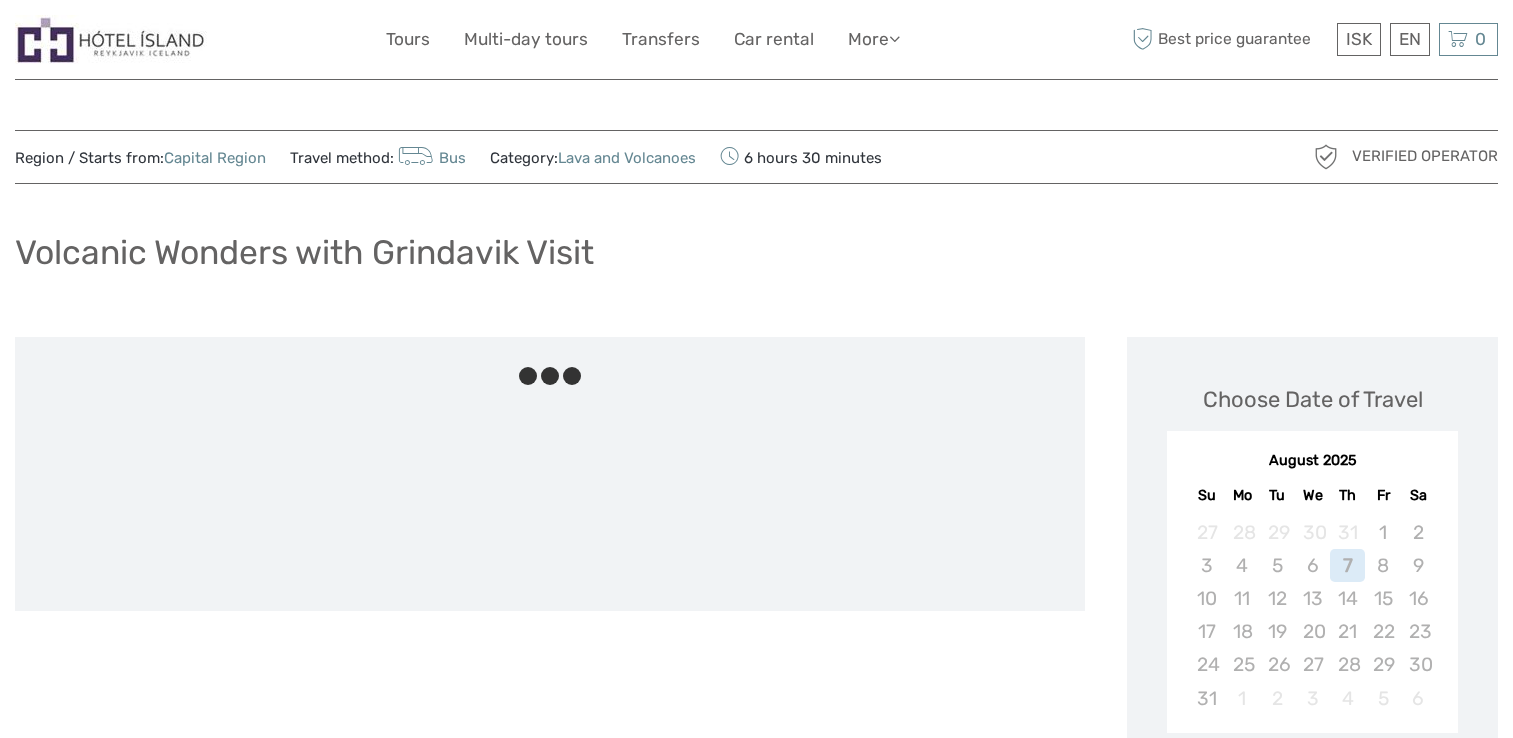 scroll, scrollTop: 0, scrollLeft: 0, axis: both 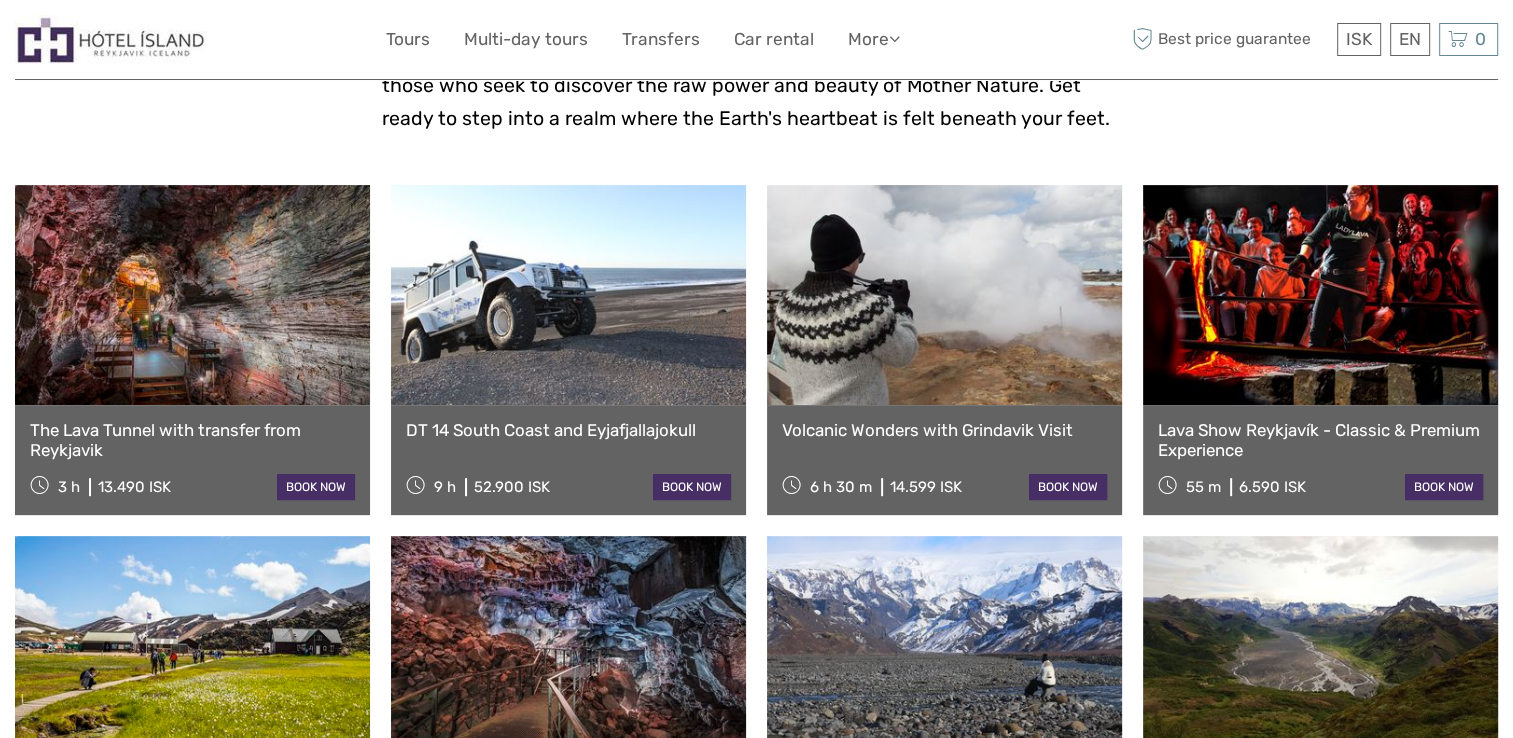 click on "Lava Show Reykjavík - Classic & Premium Experience" at bounding box center (1320, 440) 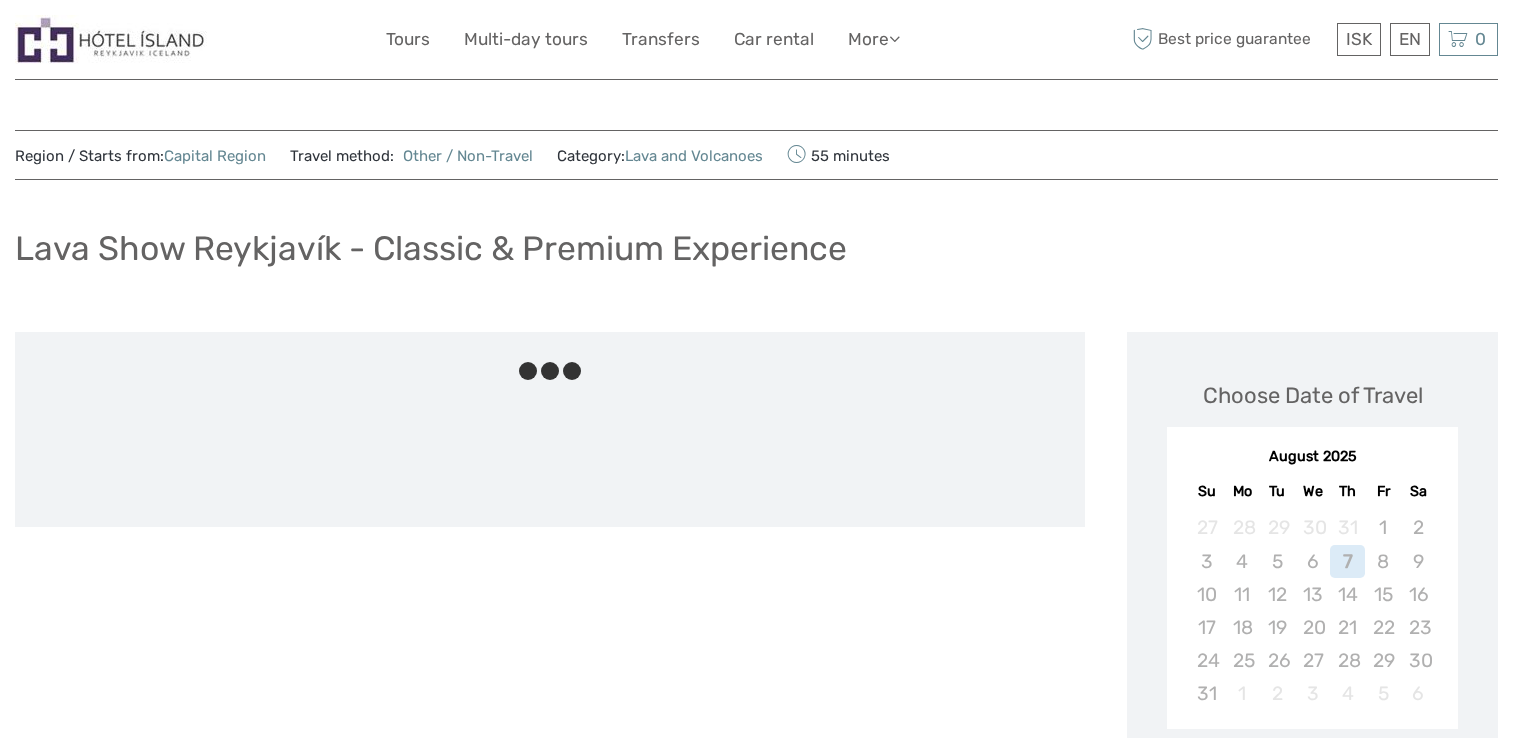 scroll, scrollTop: 0, scrollLeft: 0, axis: both 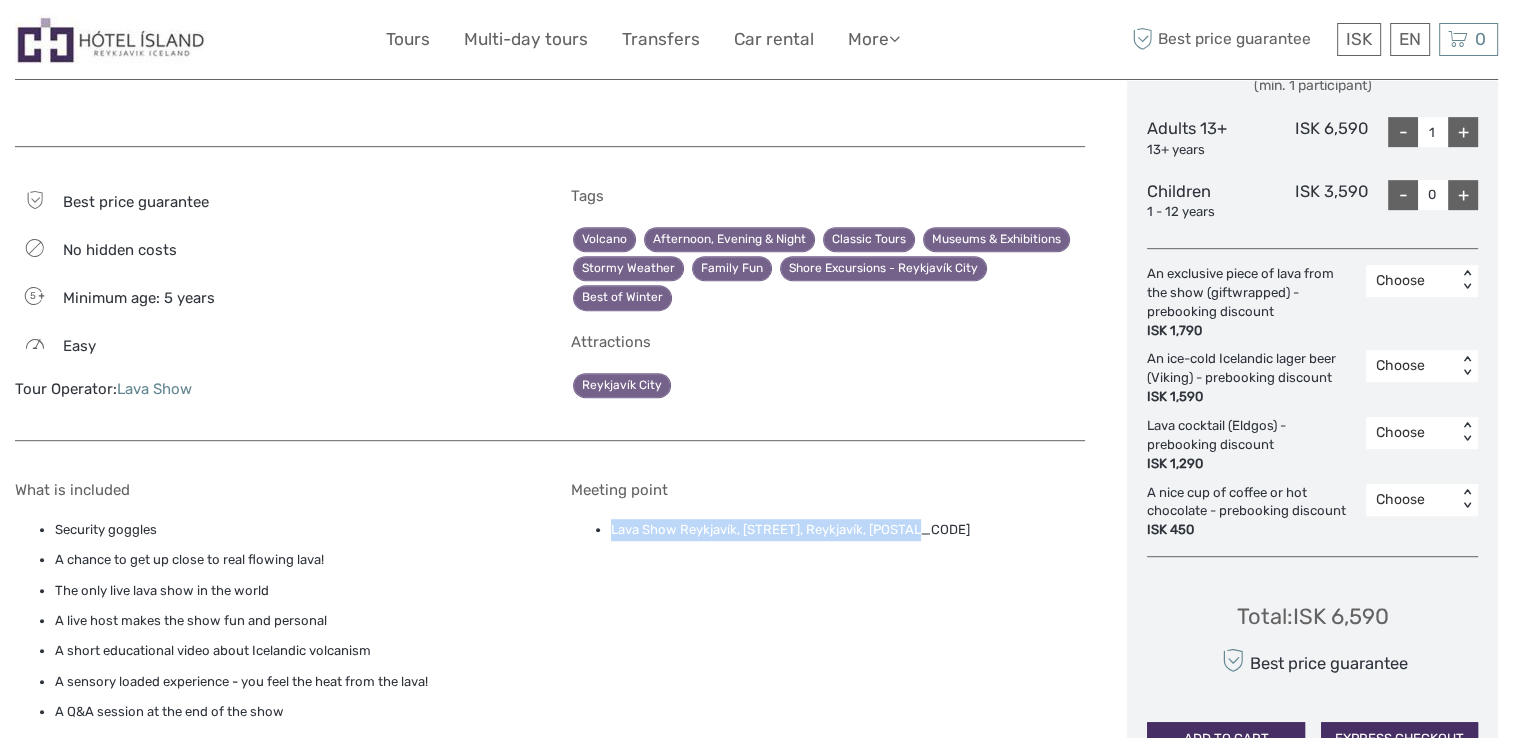 drag, startPoint x: 611, startPoint y: 527, endPoint x: 904, endPoint y: 530, distance: 293.01535 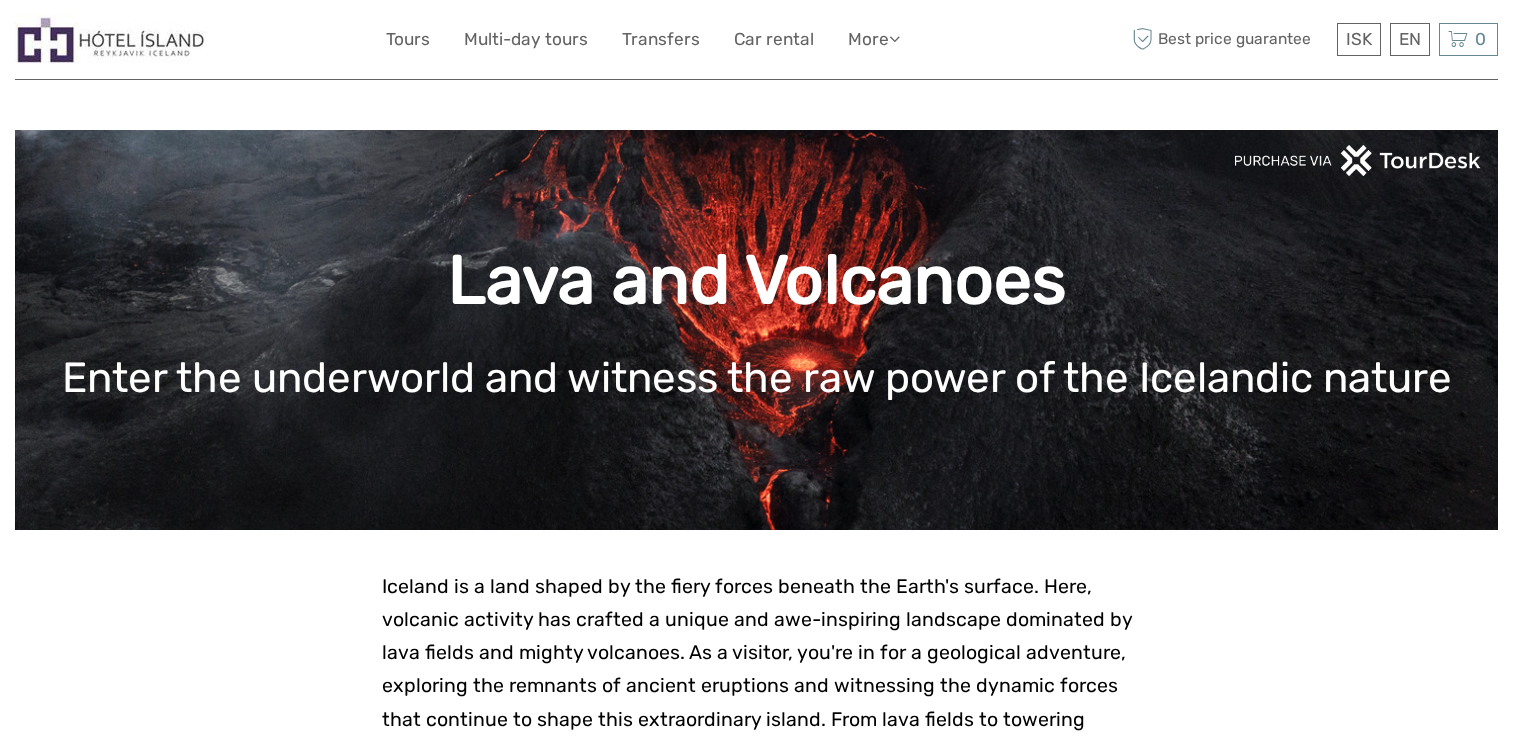 scroll, scrollTop: 700, scrollLeft: 0, axis: vertical 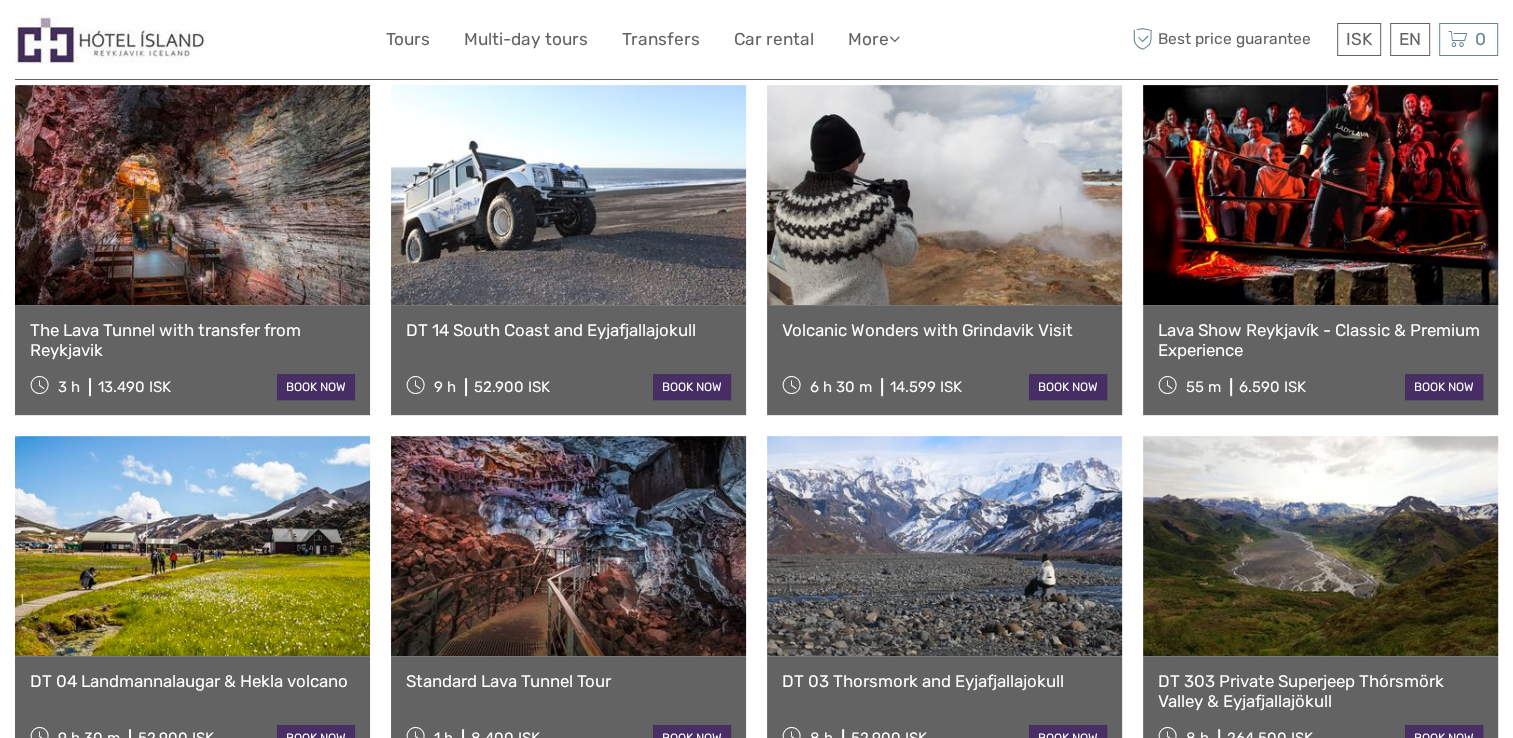 click at bounding box center (1320, 195) 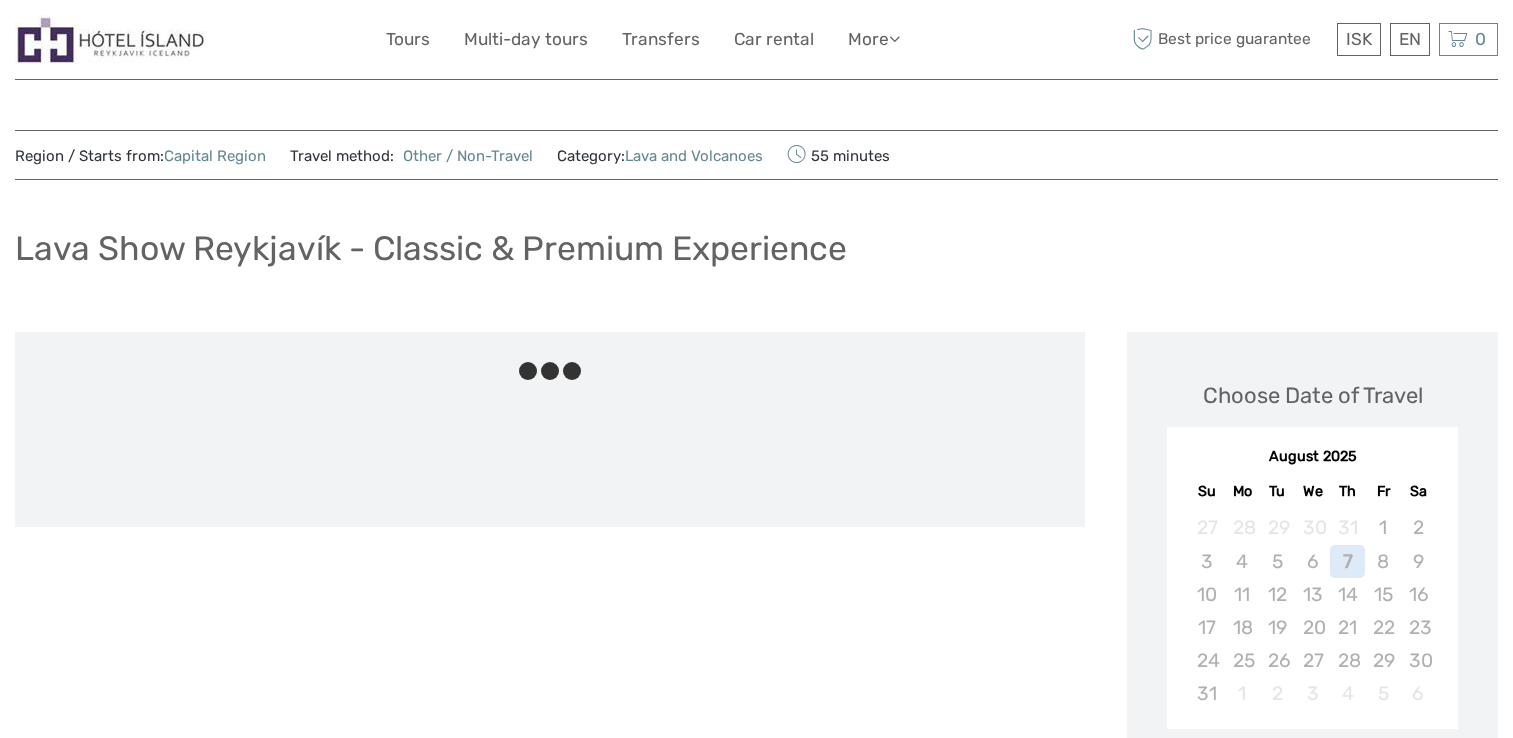 scroll, scrollTop: 0, scrollLeft: 0, axis: both 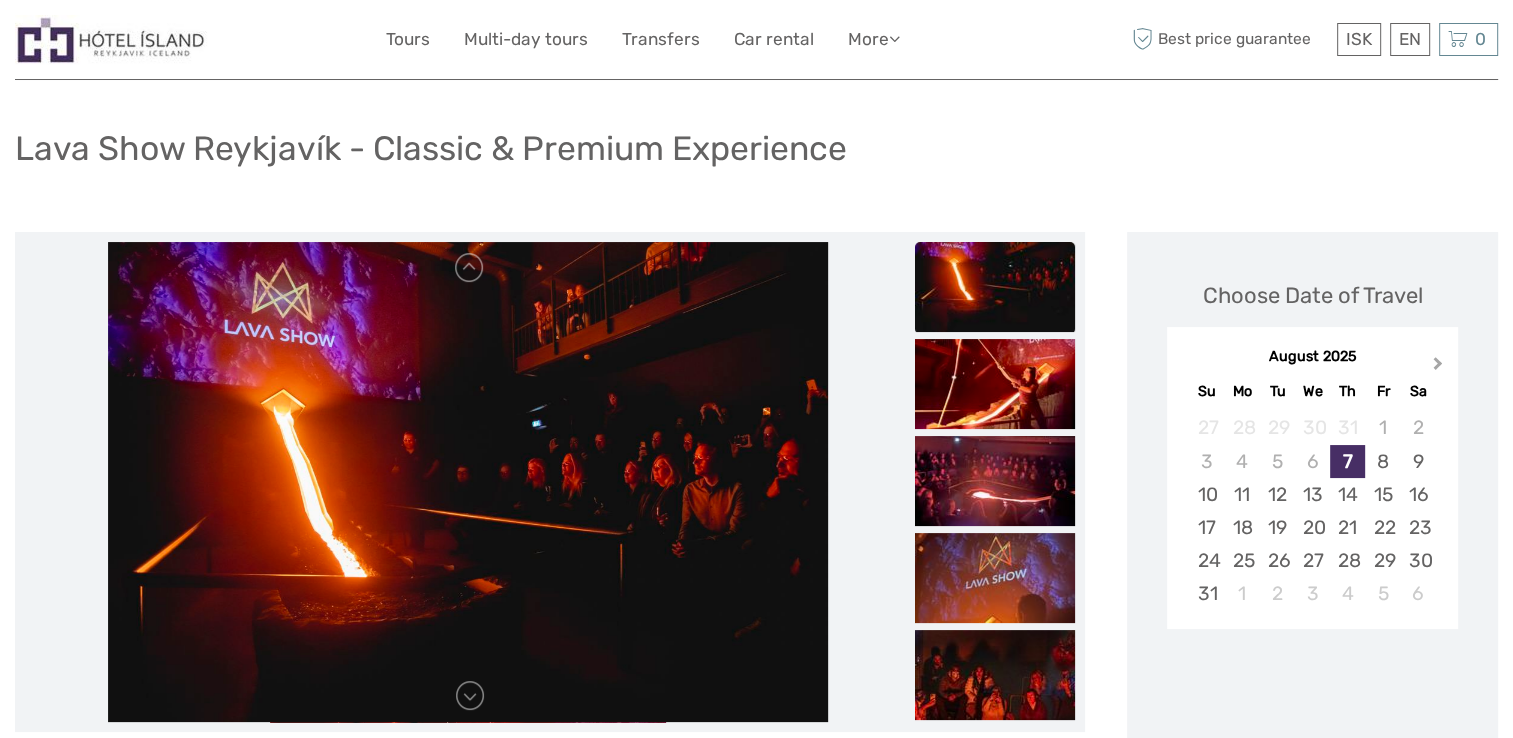 click on "Next Month" at bounding box center [1438, 367] 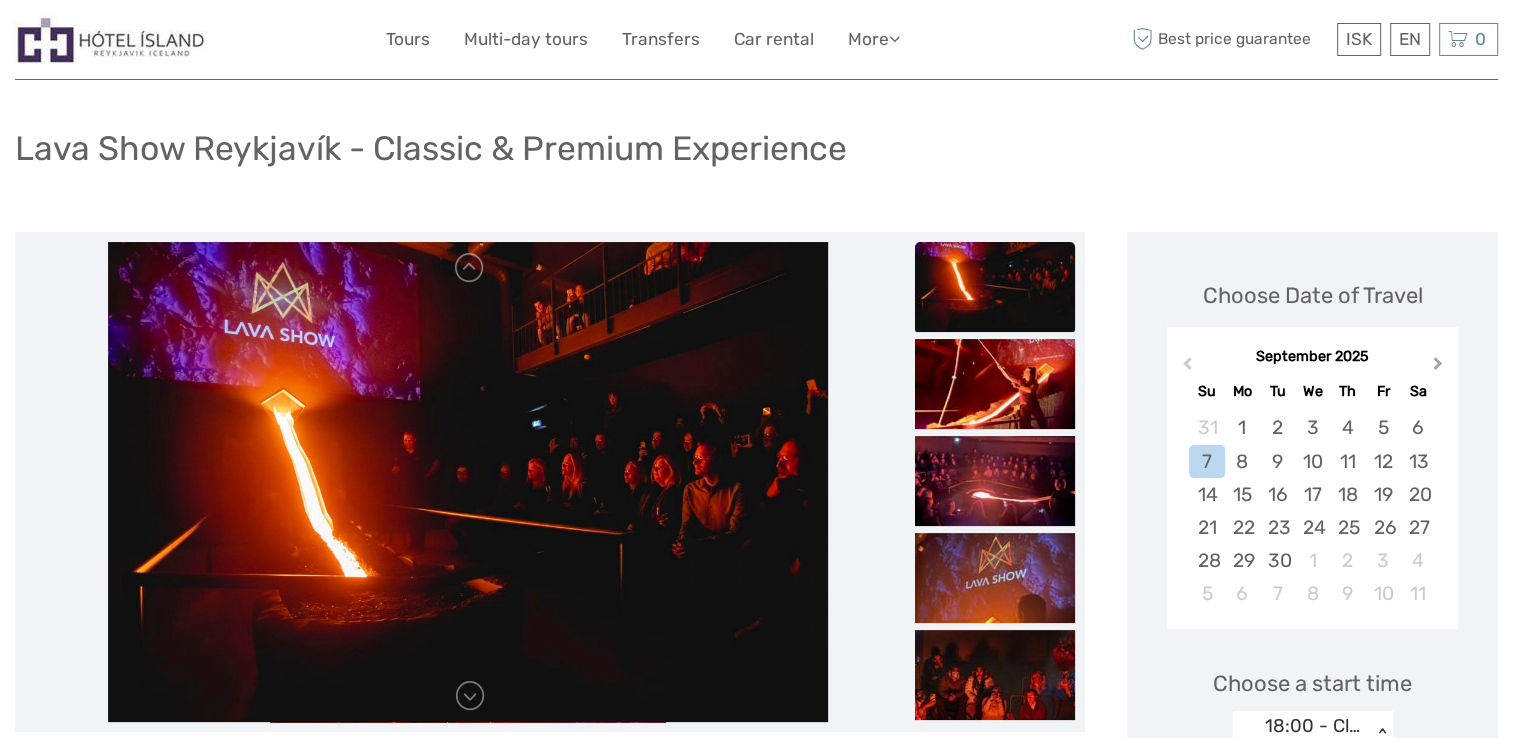 click on "Next Month" at bounding box center (1438, 367) 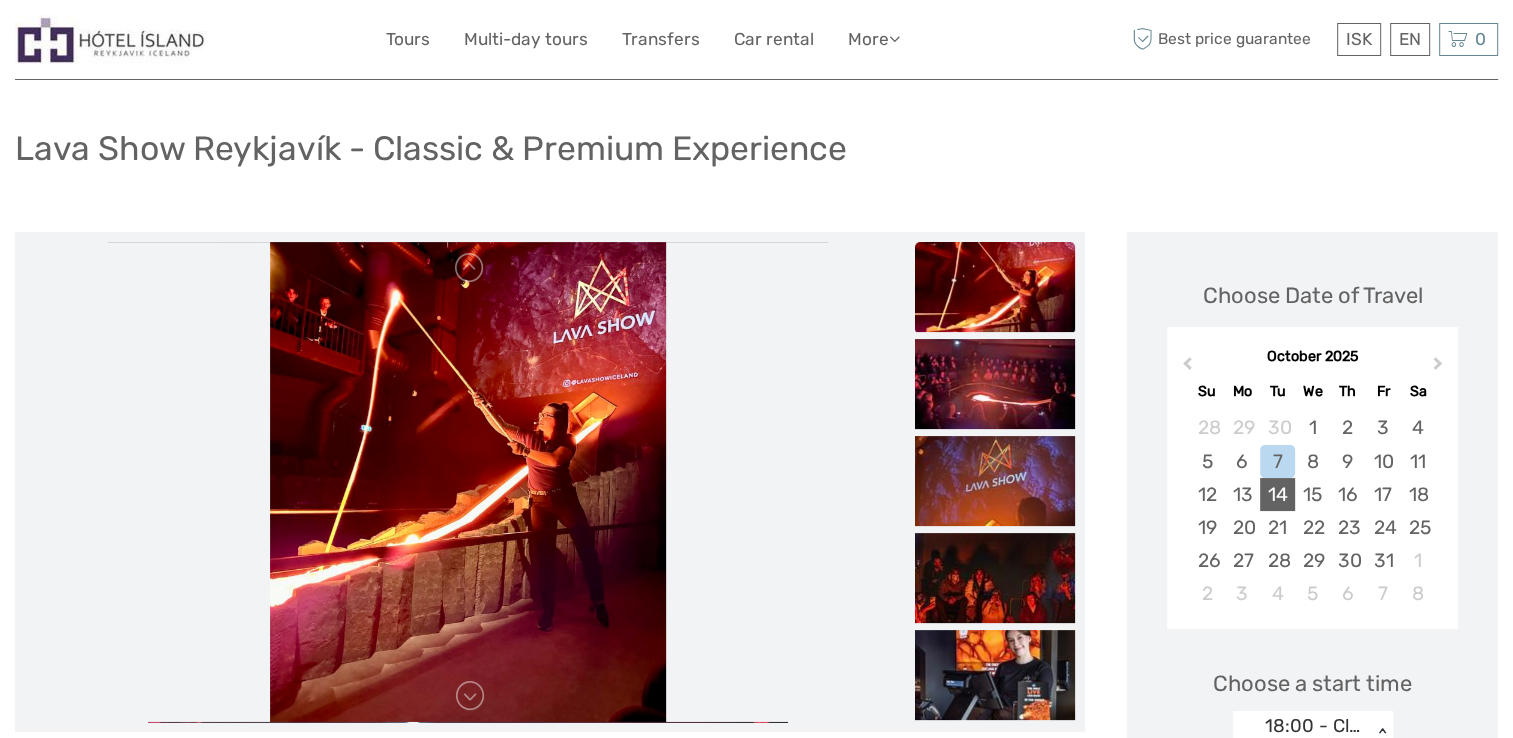 click on "14" at bounding box center [1277, 494] 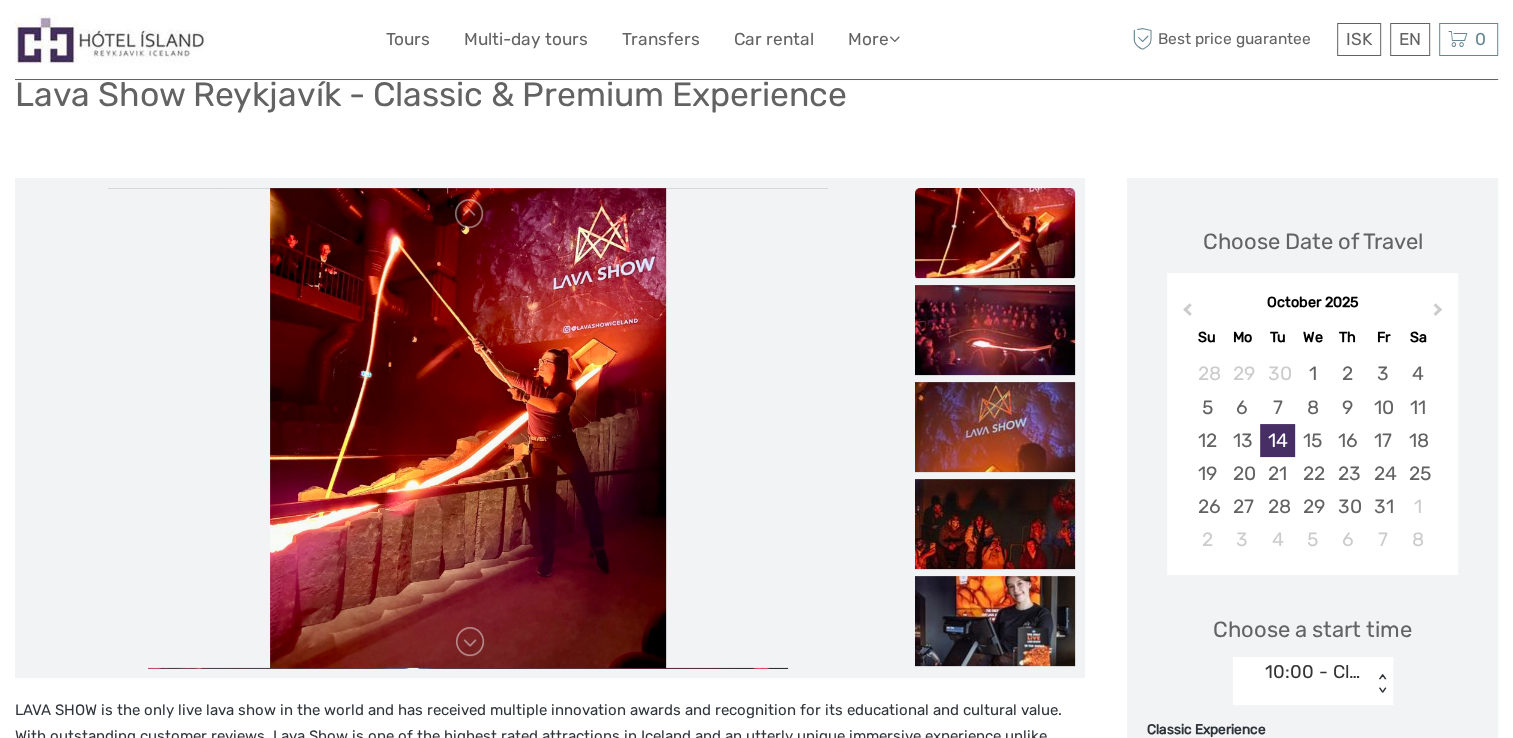 scroll, scrollTop: 200, scrollLeft: 0, axis: vertical 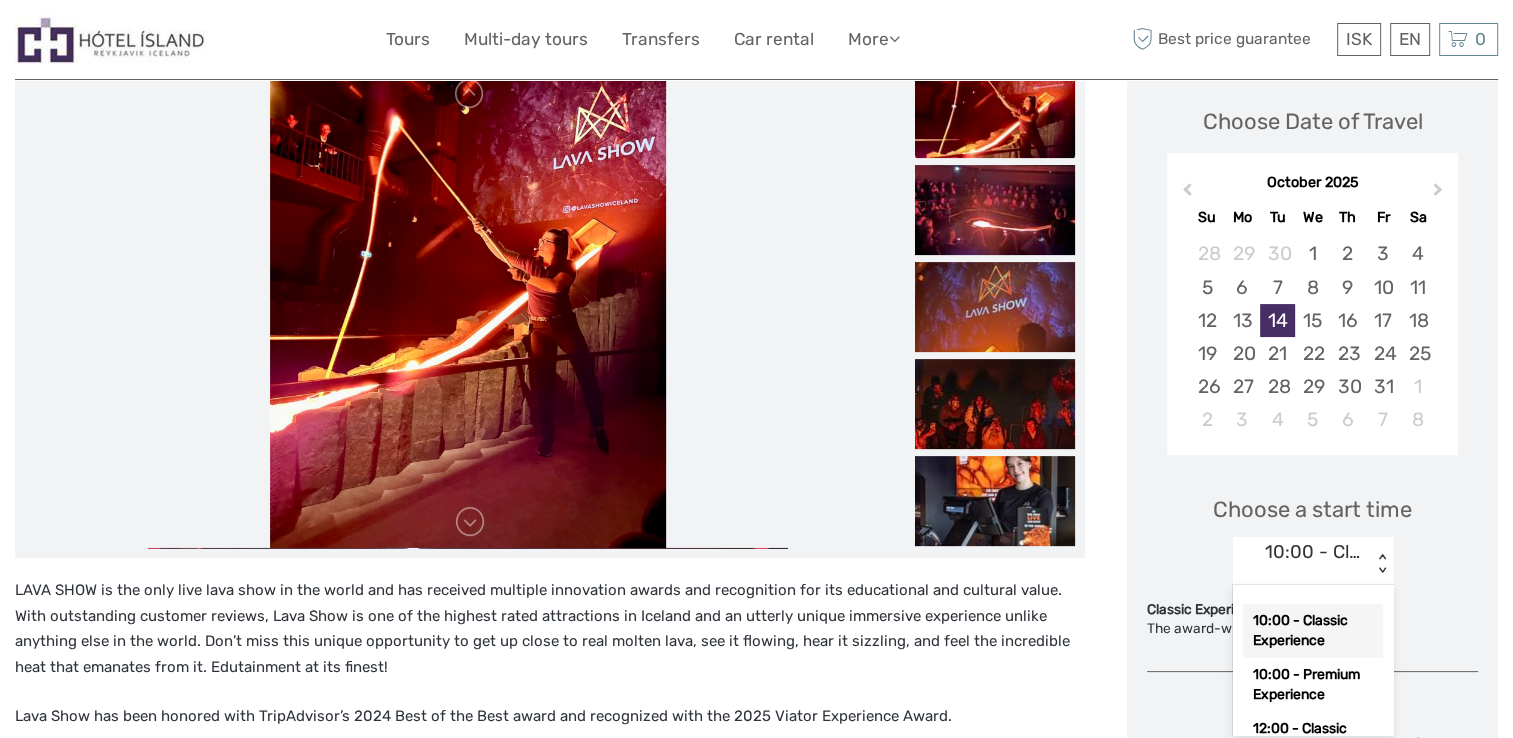 click on "option 10:00 - Classic Experience selected, 1 of 12. 12 results available. Use Up and Down to choose options, press Enter to select the currently focused option, press Escape to exit the menu, press Tab to select the option and exit the menu. 10:00 - Classic Experience < > 10:00 - Classic Experience 10:00 - Premium Experience 12:00 - Classic Experience 12:00 - Premium Experience 14:00 - Classic Experience 14:00 - Premium Experience 16:00 - Classic Experience 16:00 - Premium Experience 18:00 - Classic Experience 18:00 - Premium Experience 20:00 - Classic Experience 20:00 - Premium Experience" at bounding box center [1313, 561] 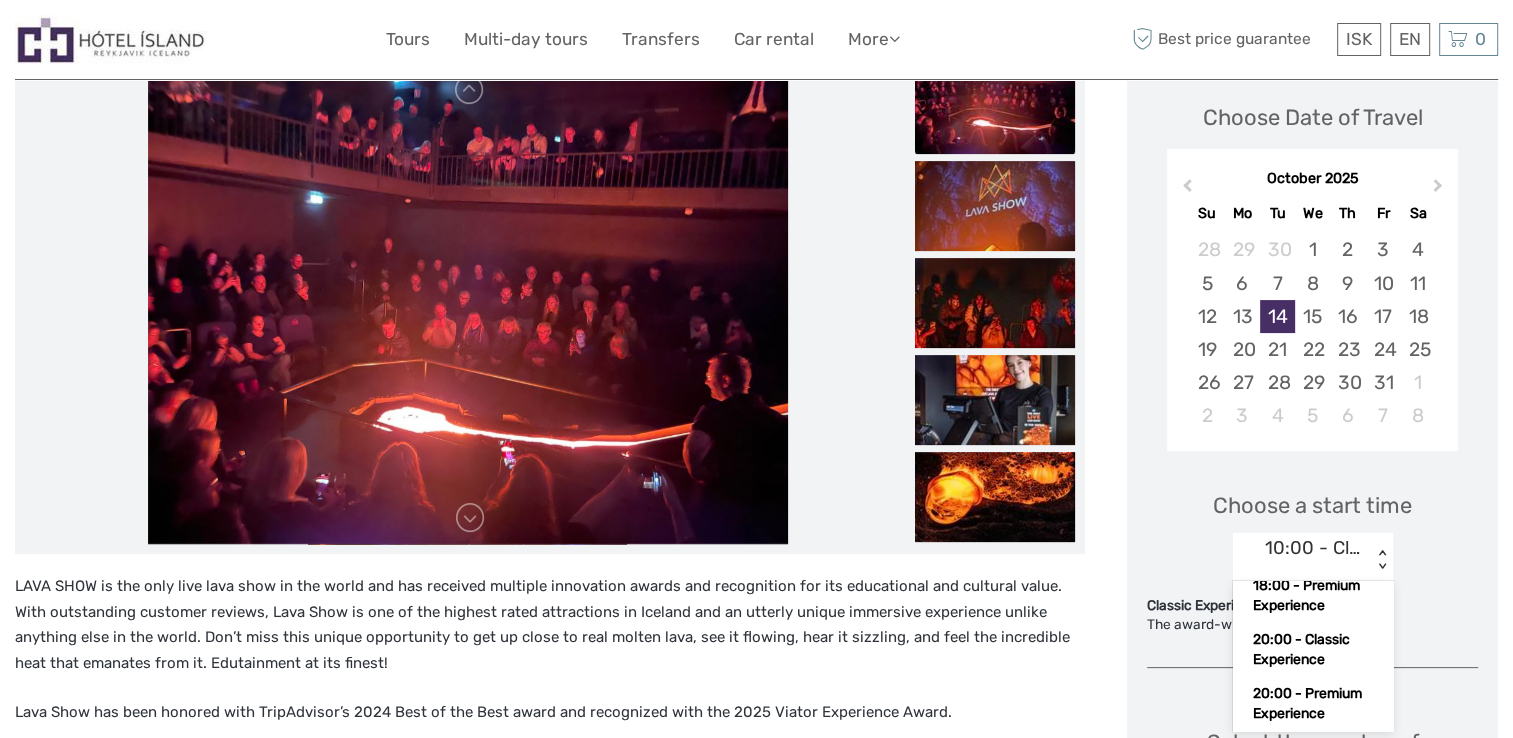 scroll, scrollTop: 636, scrollLeft: 0, axis: vertical 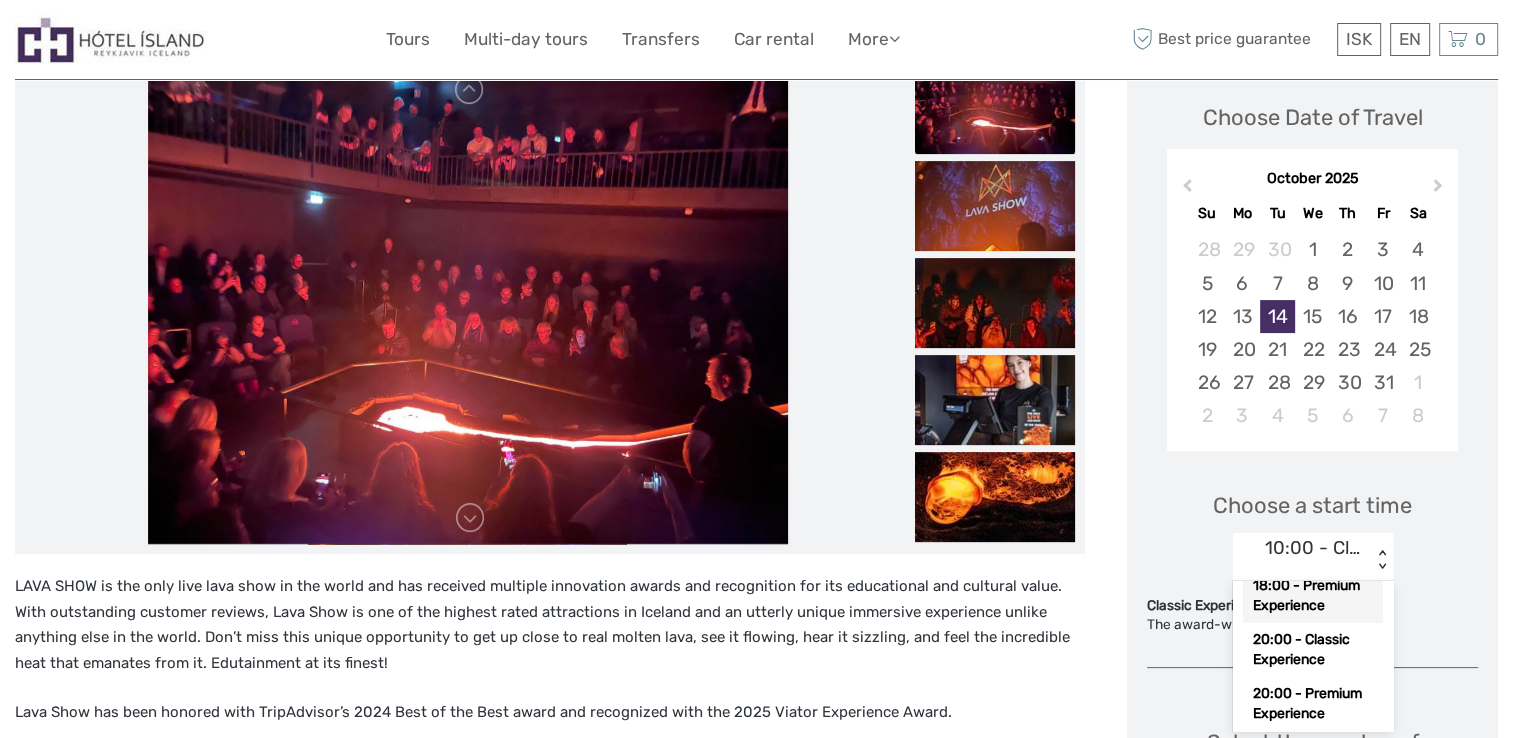 click on "October 2025 Previous Month Next Month October 2025 Su Mo Tu We Th Fr Sa 28 29 30 1 2 3 4 5 6 7 8 9 10 11 12 13 14 15 16 17 18 19 20 21 22 23 24 25 26 27 28 29 30 31 1 2 3 4 5 6 7 8" at bounding box center [1312, 303] 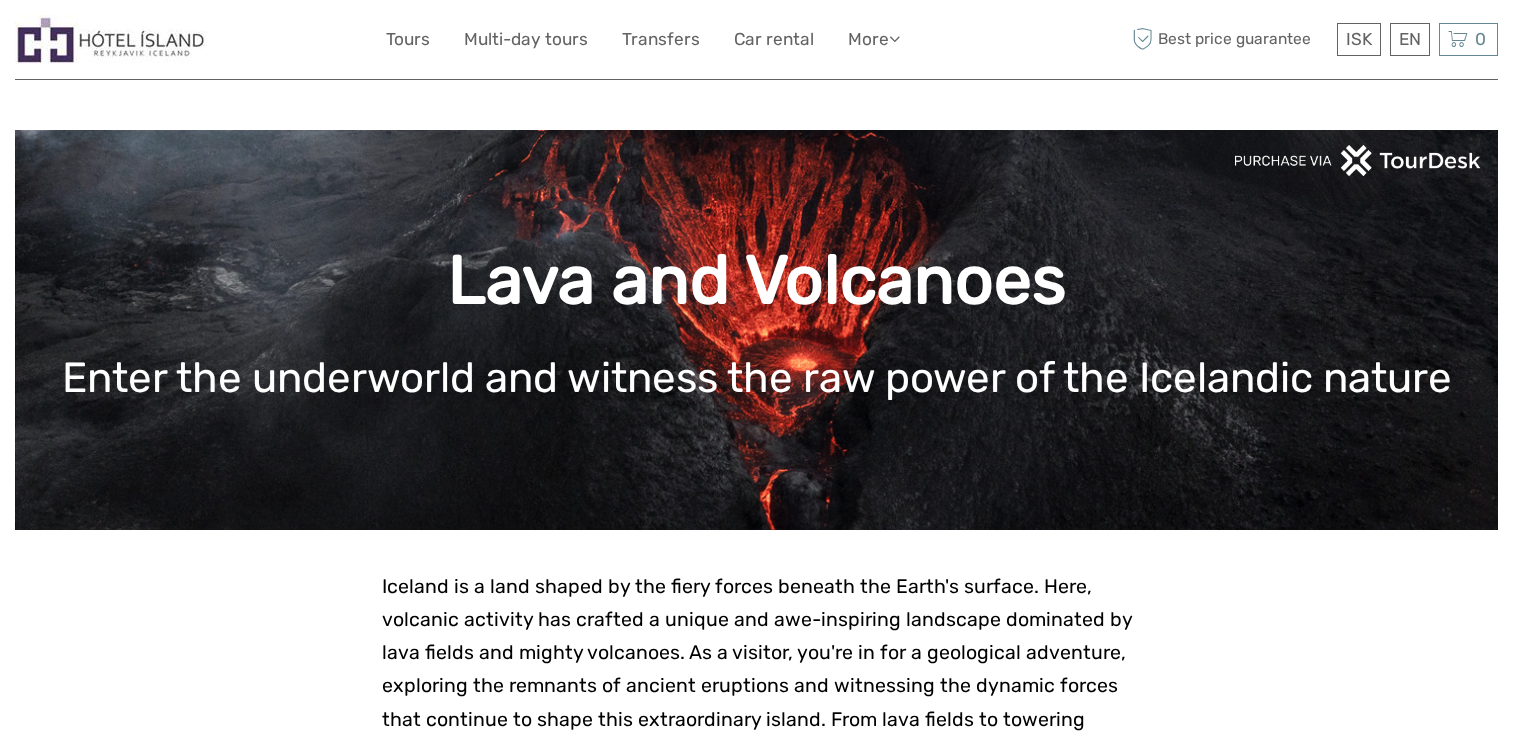 scroll, scrollTop: 800, scrollLeft: 0, axis: vertical 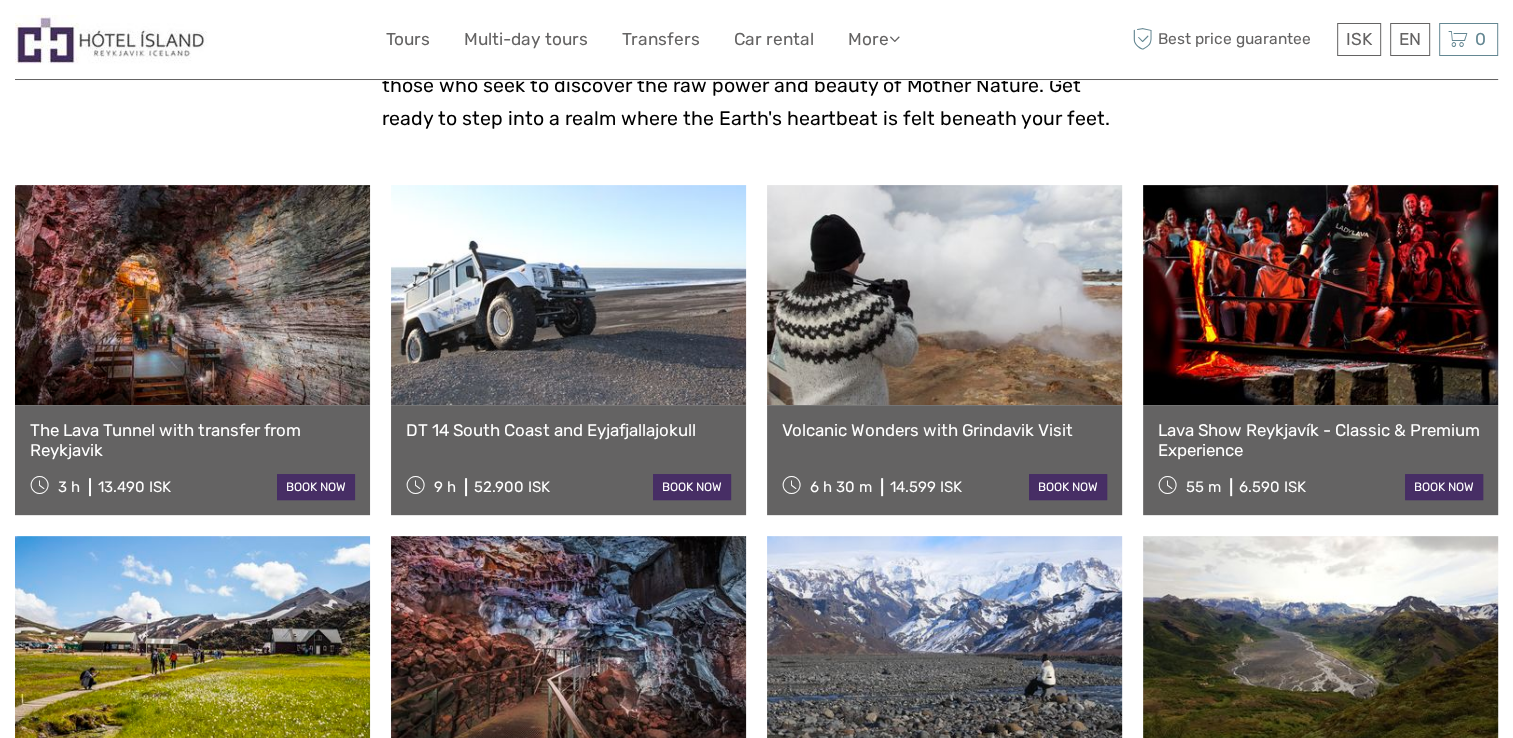 click at bounding box center (192, 295) 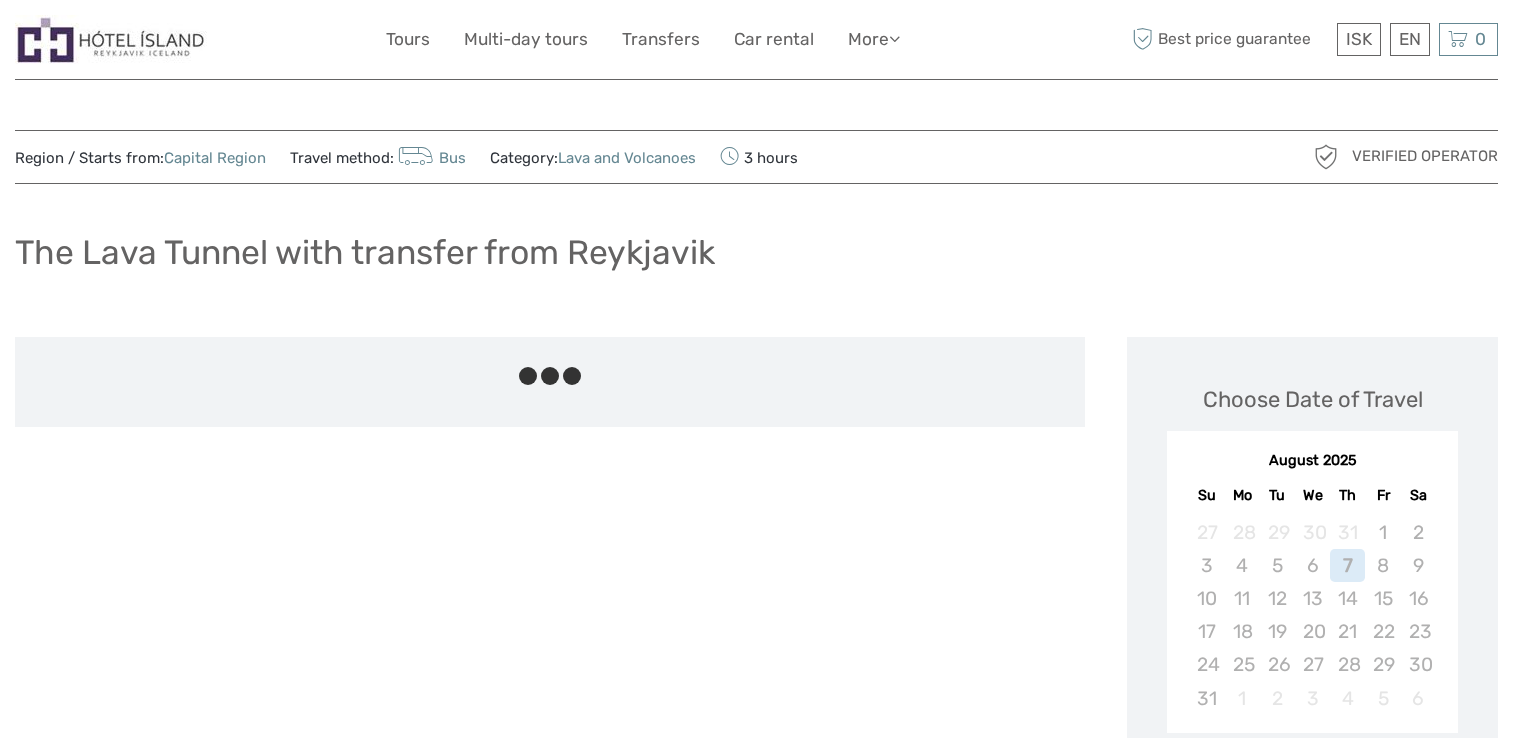 scroll, scrollTop: 0, scrollLeft: 0, axis: both 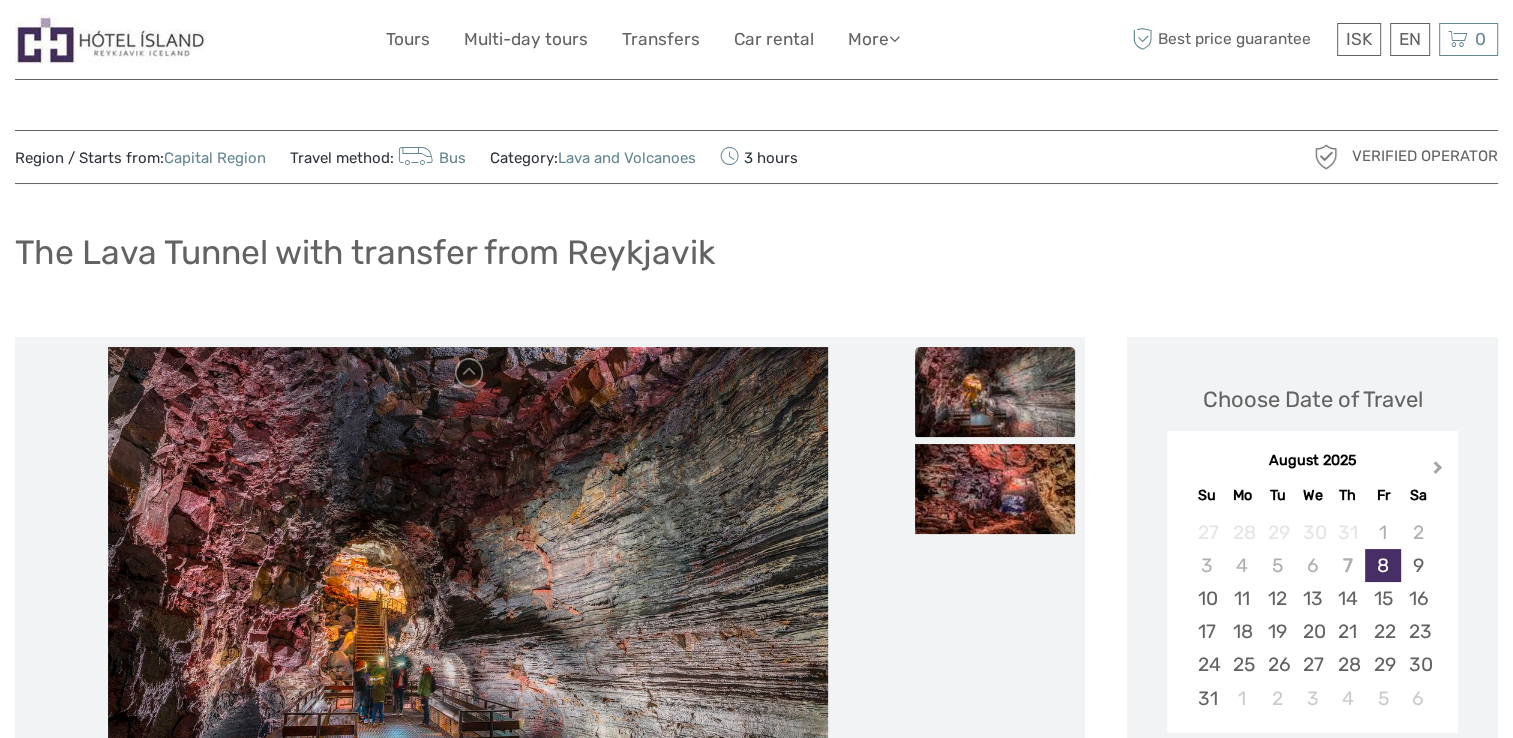 click on "Next Month" at bounding box center (1438, 471) 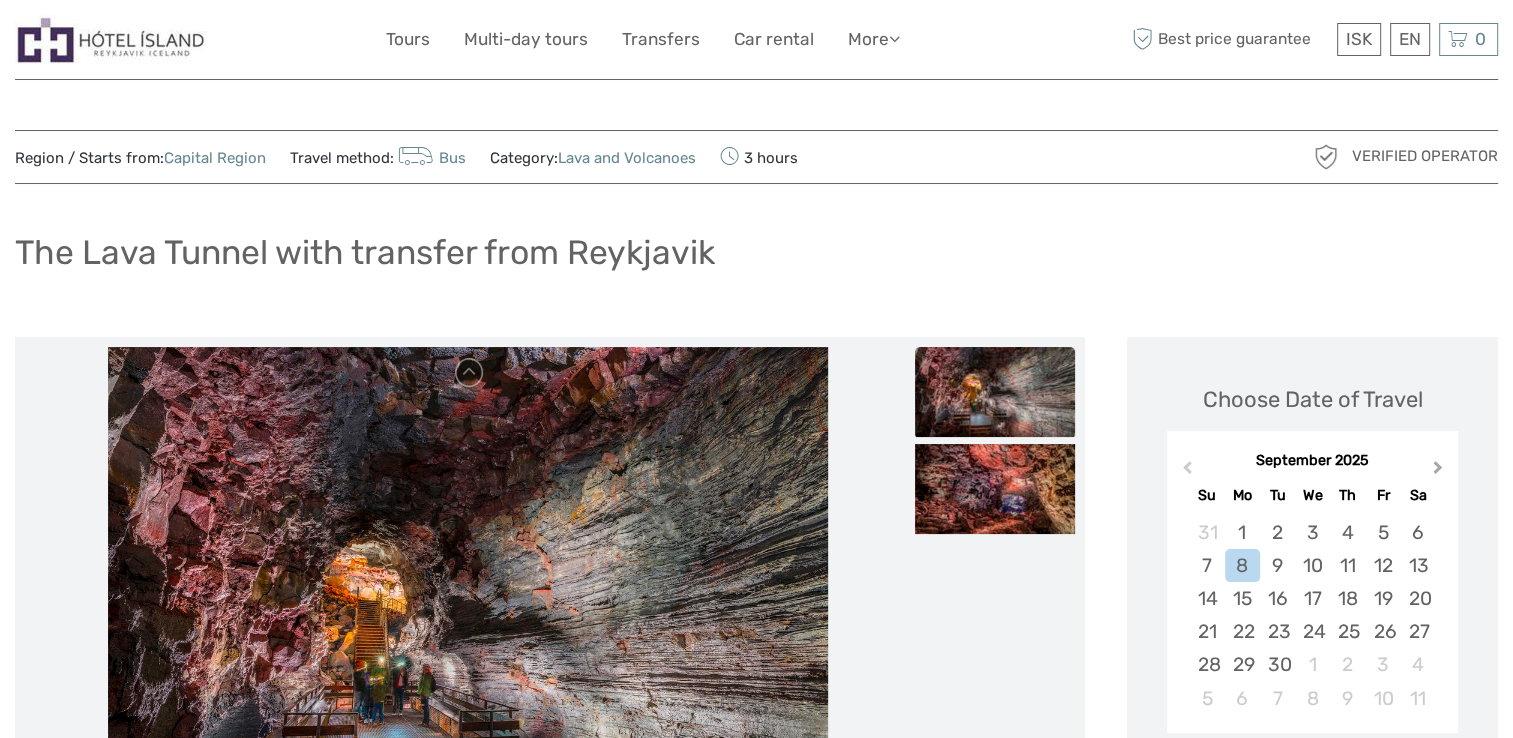 click on "Next Month" at bounding box center (1438, 471) 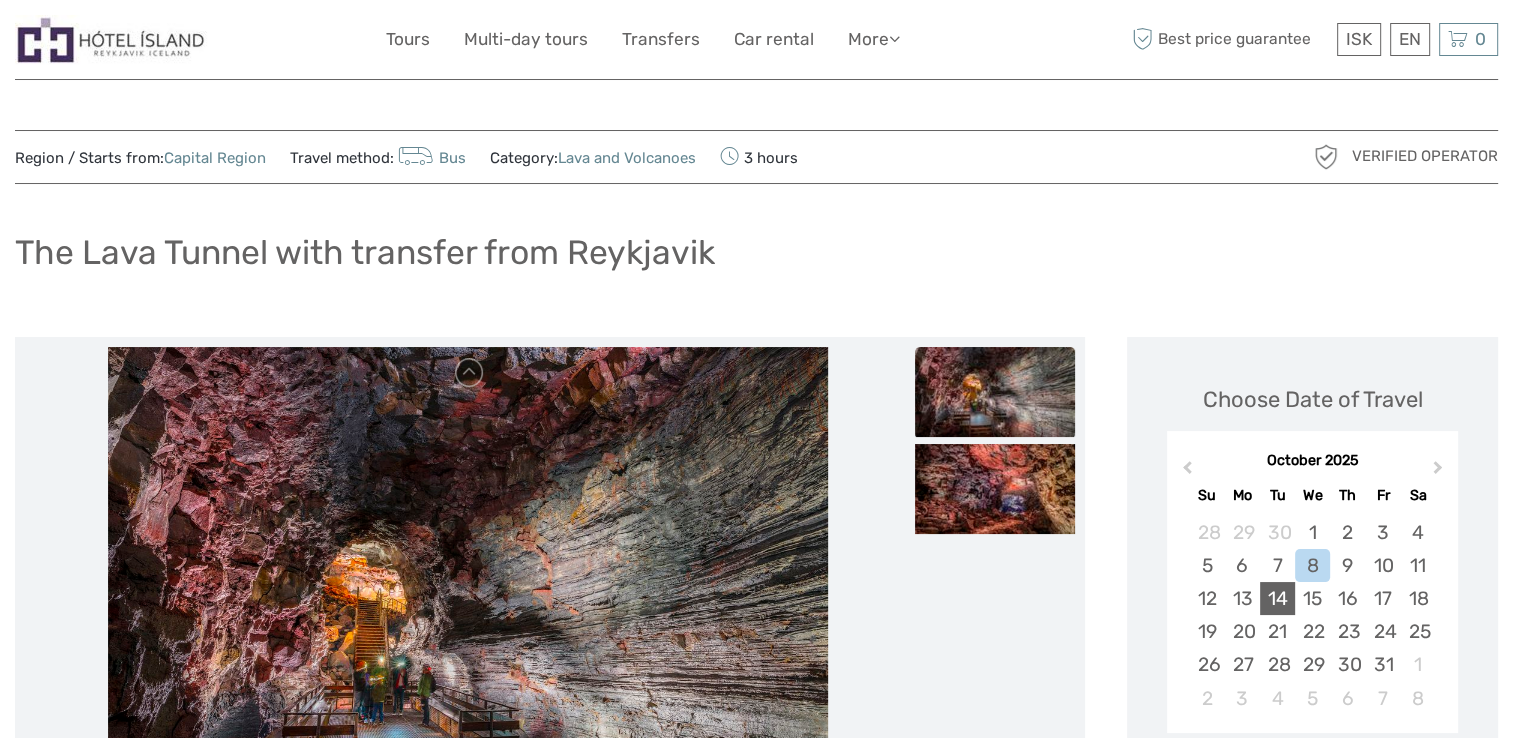 click on "14" at bounding box center (1277, 598) 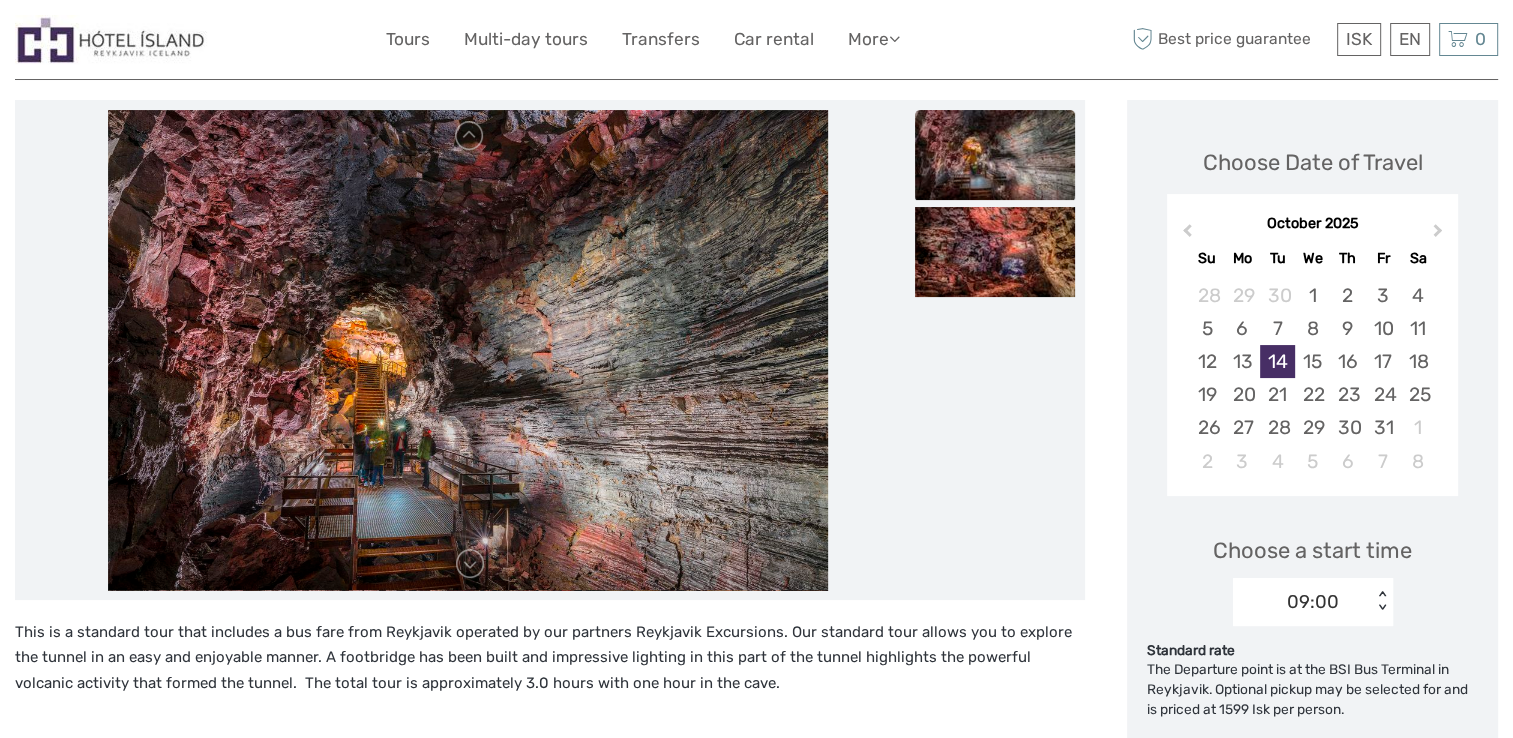 scroll, scrollTop: 300, scrollLeft: 0, axis: vertical 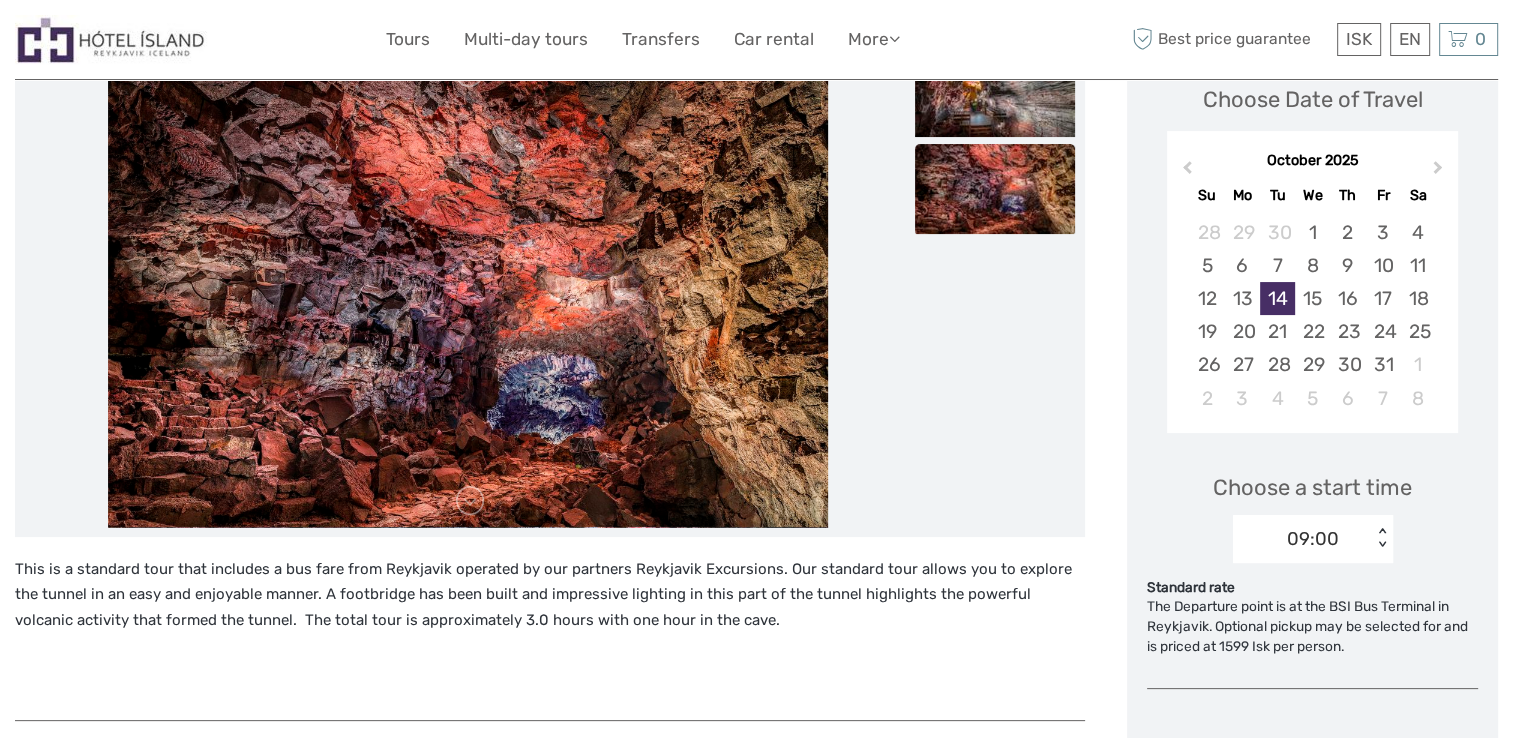 click on "09:00" at bounding box center (1313, 539) 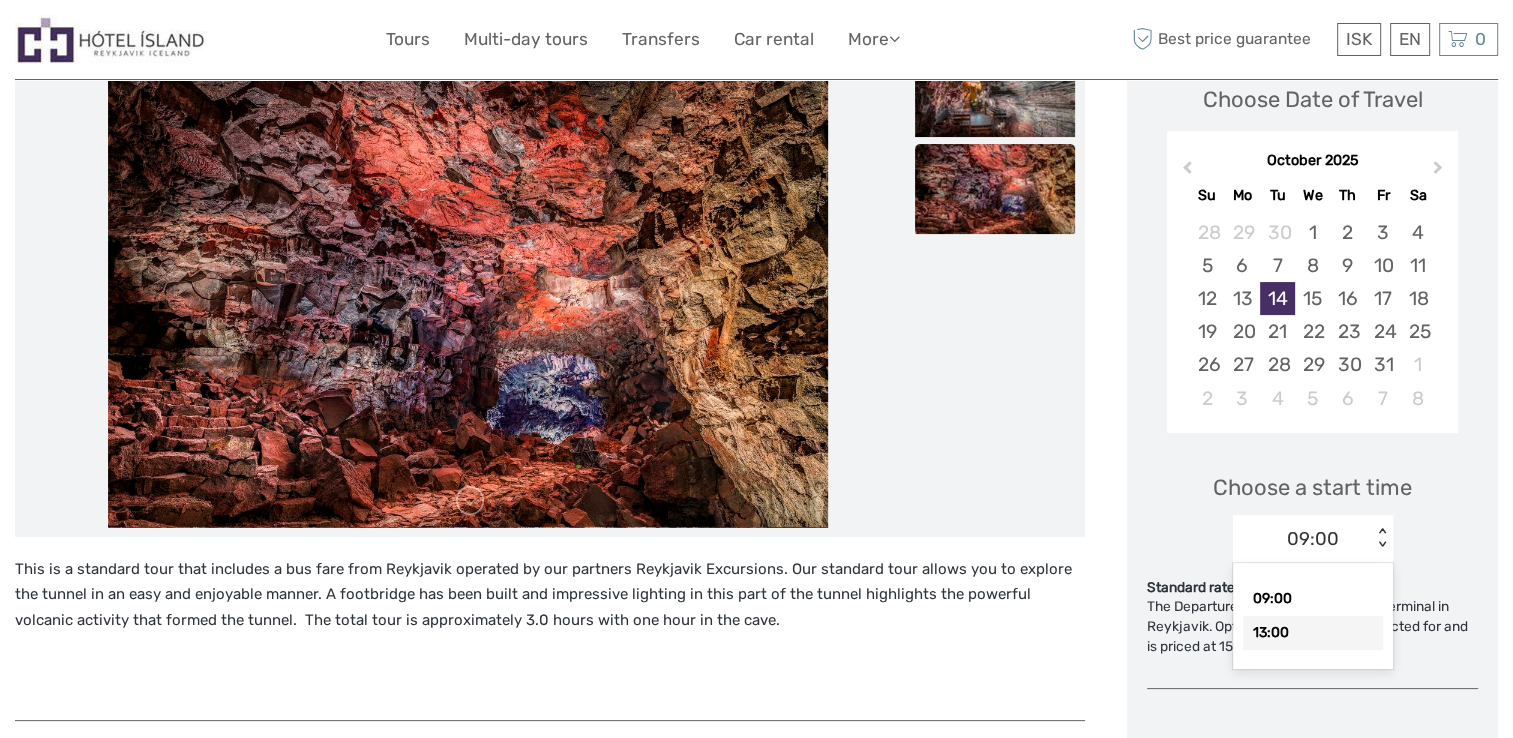 click on "13:00" at bounding box center [1313, 633] 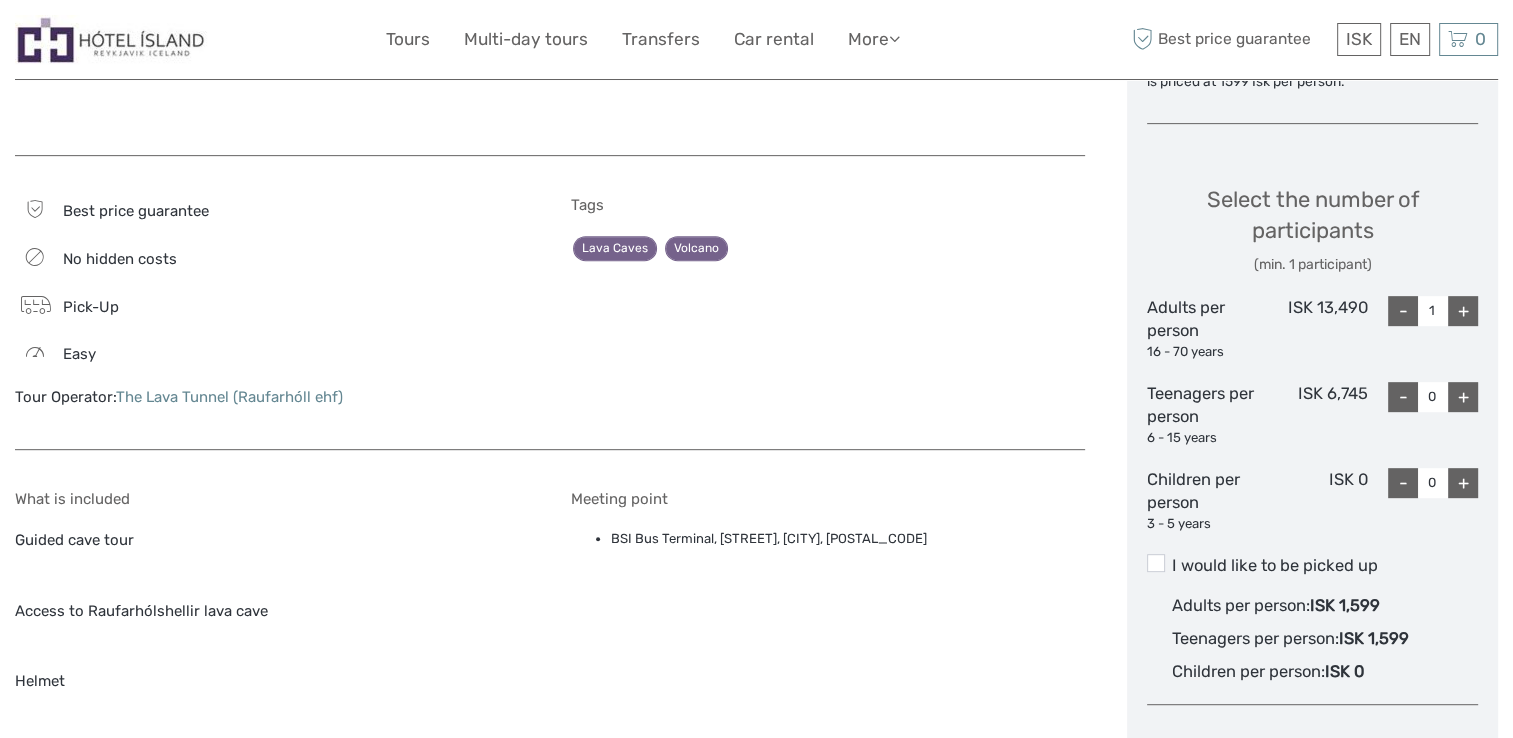 scroll, scrollTop: 900, scrollLeft: 0, axis: vertical 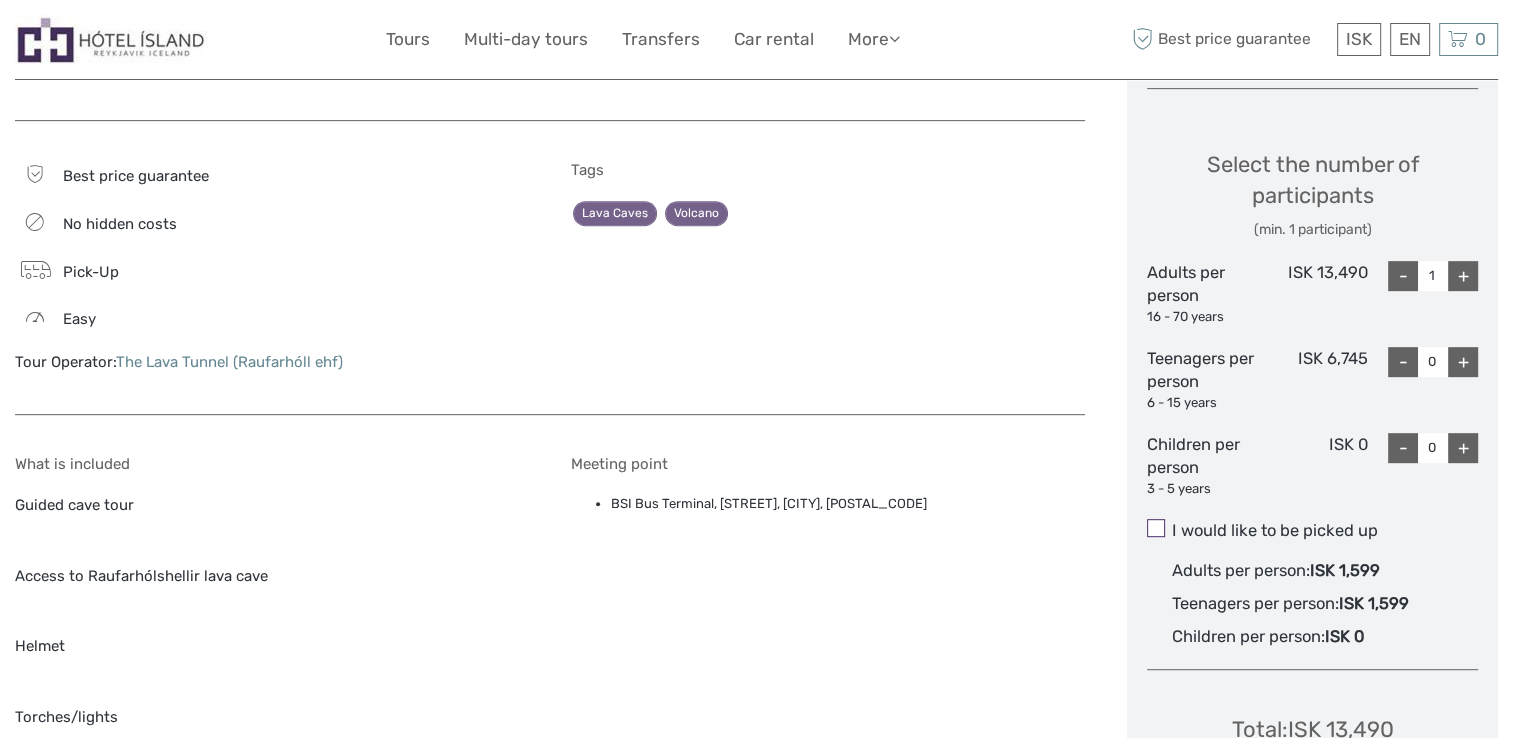 click at bounding box center (1156, 528) 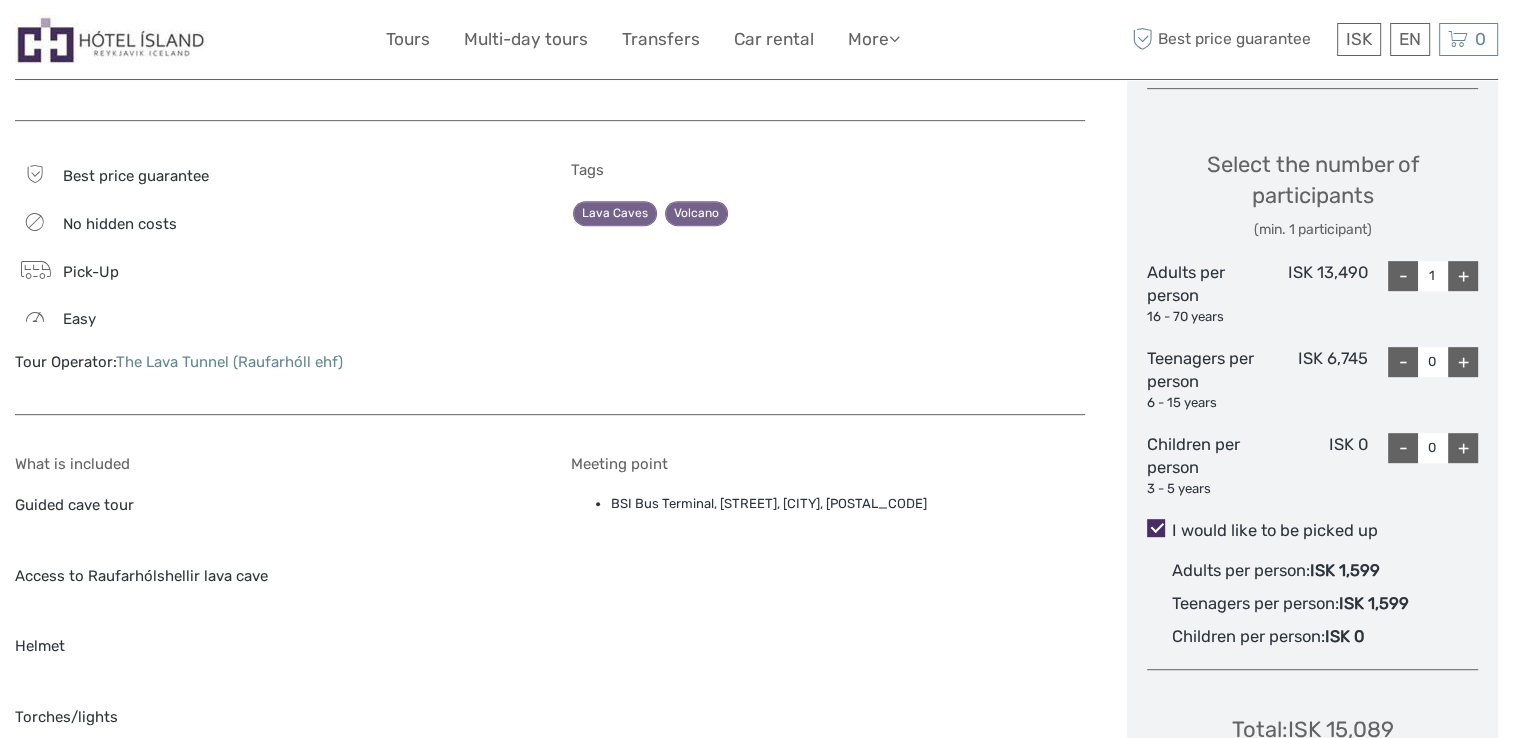 click on "+" at bounding box center (1463, 276) 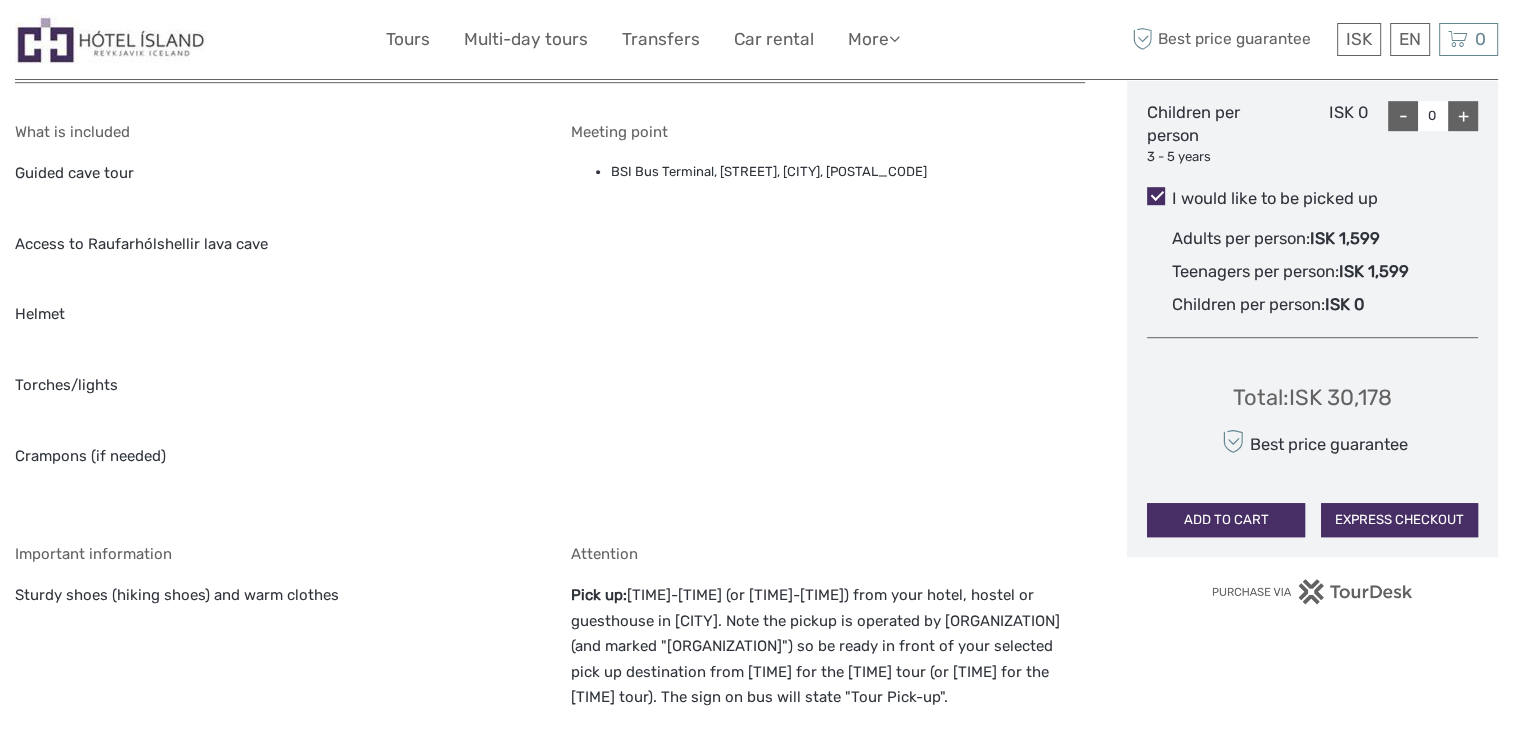 scroll, scrollTop: 1300, scrollLeft: 0, axis: vertical 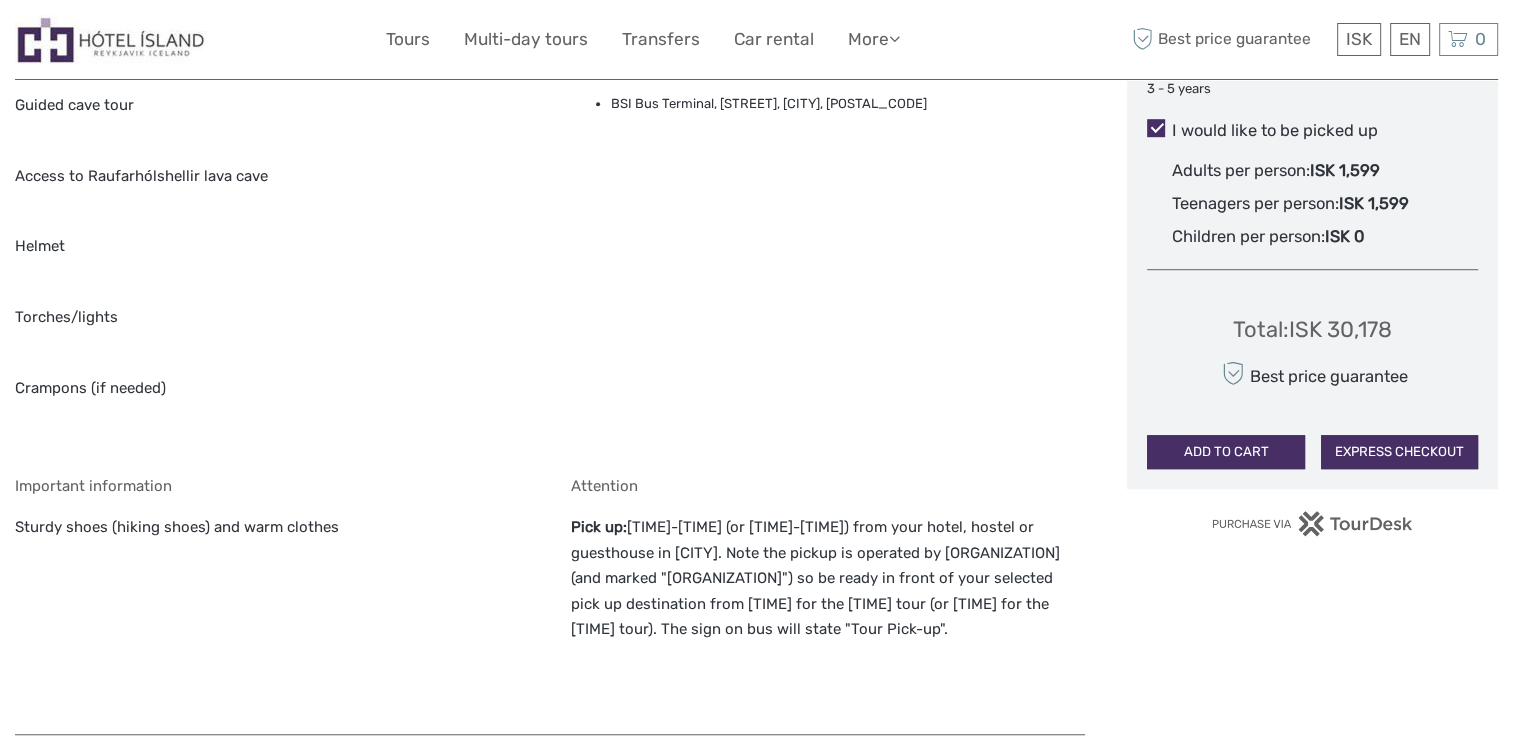click on "ADD TO CART" at bounding box center [1225, 452] 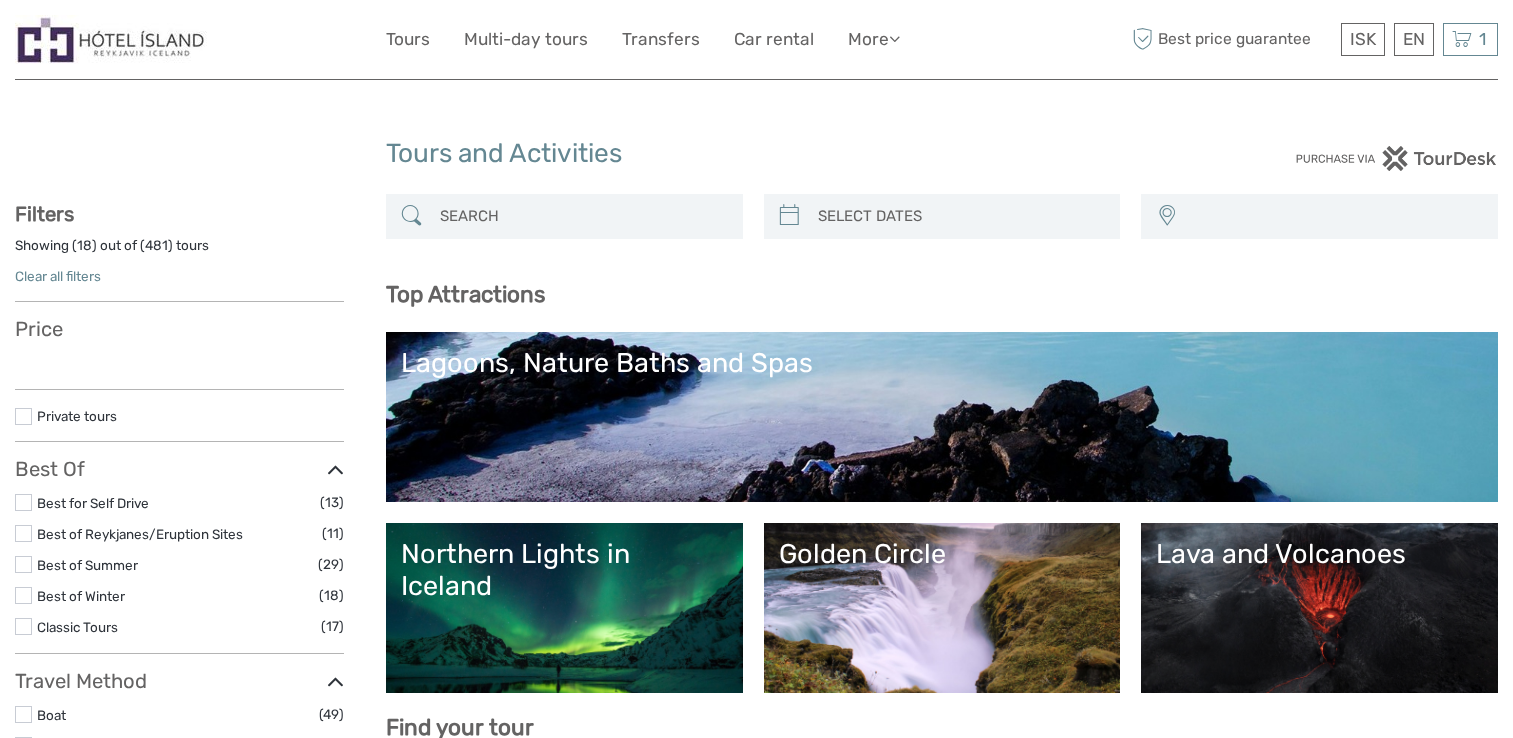 select 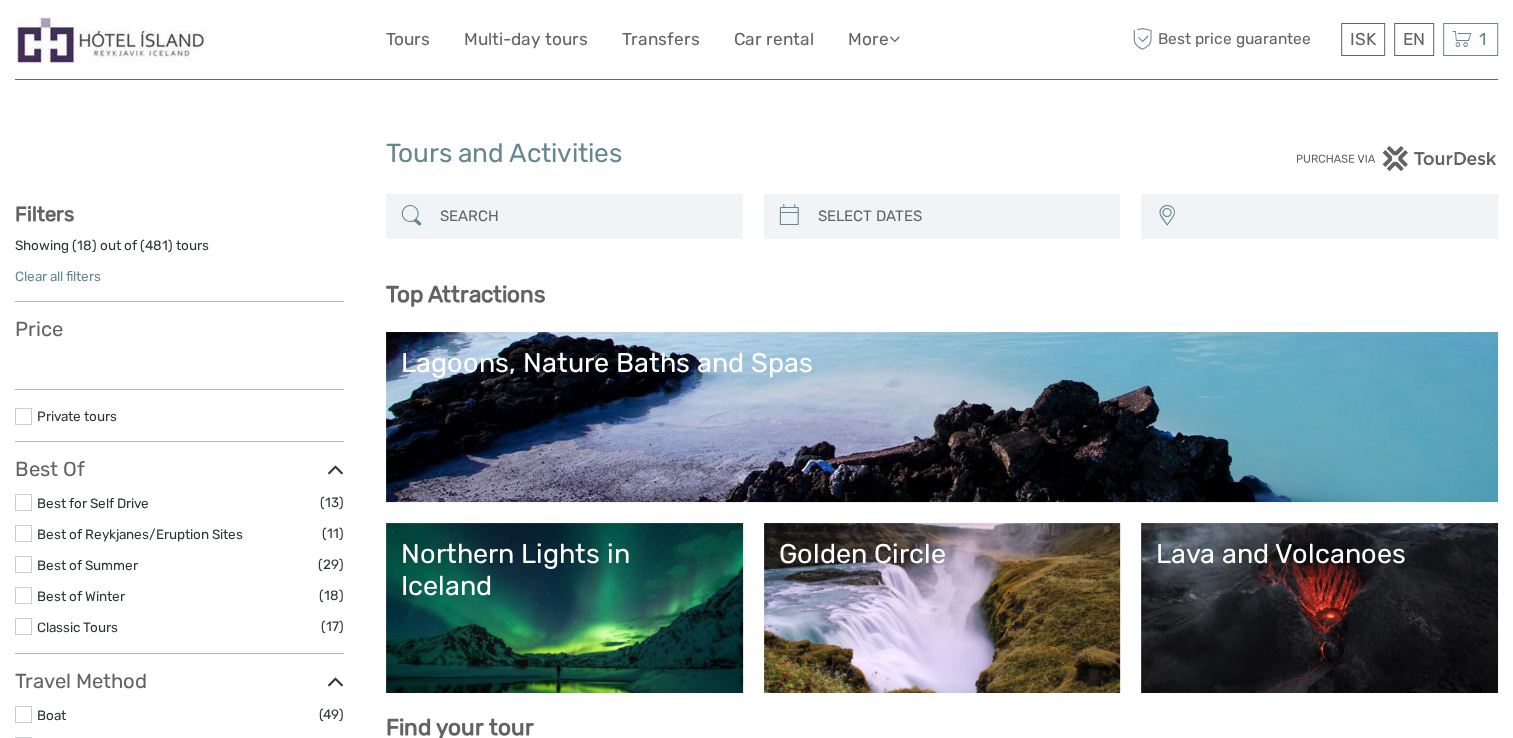 scroll, scrollTop: 0, scrollLeft: 0, axis: both 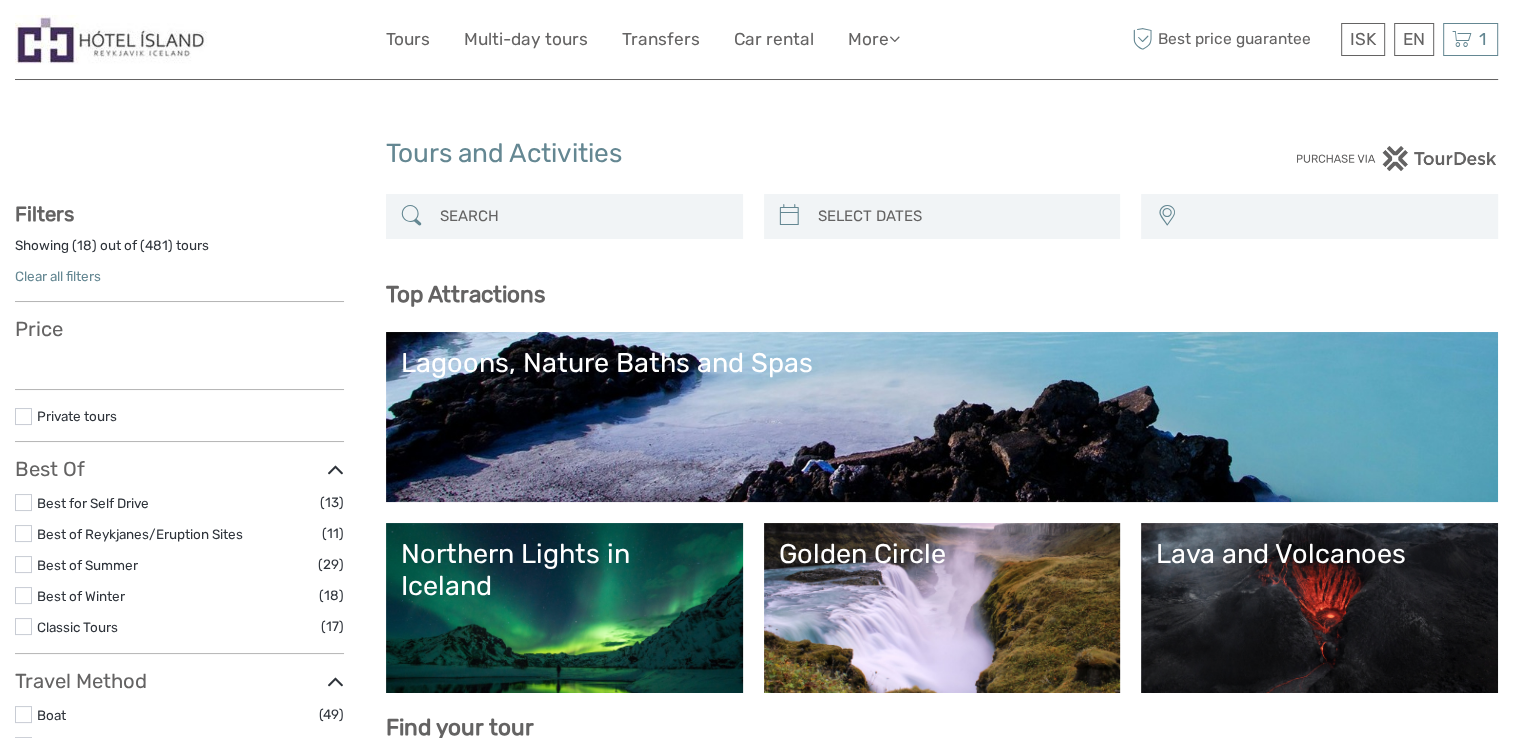 select 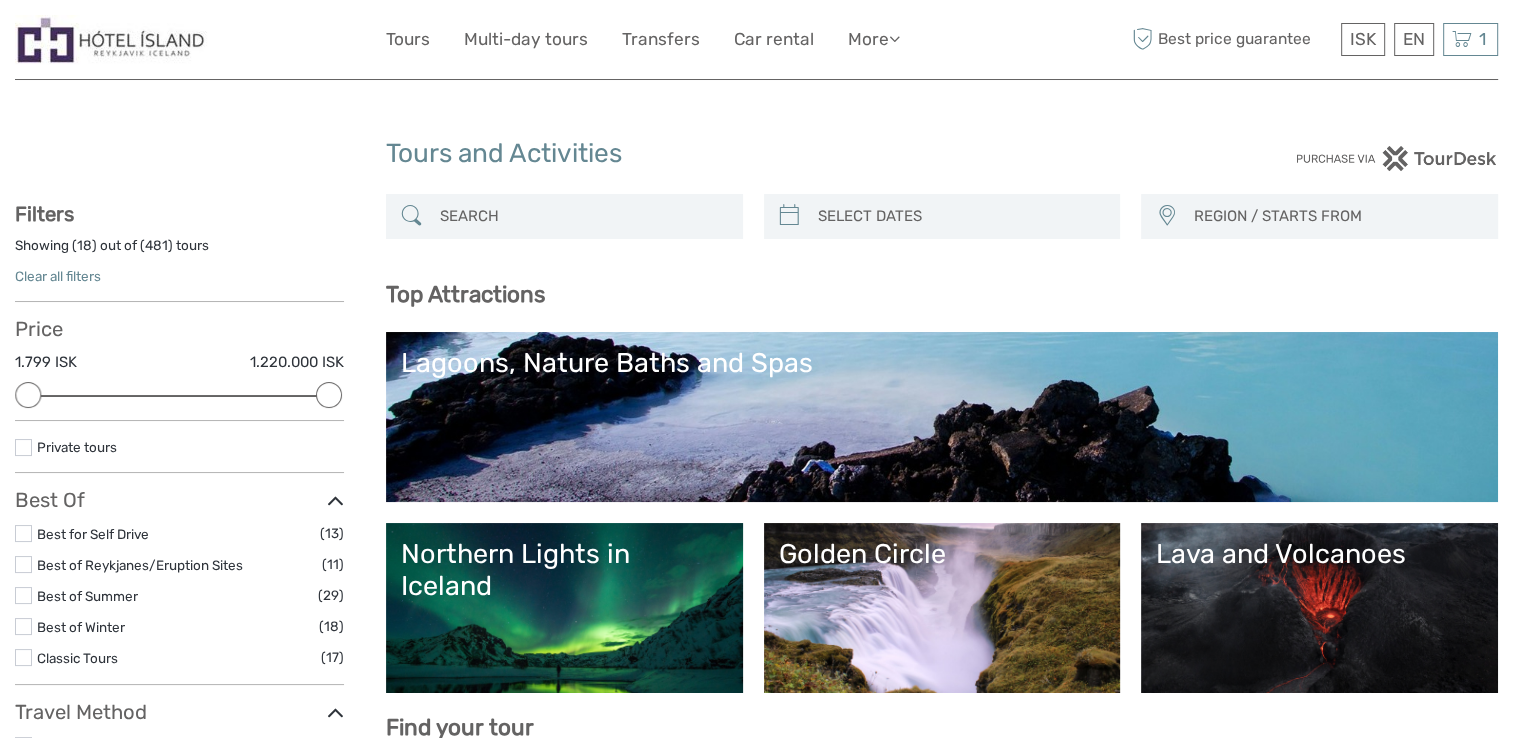 scroll, scrollTop: 101, scrollLeft: 0, axis: vertical 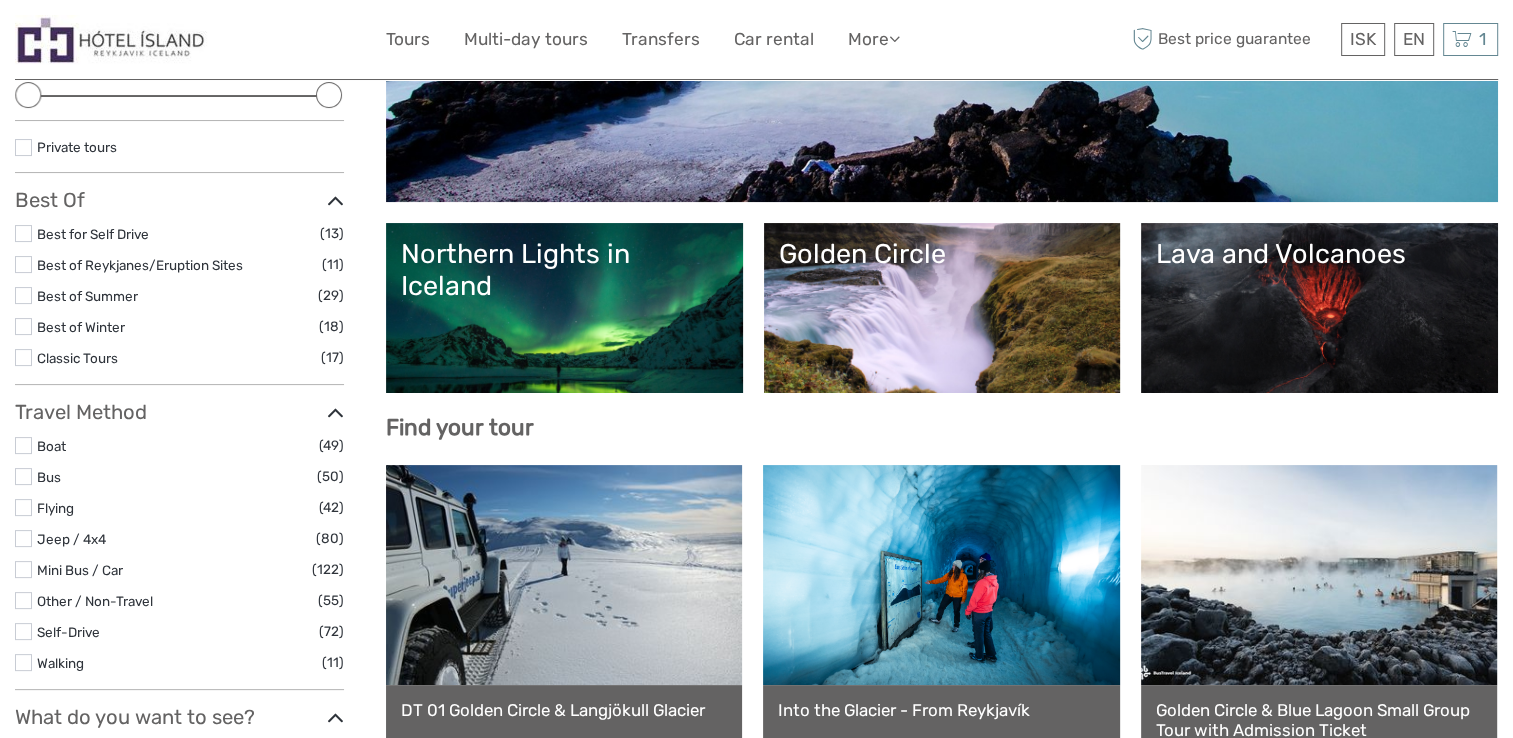 click on "Lava and Volcanoes" at bounding box center [1319, 308] 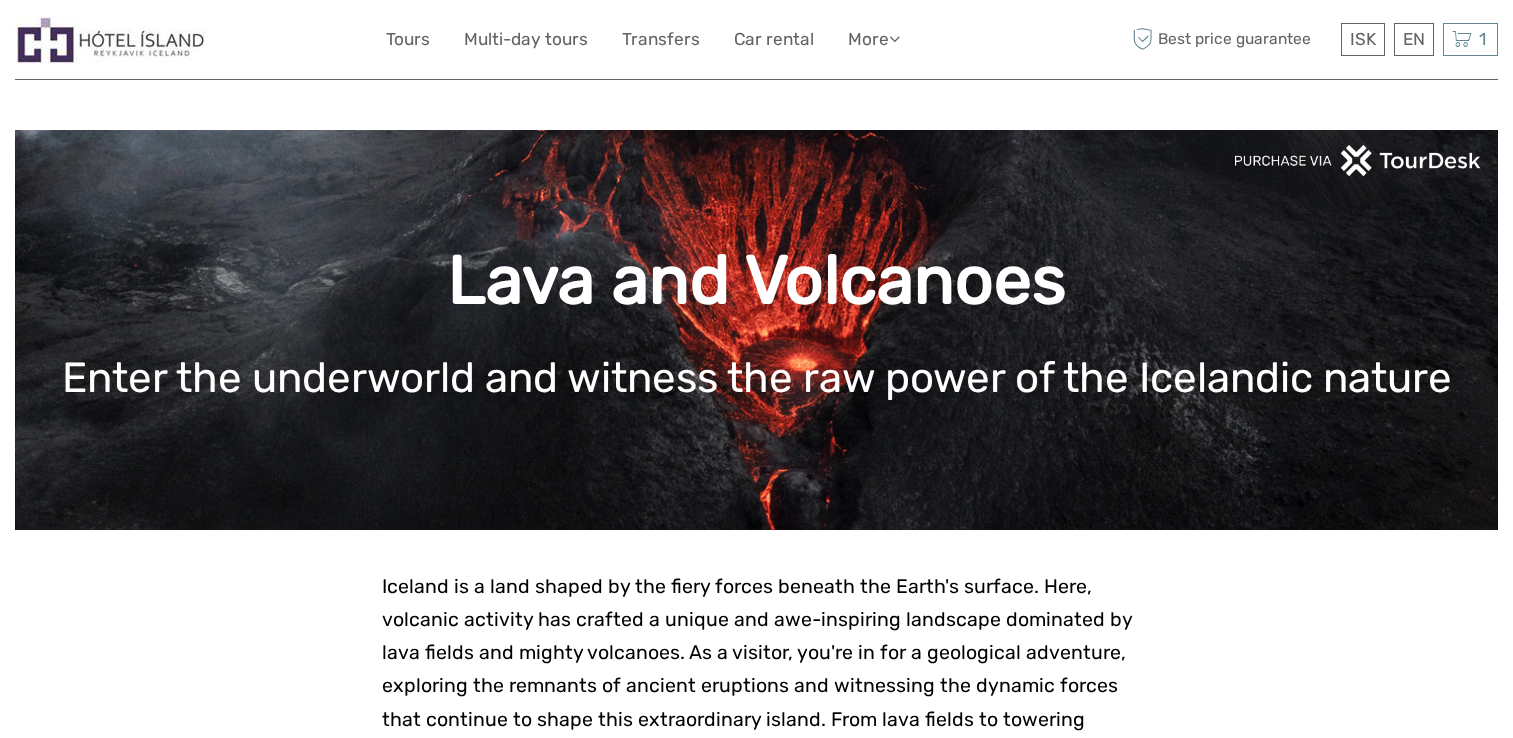 scroll, scrollTop: 0, scrollLeft: 0, axis: both 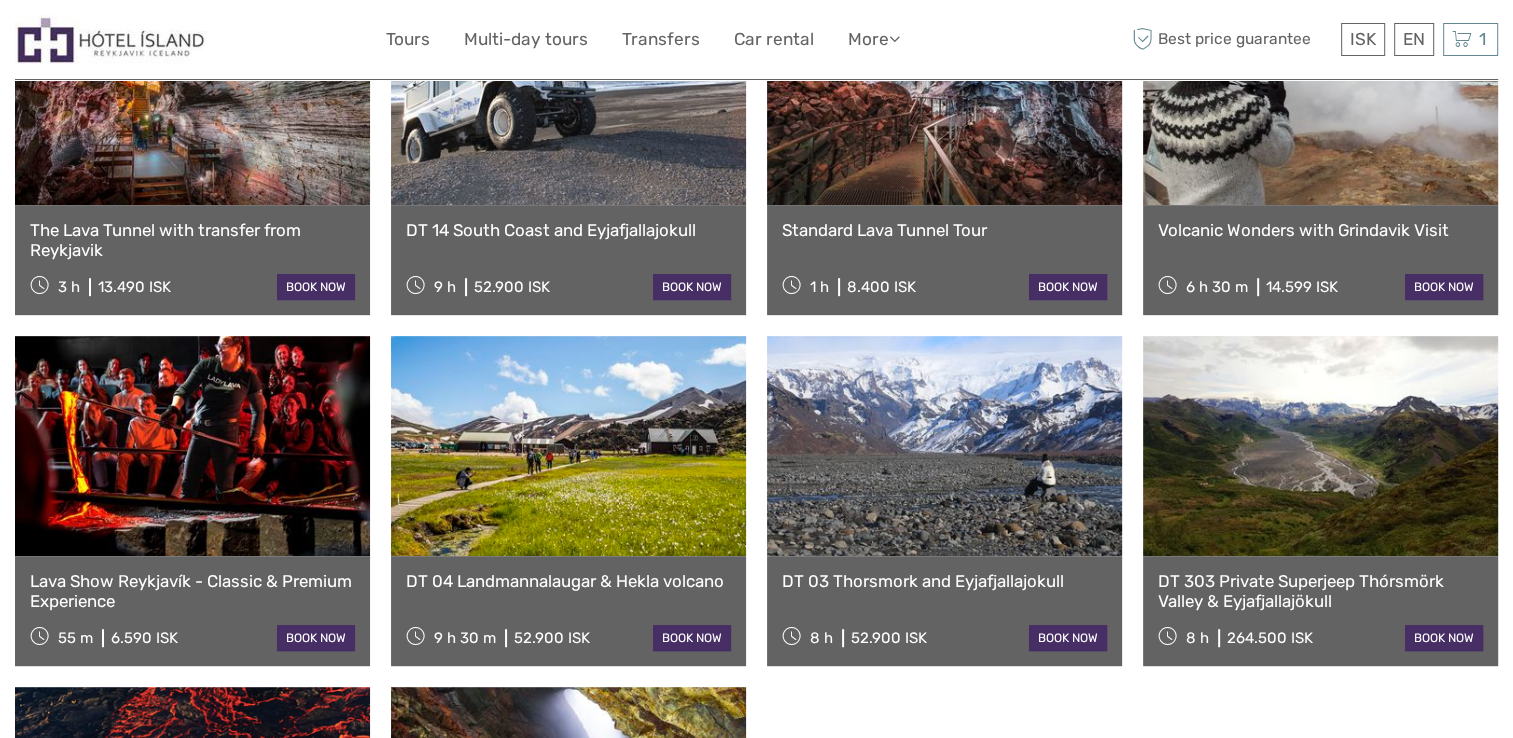 click on "DT 303 Private Superjeep Thórsmörk Valley & Eyjafjallajökull" at bounding box center [1320, 591] 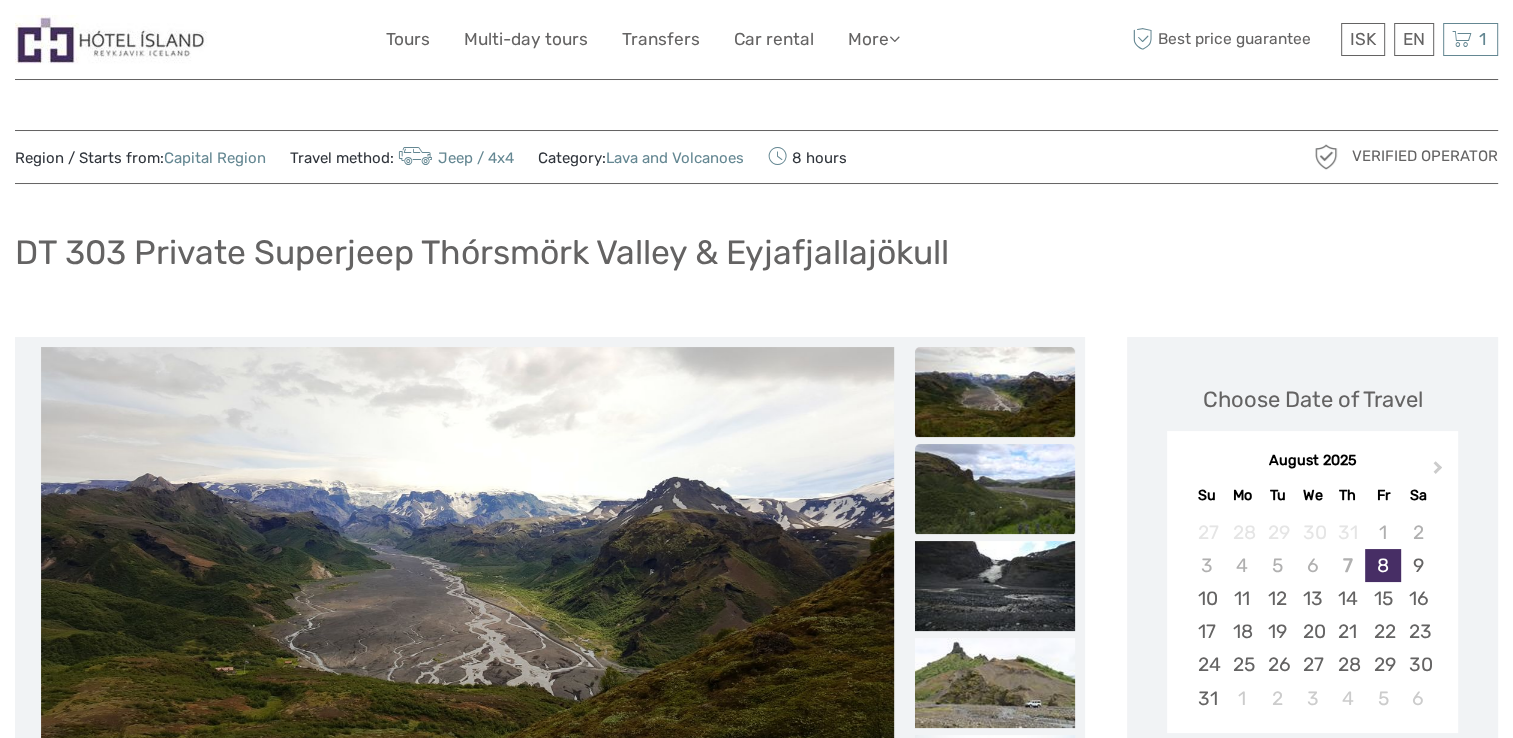 scroll, scrollTop: 71, scrollLeft: 0, axis: vertical 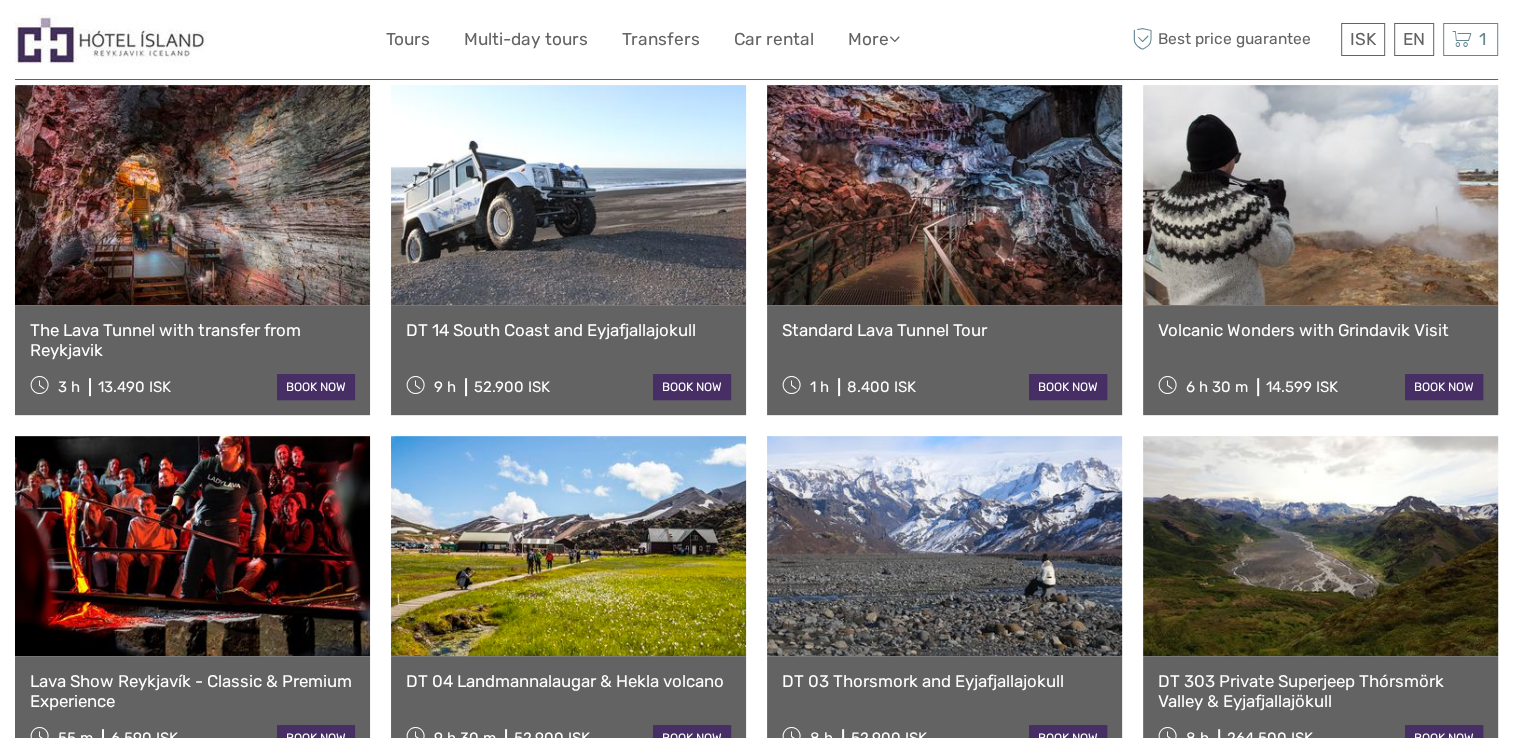 click at bounding box center [192, 195] 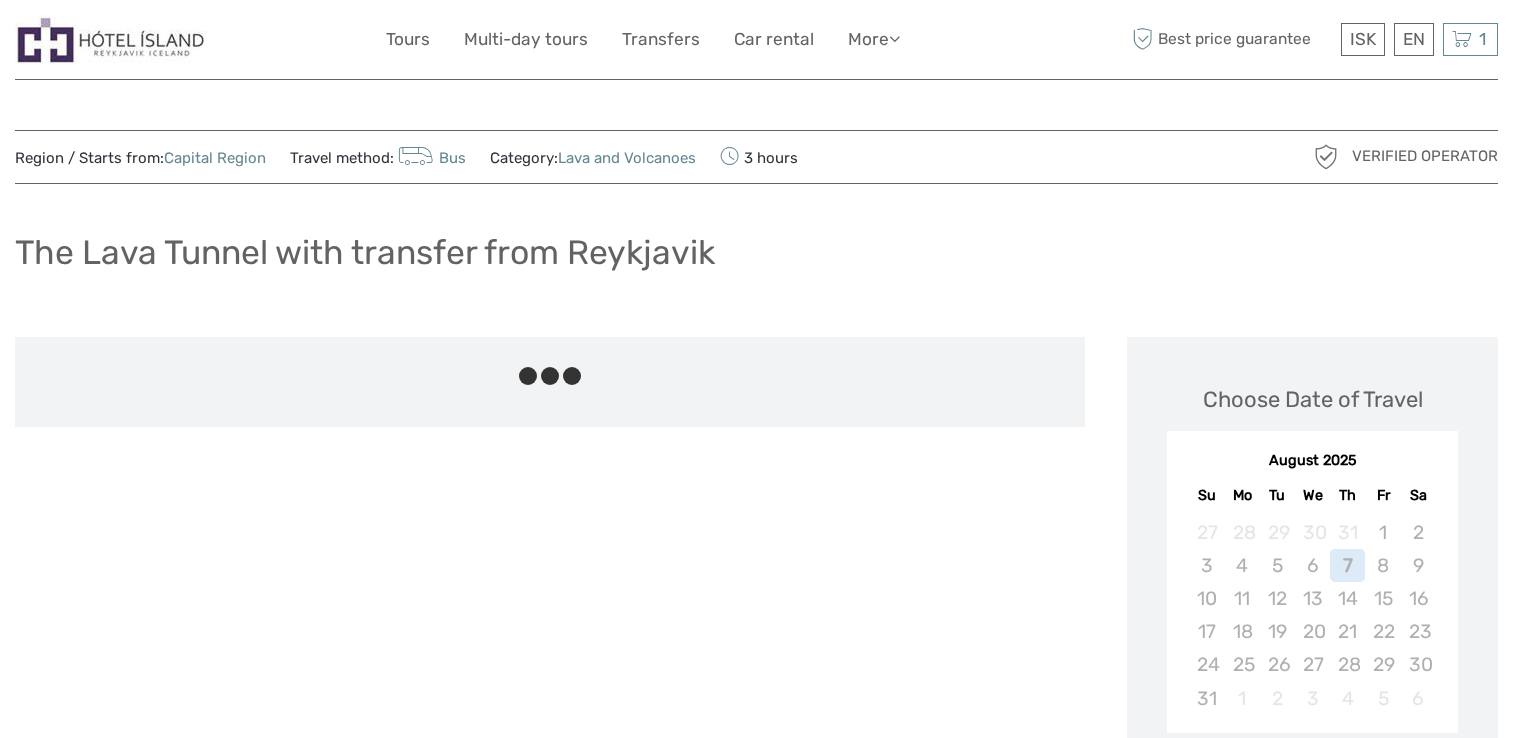 scroll, scrollTop: 0, scrollLeft: 0, axis: both 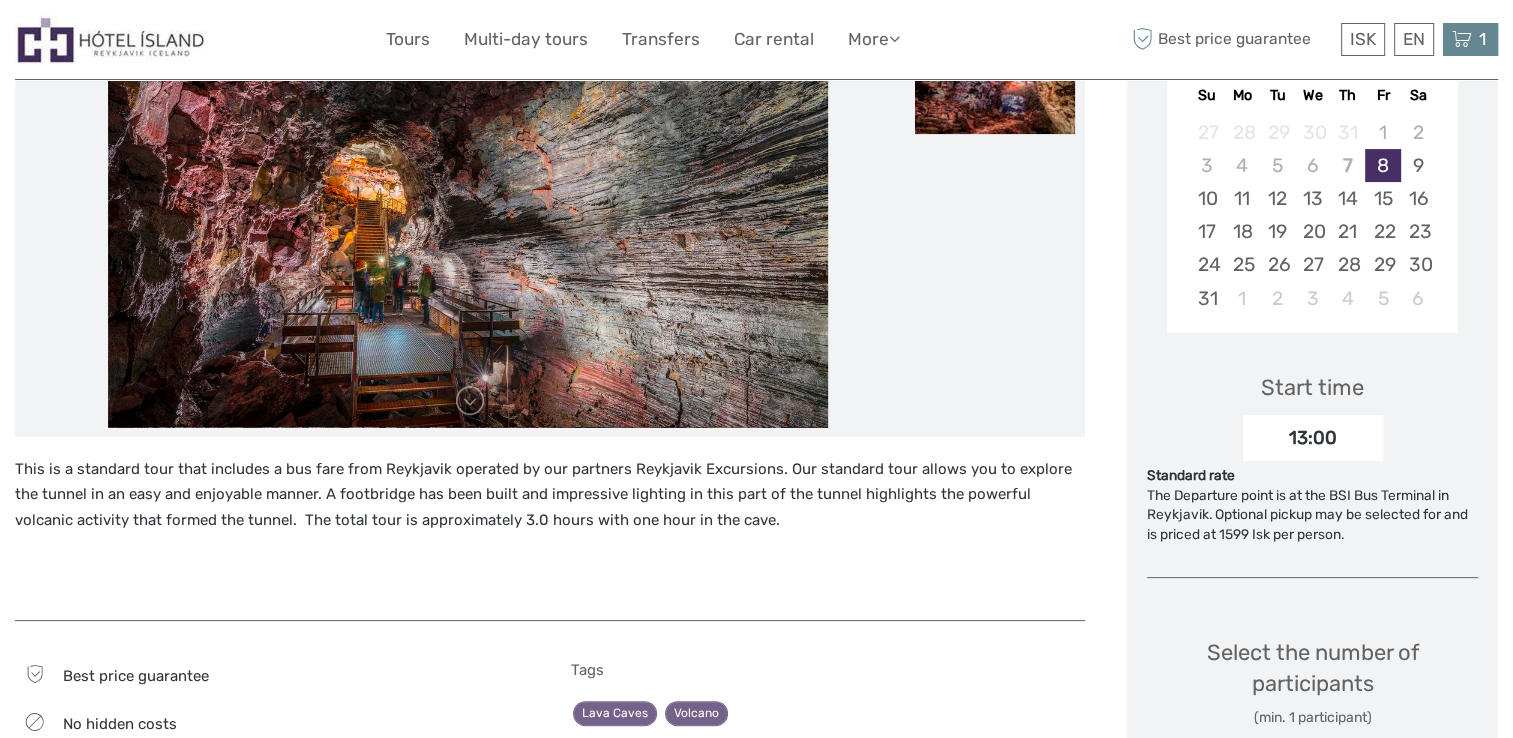 click on "1" at bounding box center [1482, 39] 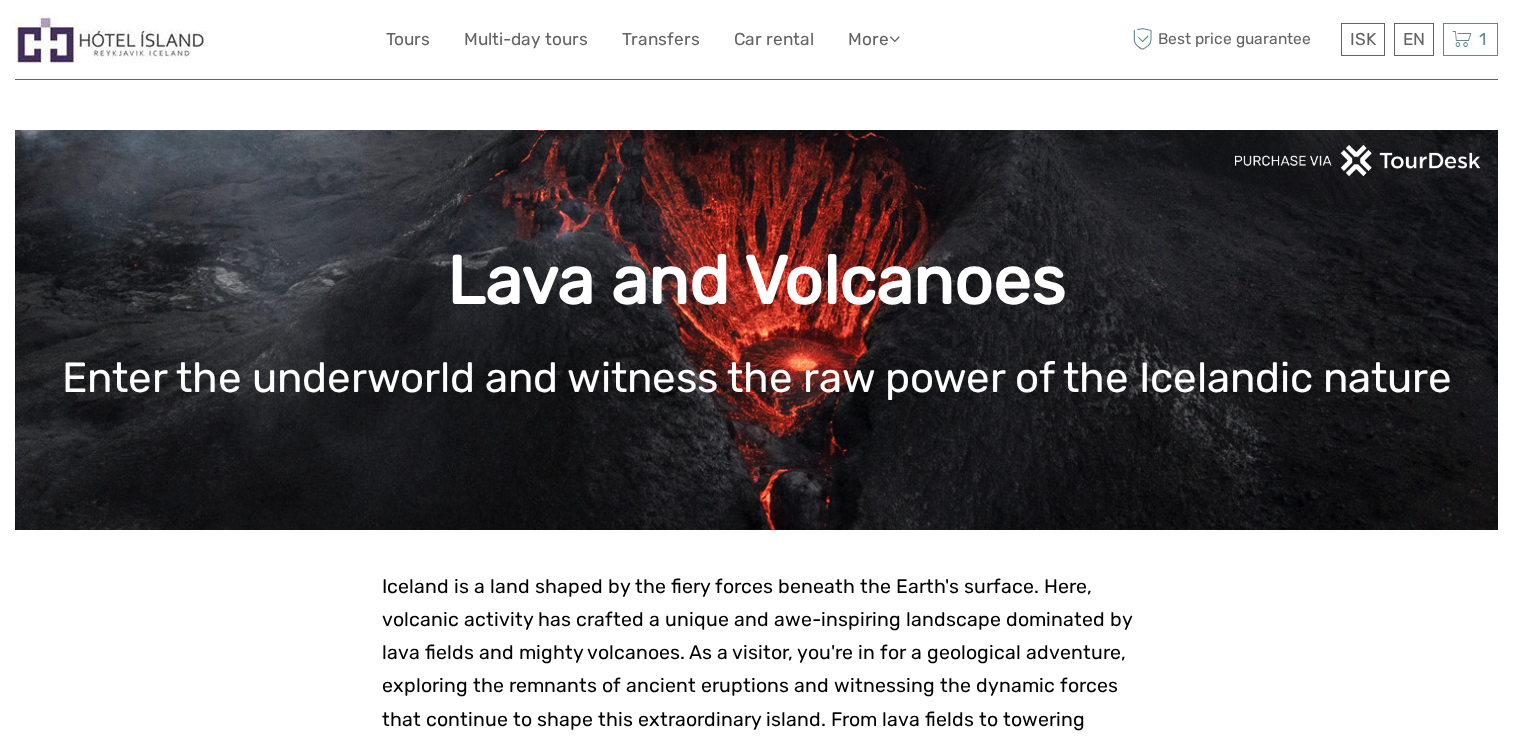 scroll, scrollTop: 800, scrollLeft: 0, axis: vertical 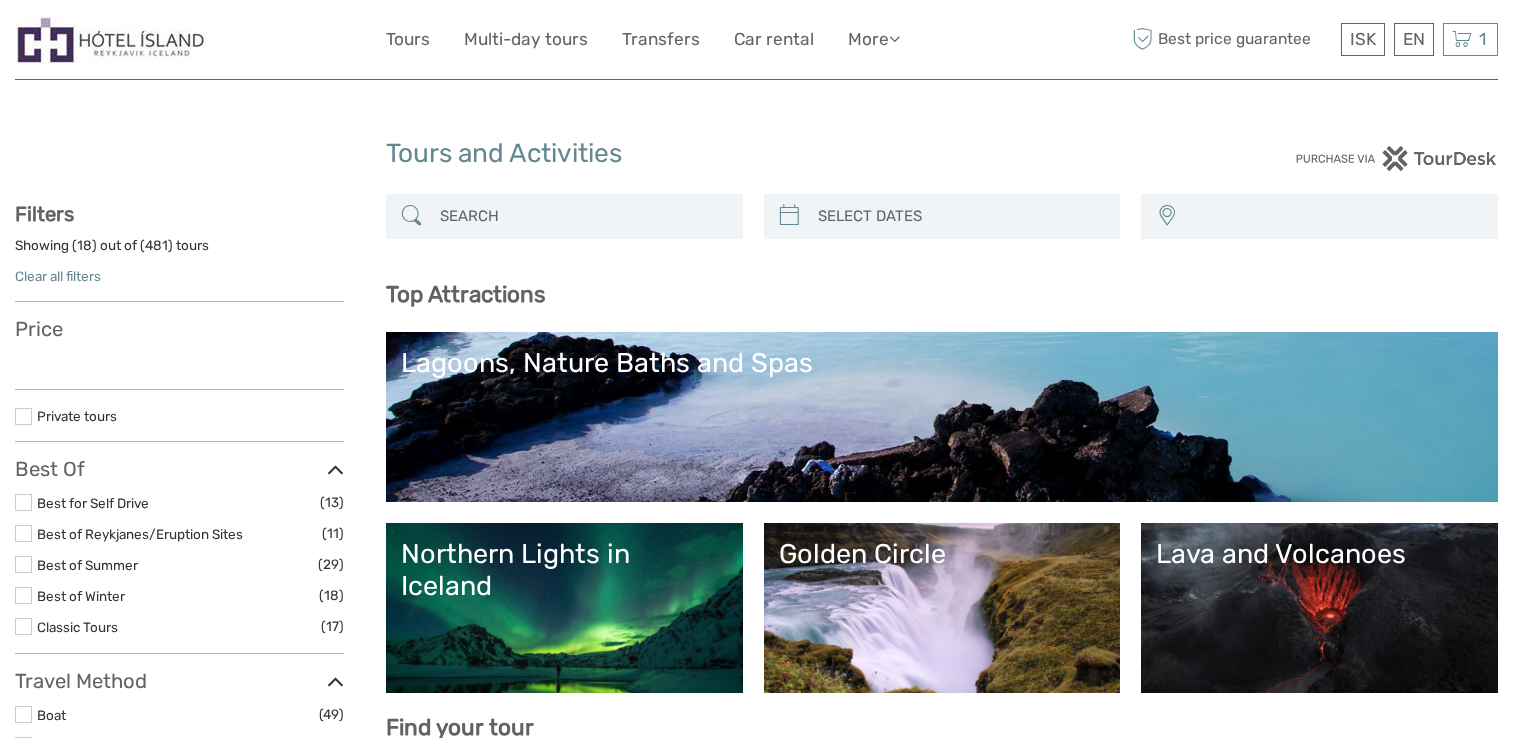 select 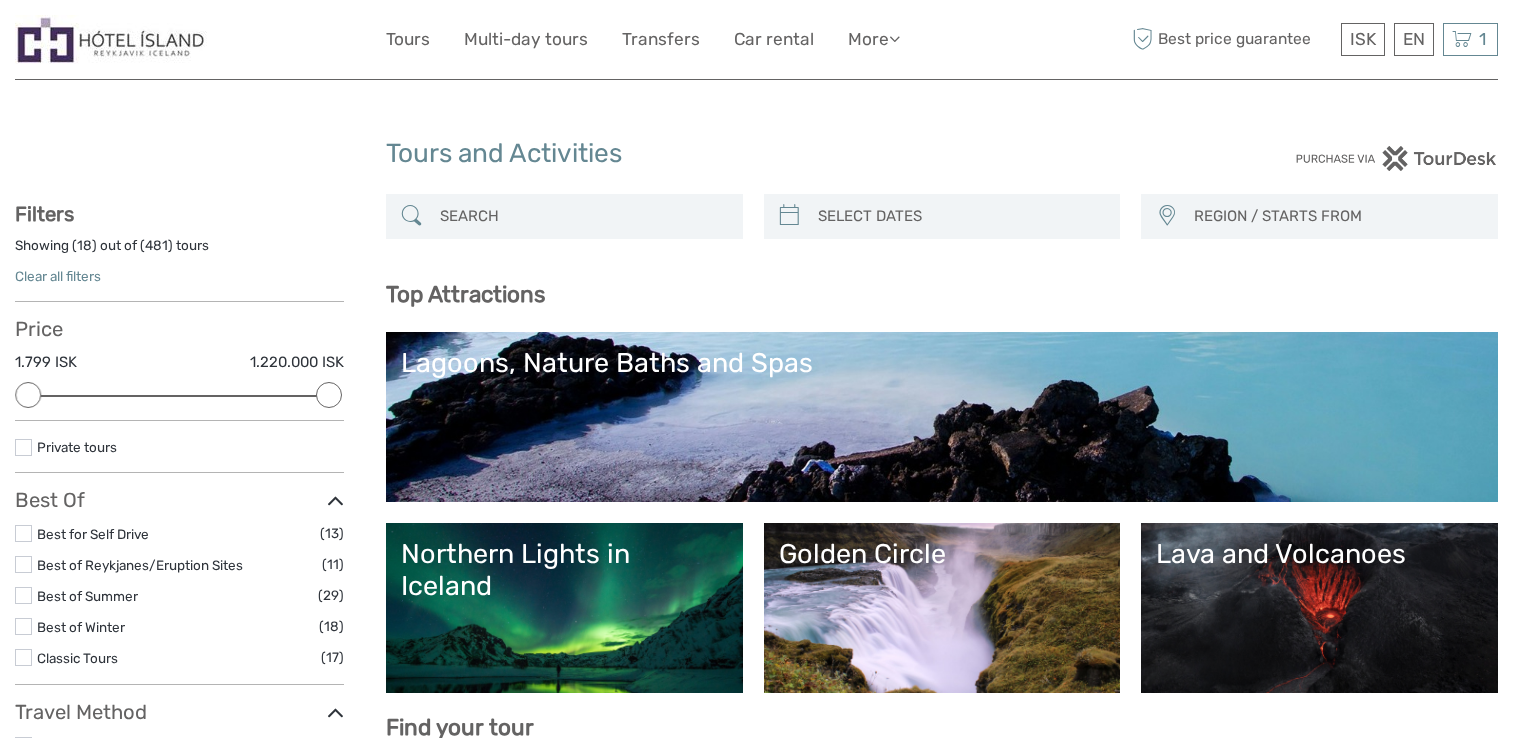 scroll, scrollTop: 130, scrollLeft: 0, axis: vertical 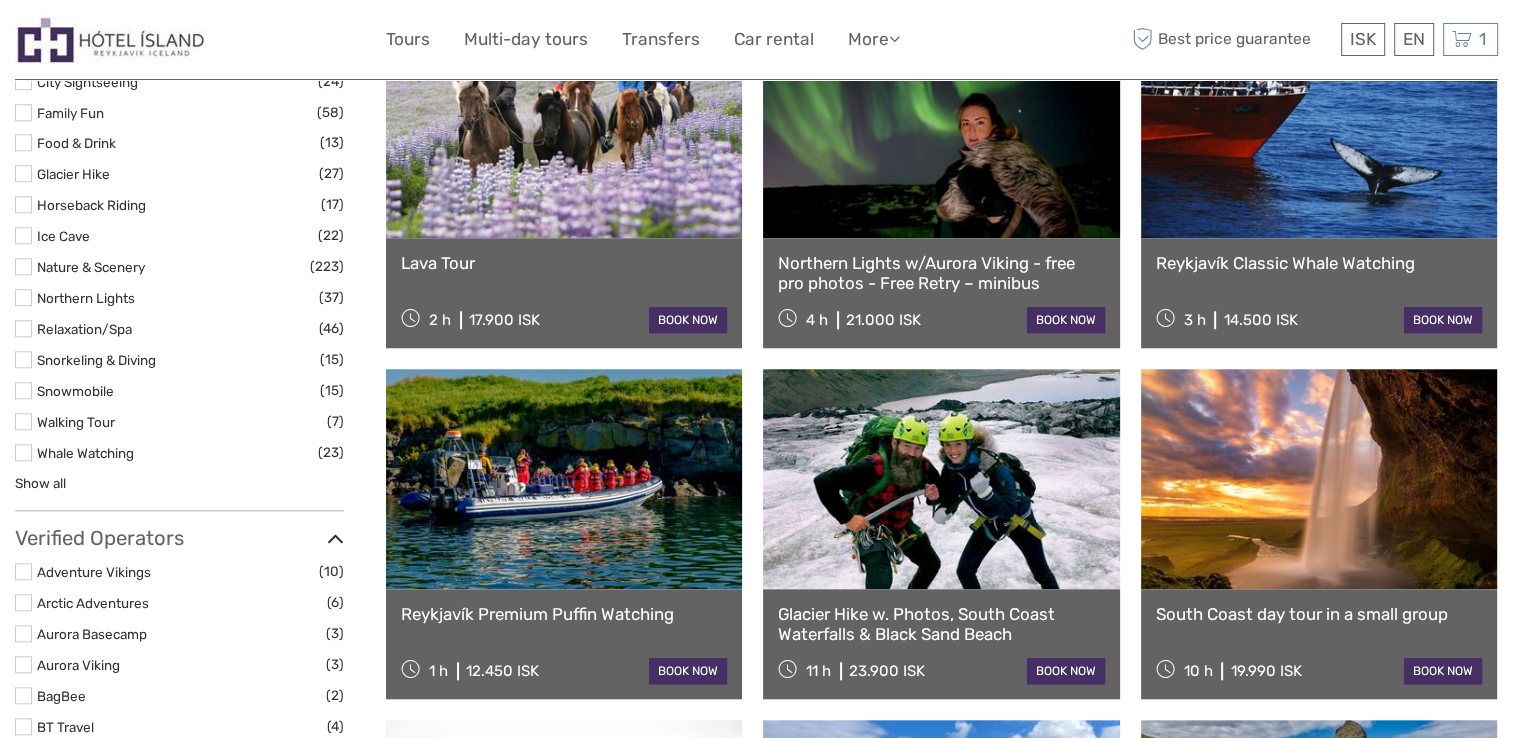 click at bounding box center (564, 128) 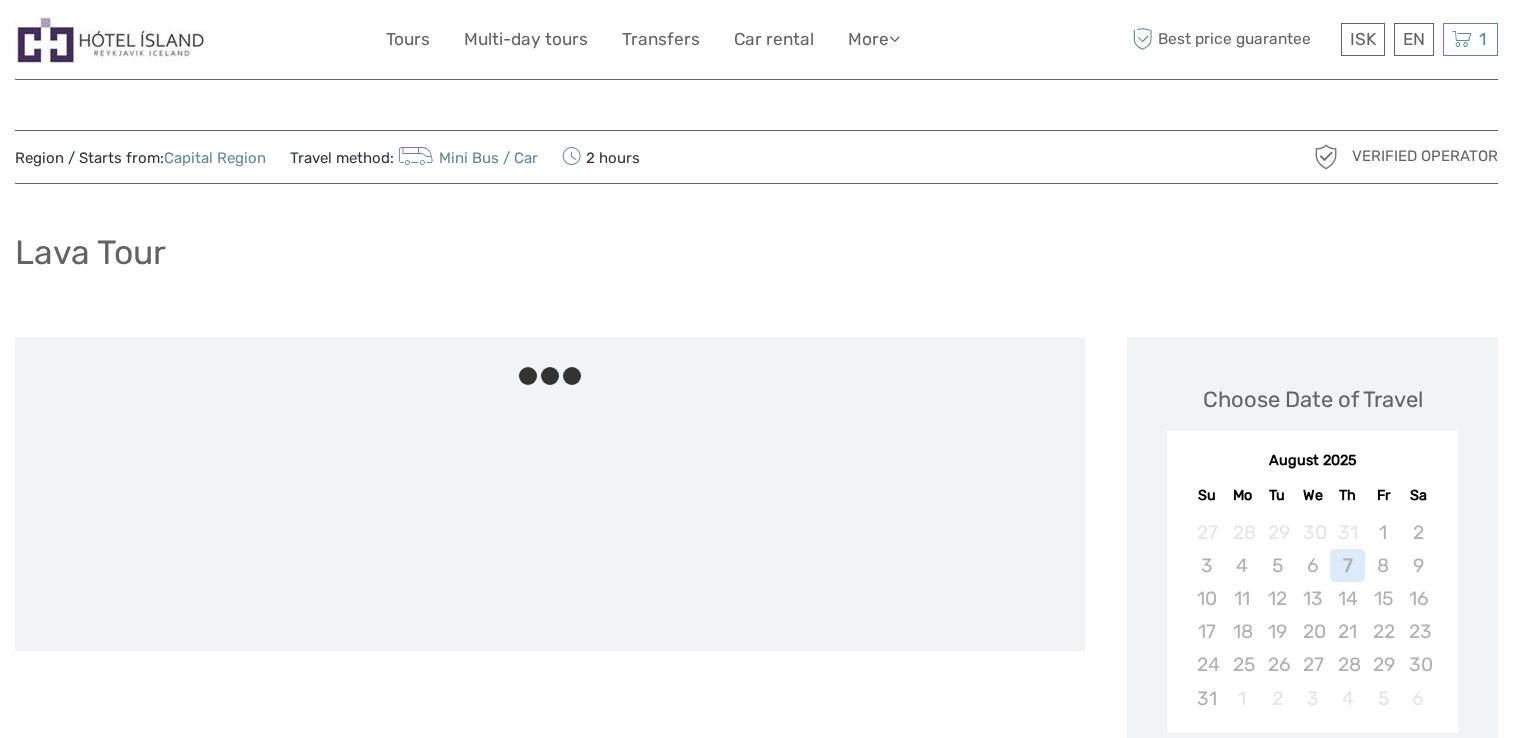 scroll, scrollTop: 0, scrollLeft: 0, axis: both 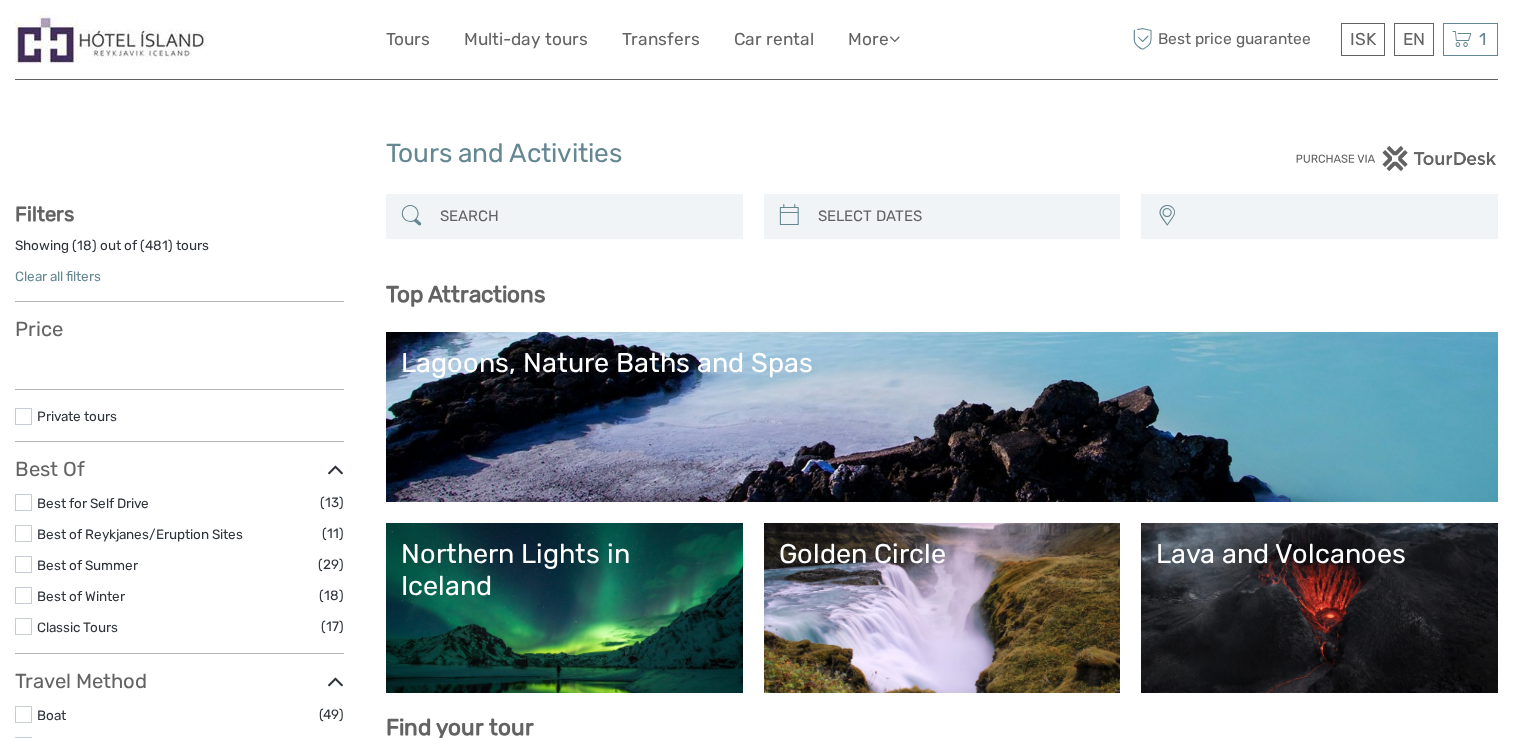 select 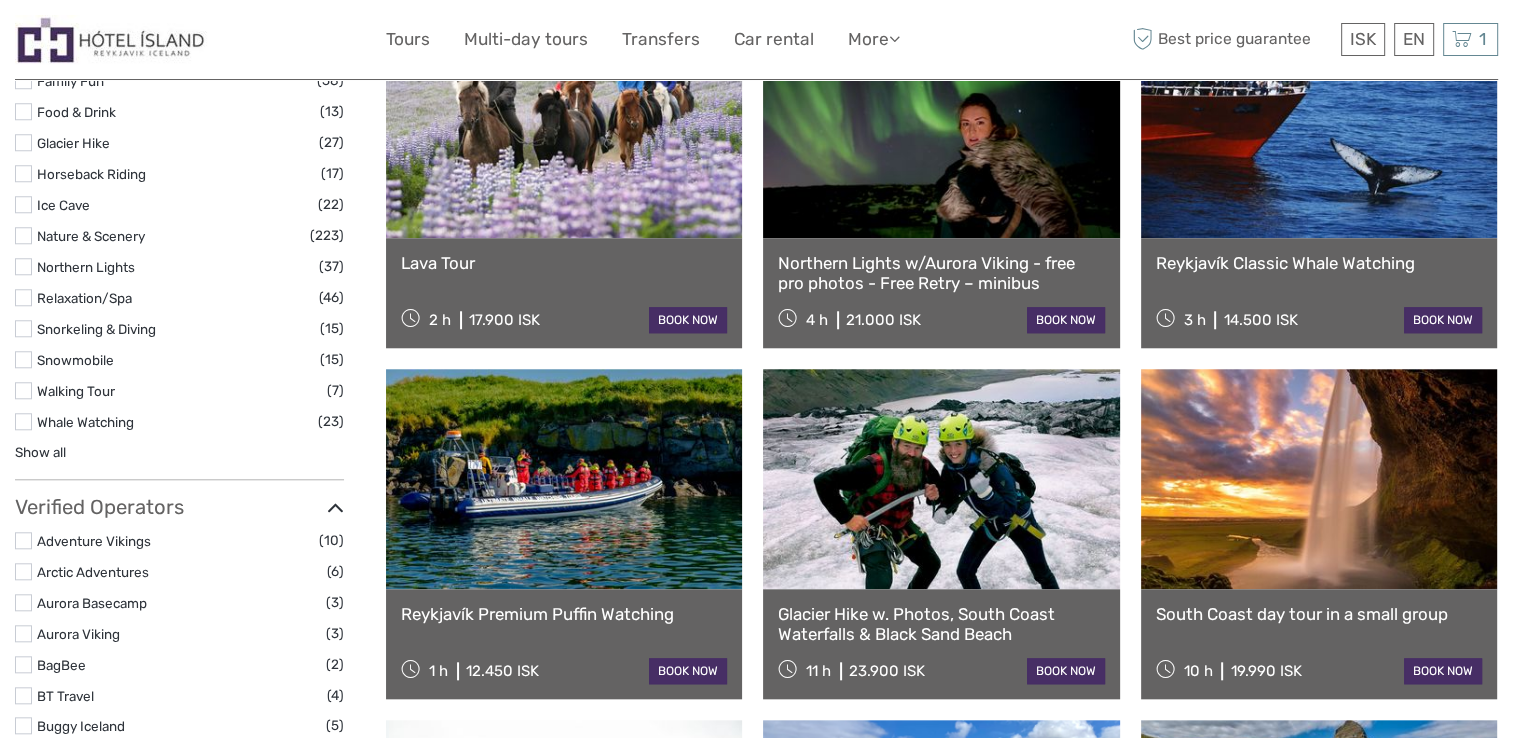 select 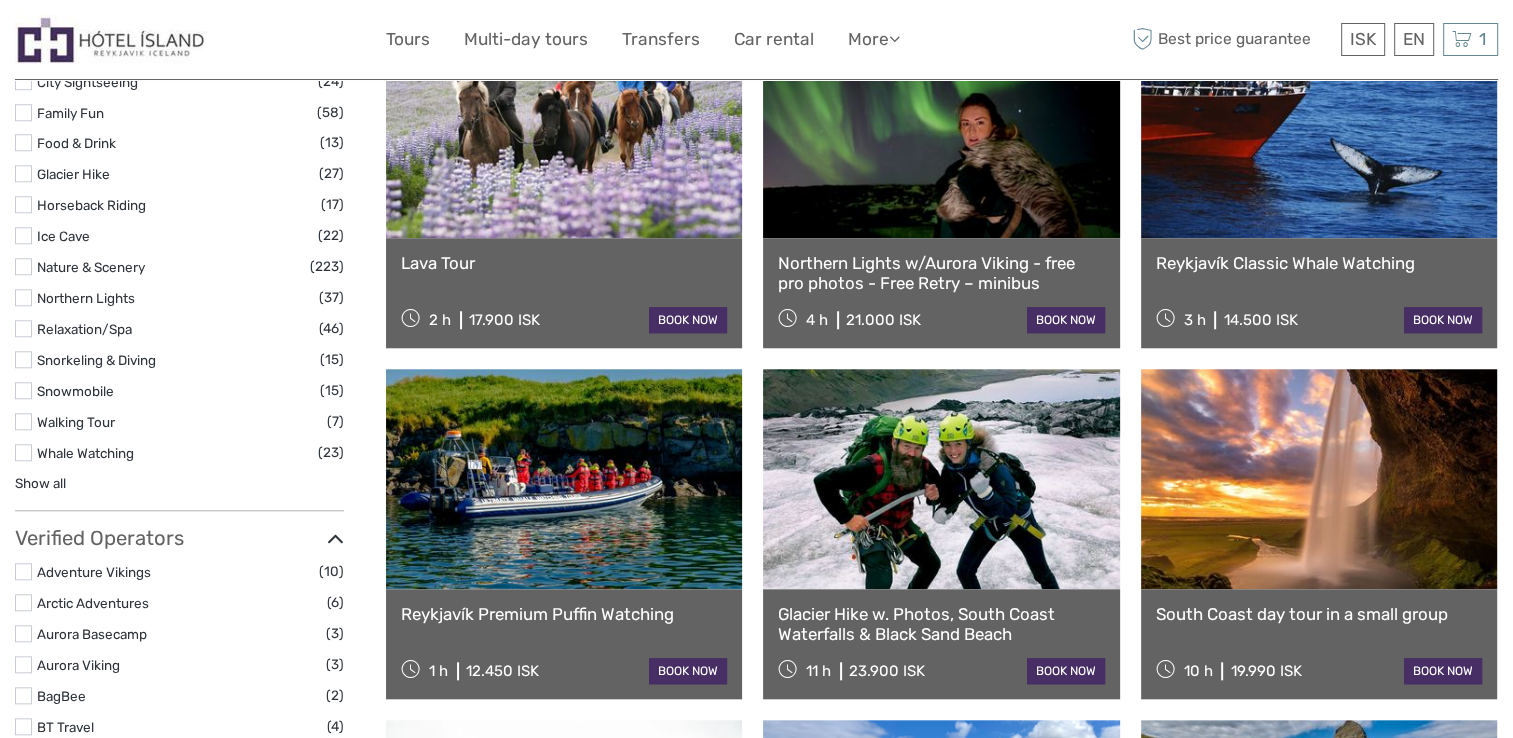 scroll, scrollTop: 0, scrollLeft: 0, axis: both 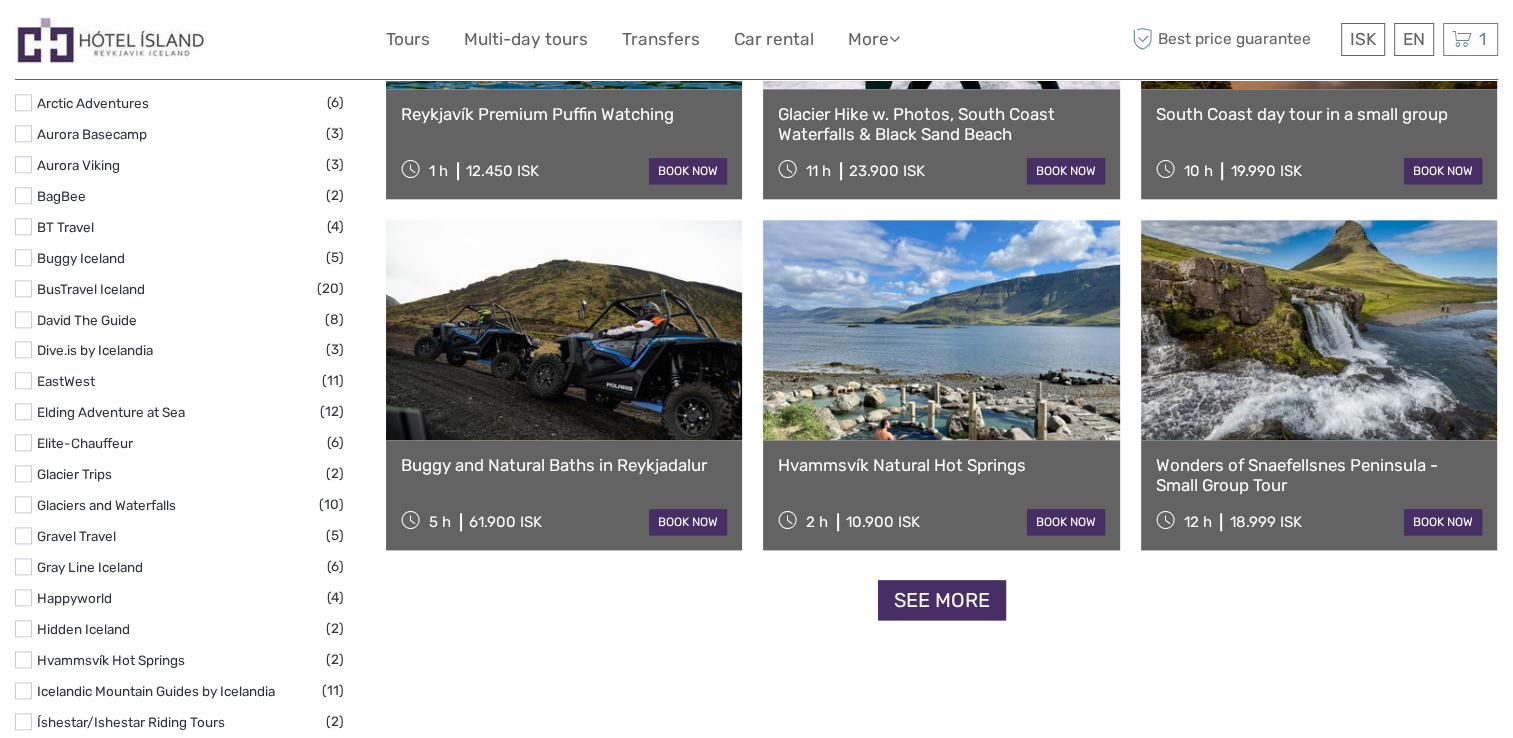 click on "See more" at bounding box center (942, 600) 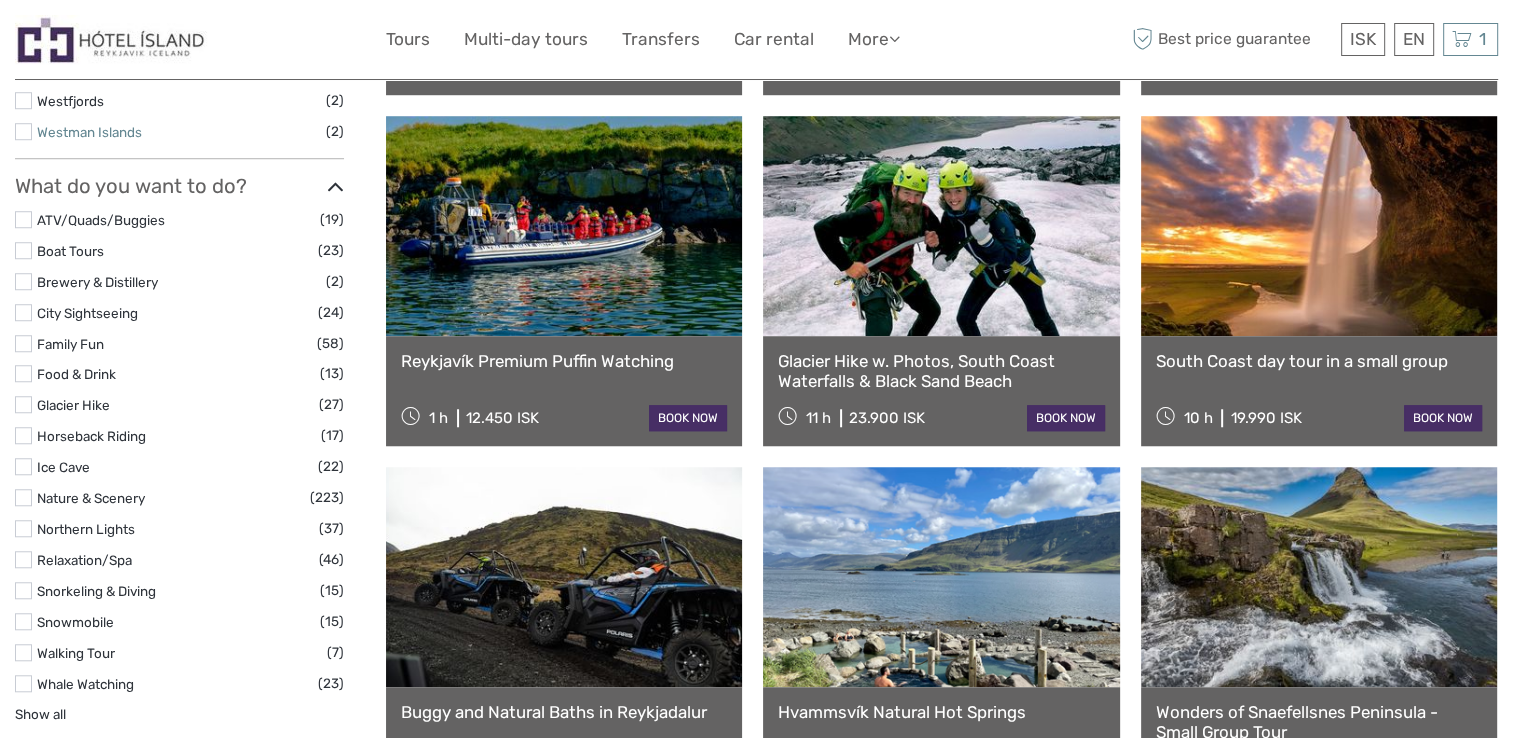 scroll, scrollTop: 1600, scrollLeft: 0, axis: vertical 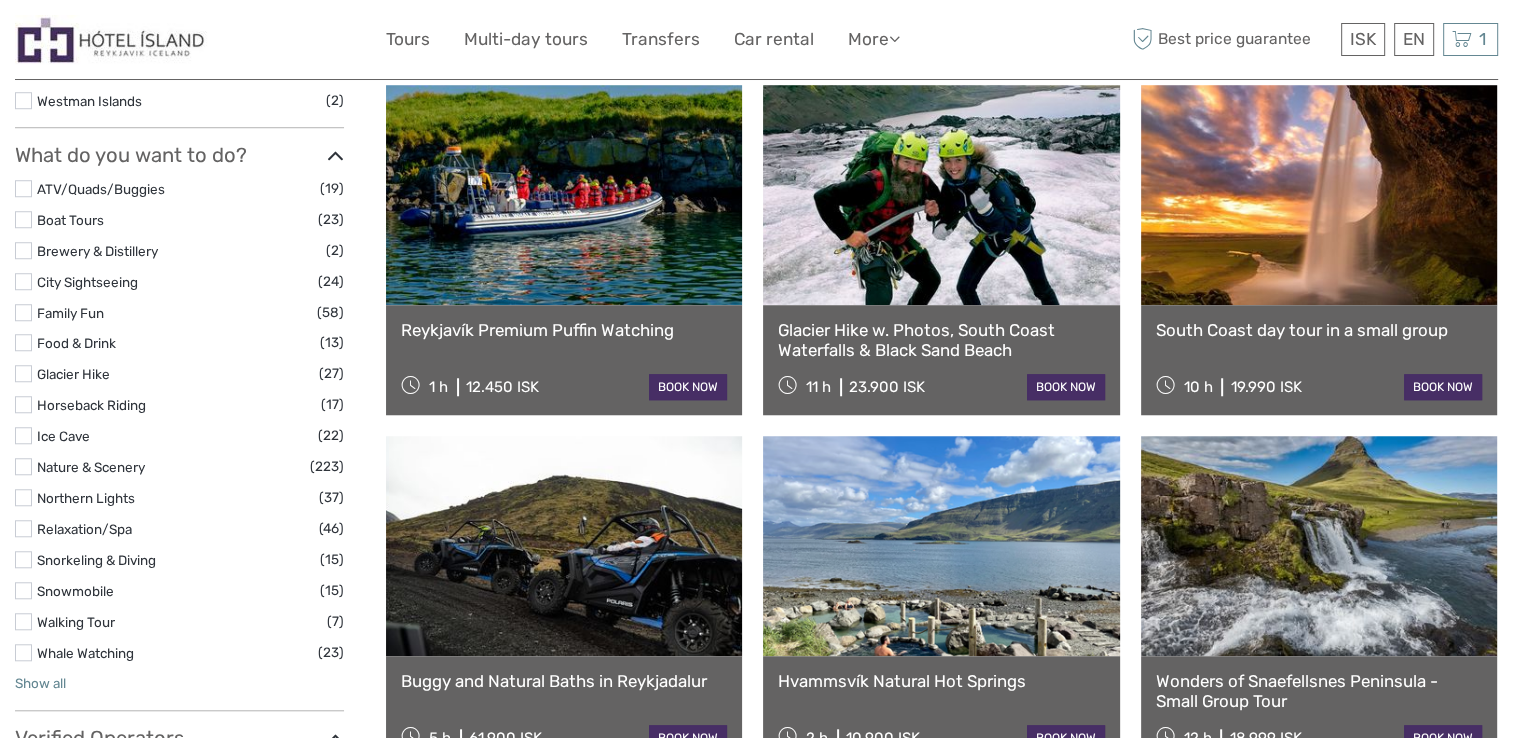 click on "Show all" at bounding box center [40, 683] 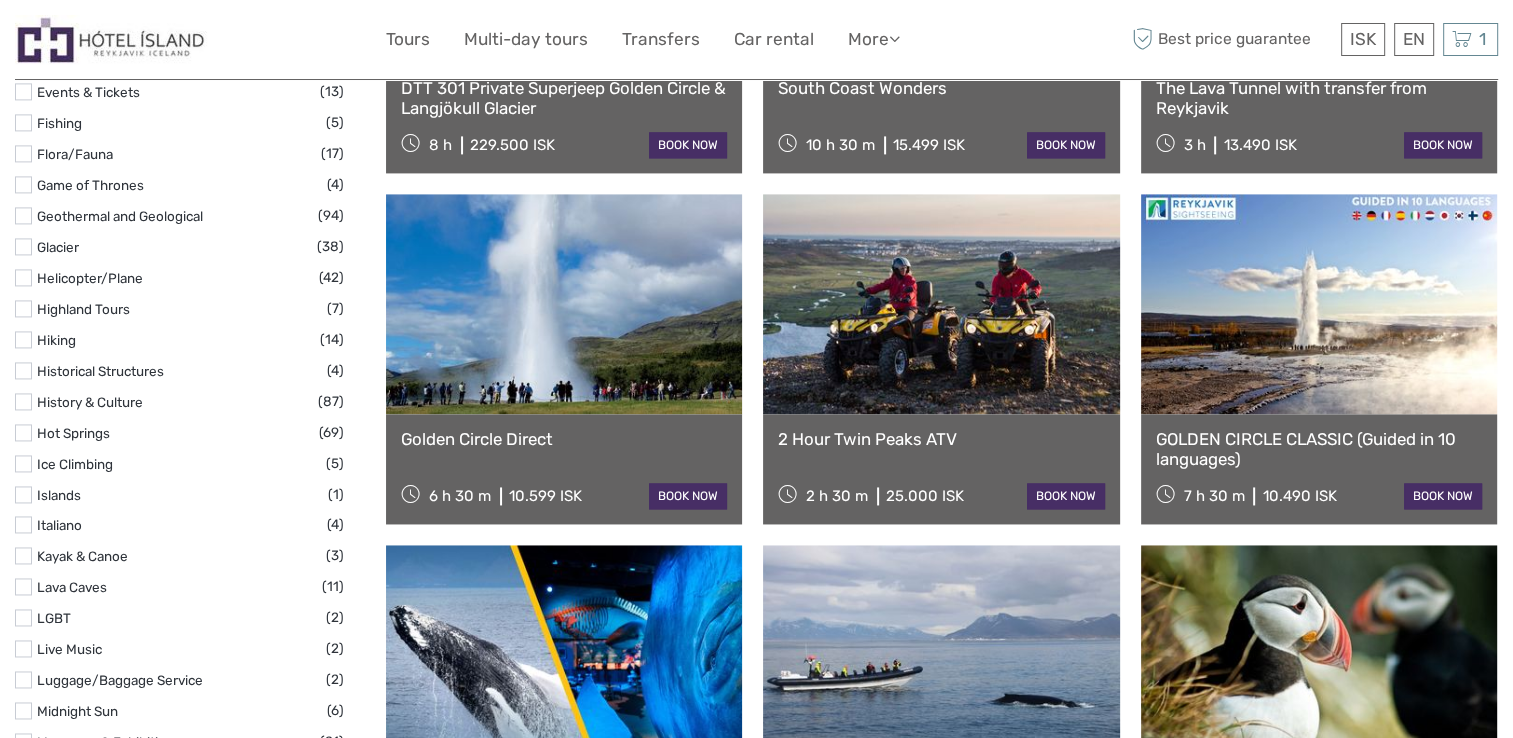 scroll, scrollTop: 2900, scrollLeft: 0, axis: vertical 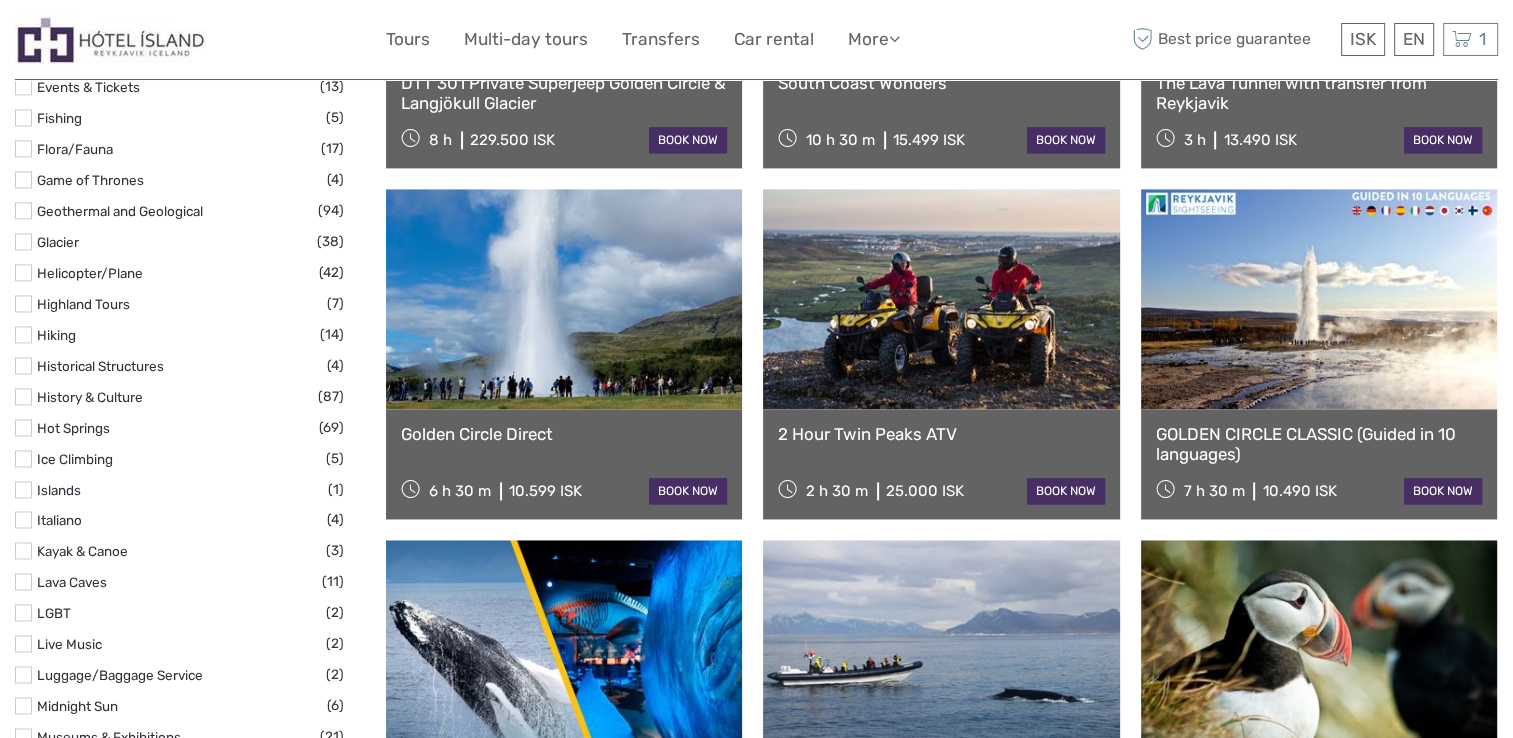 click at bounding box center [23, 581] 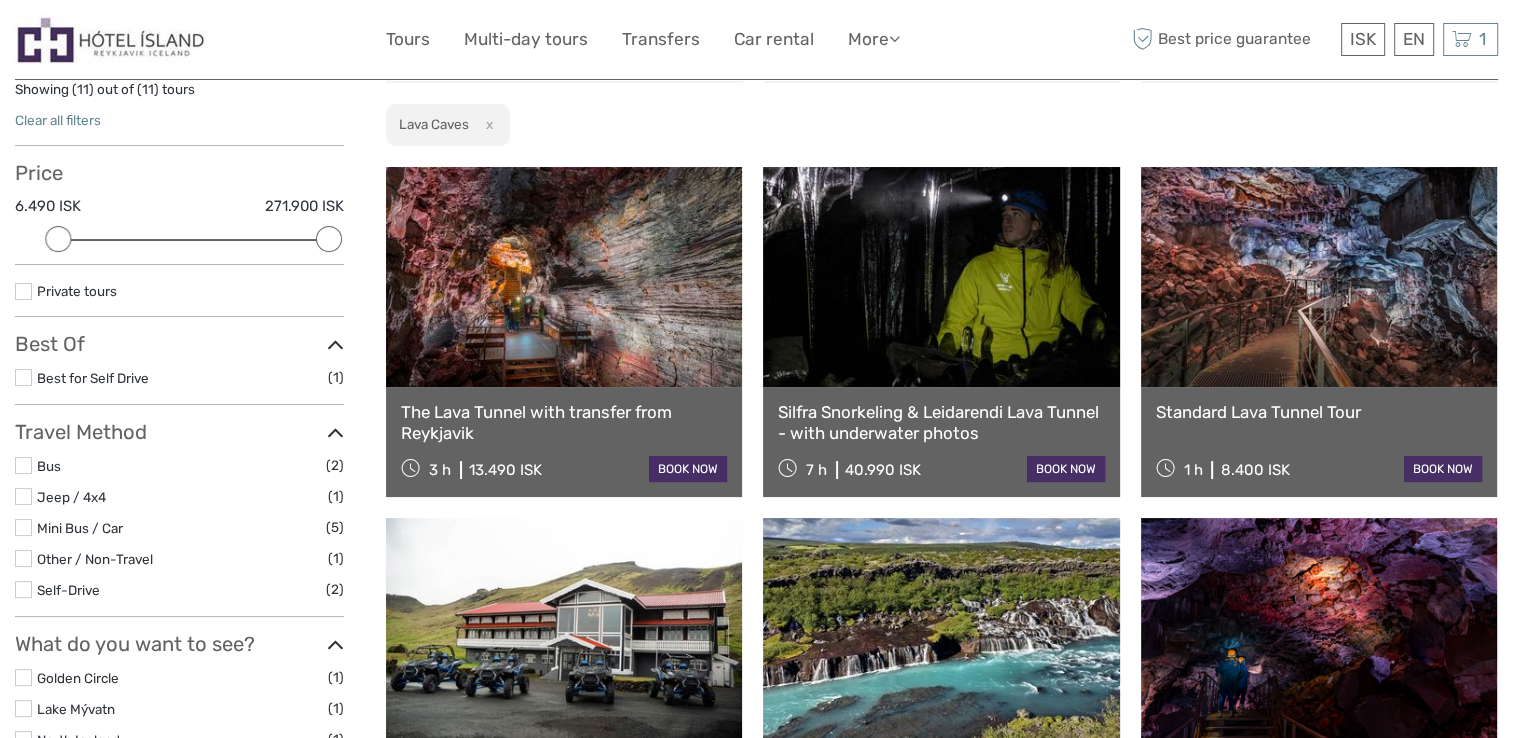 scroll, scrollTop: 113, scrollLeft: 0, axis: vertical 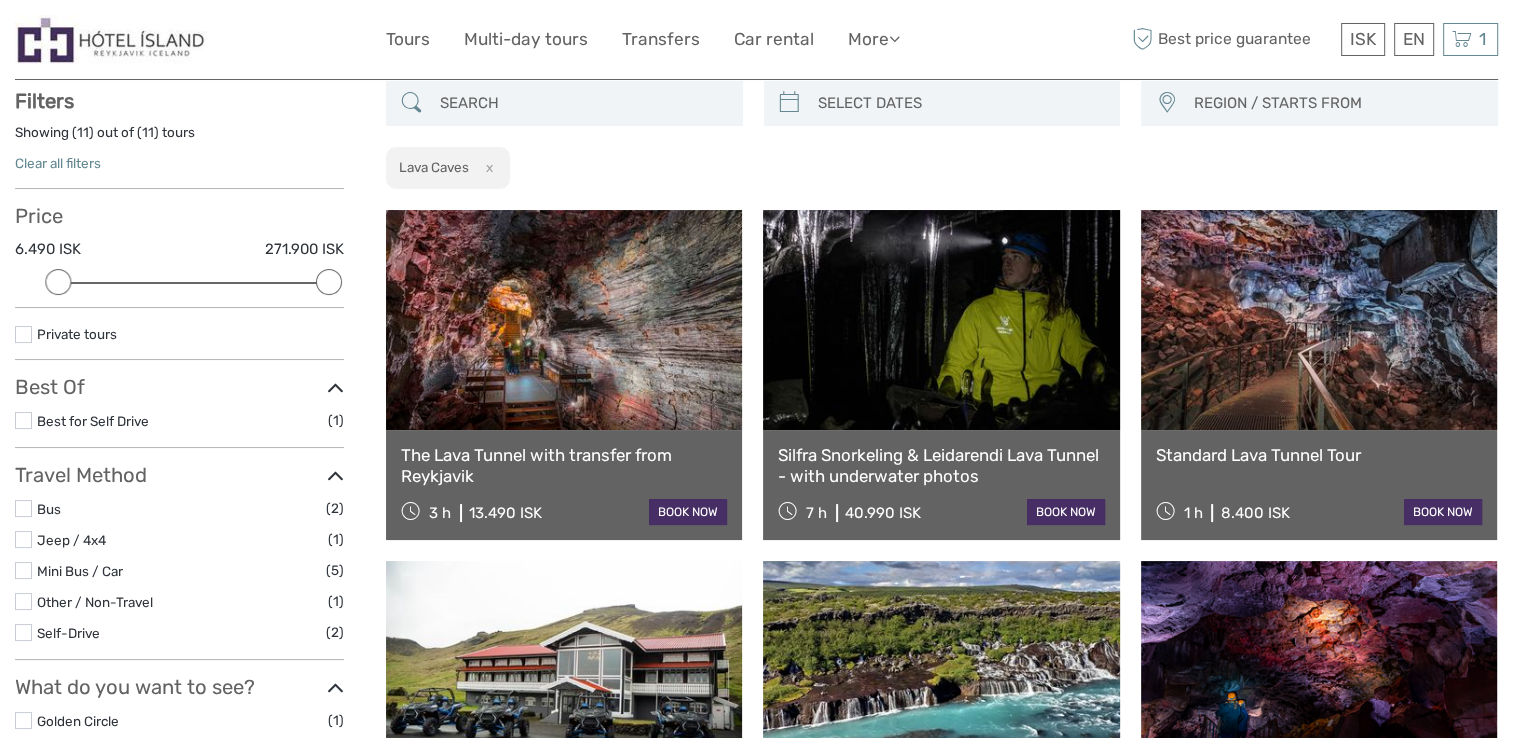 click at bounding box center (564, 320) 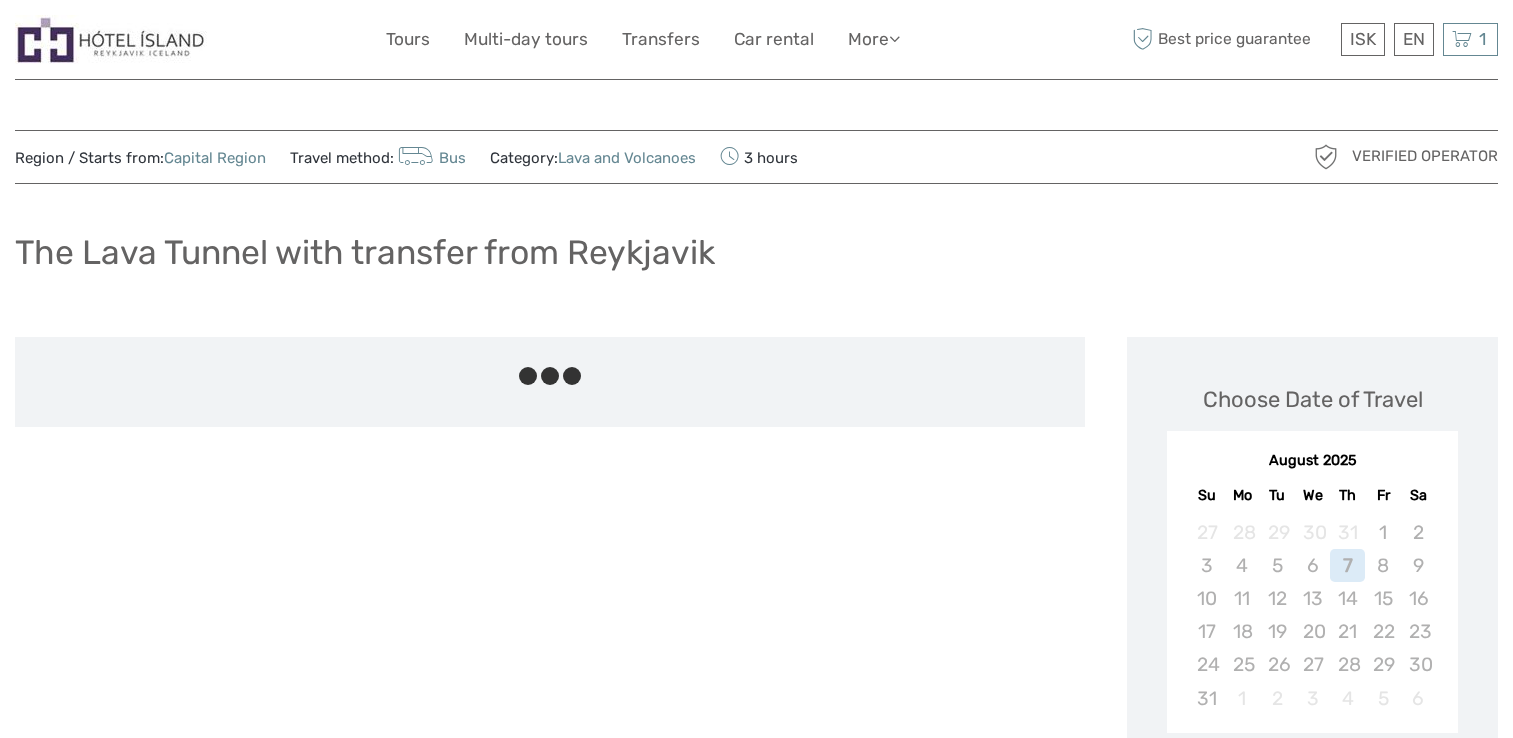 scroll, scrollTop: 0, scrollLeft: 0, axis: both 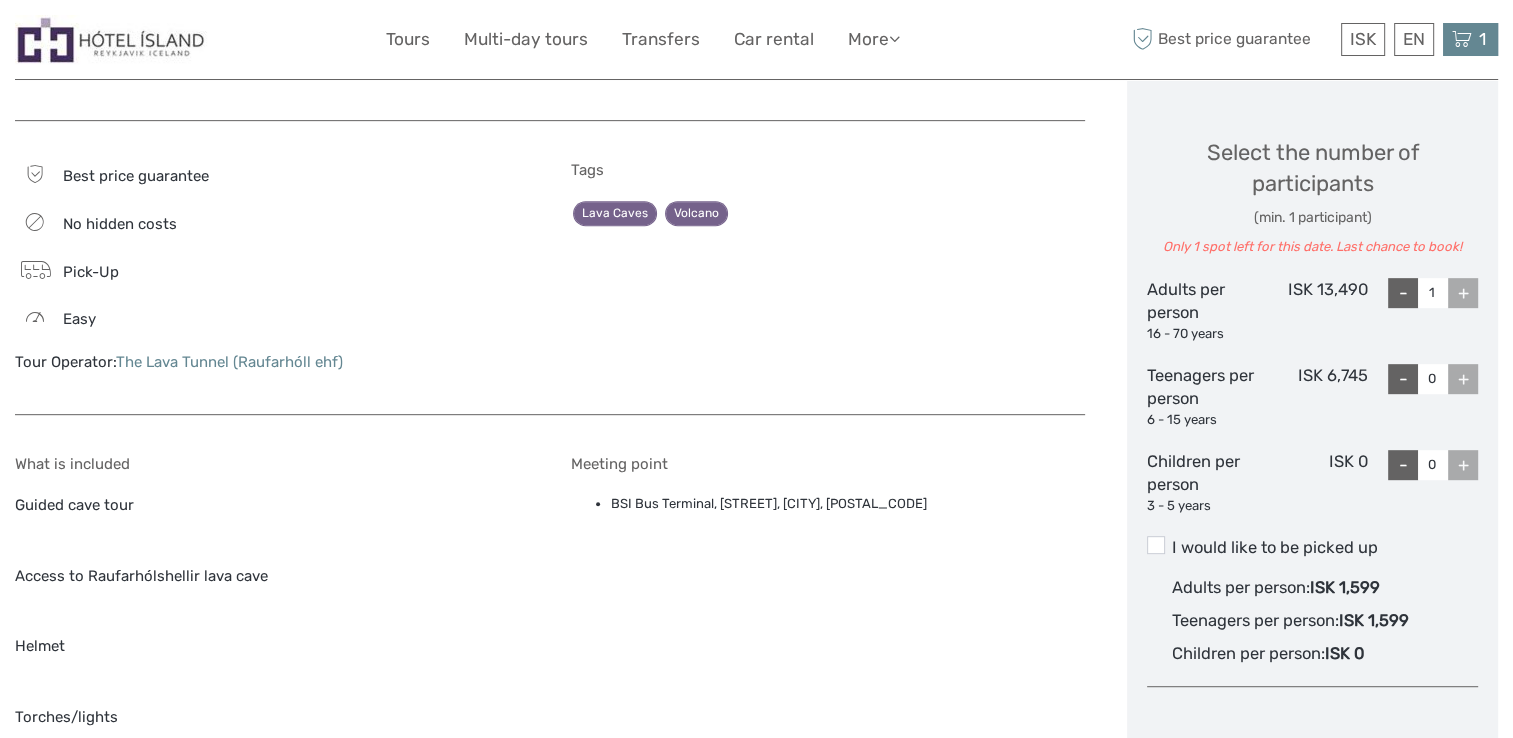 click on "1" at bounding box center (1482, 39) 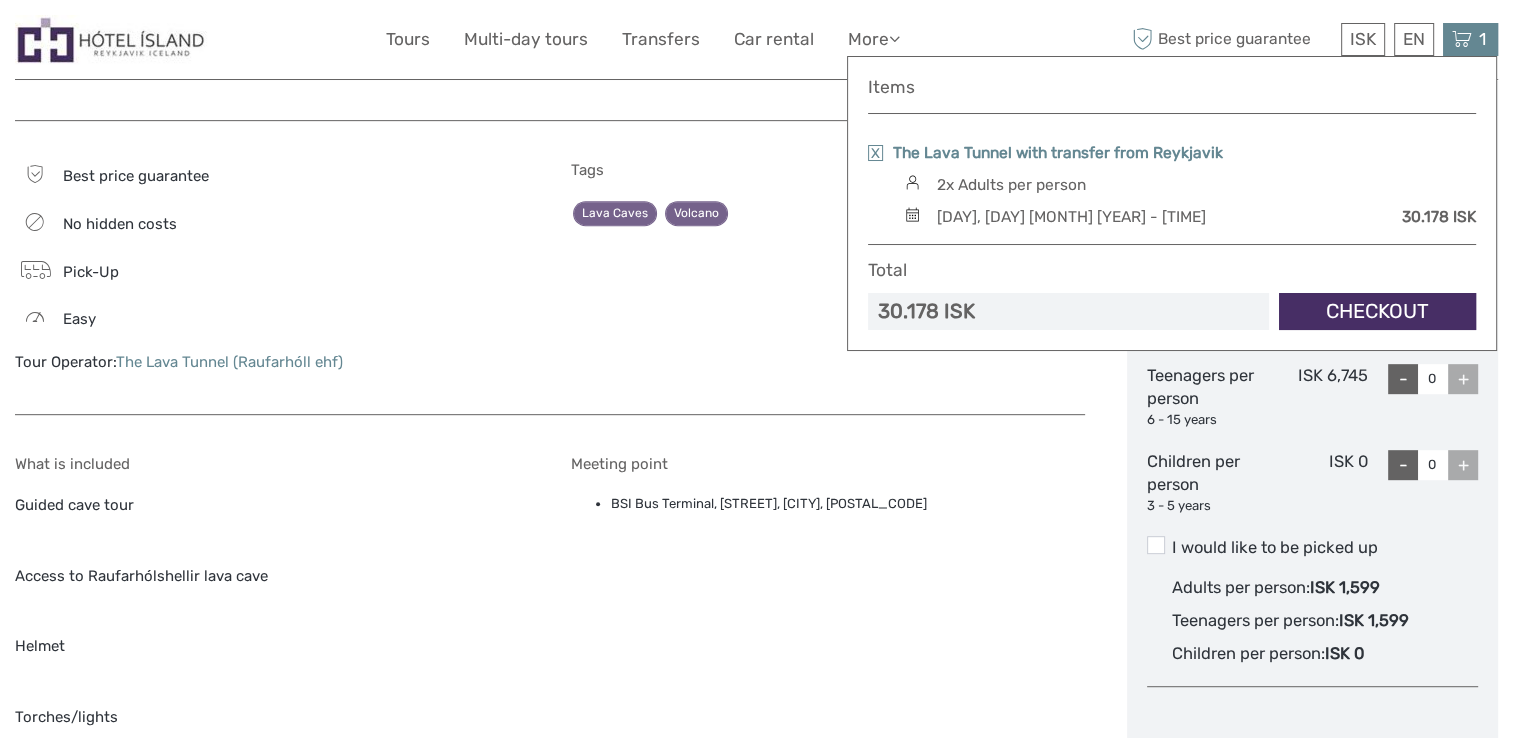 click on "The Lava Tunnel with transfer from Reykjavik" at bounding box center (1058, 153) 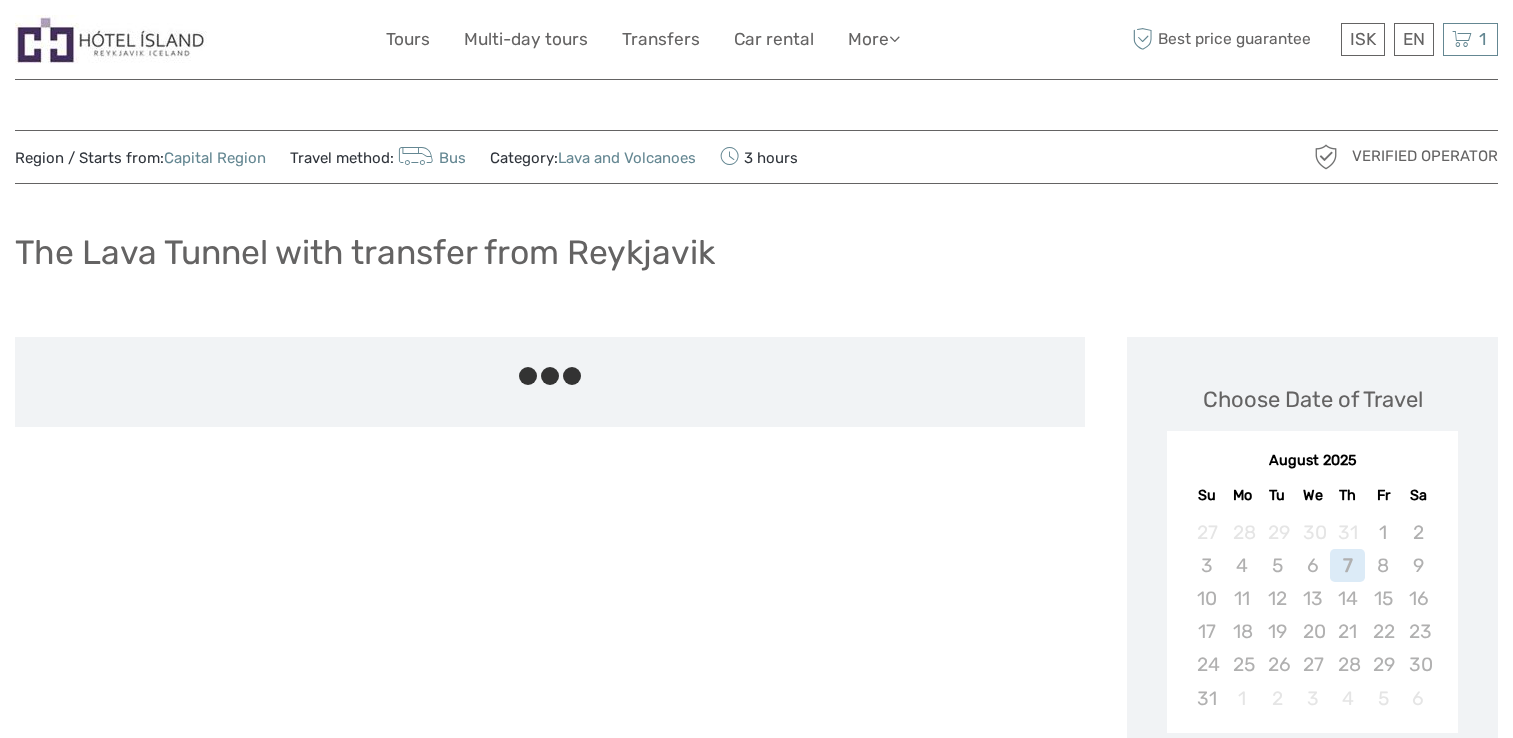 scroll, scrollTop: 0, scrollLeft: 0, axis: both 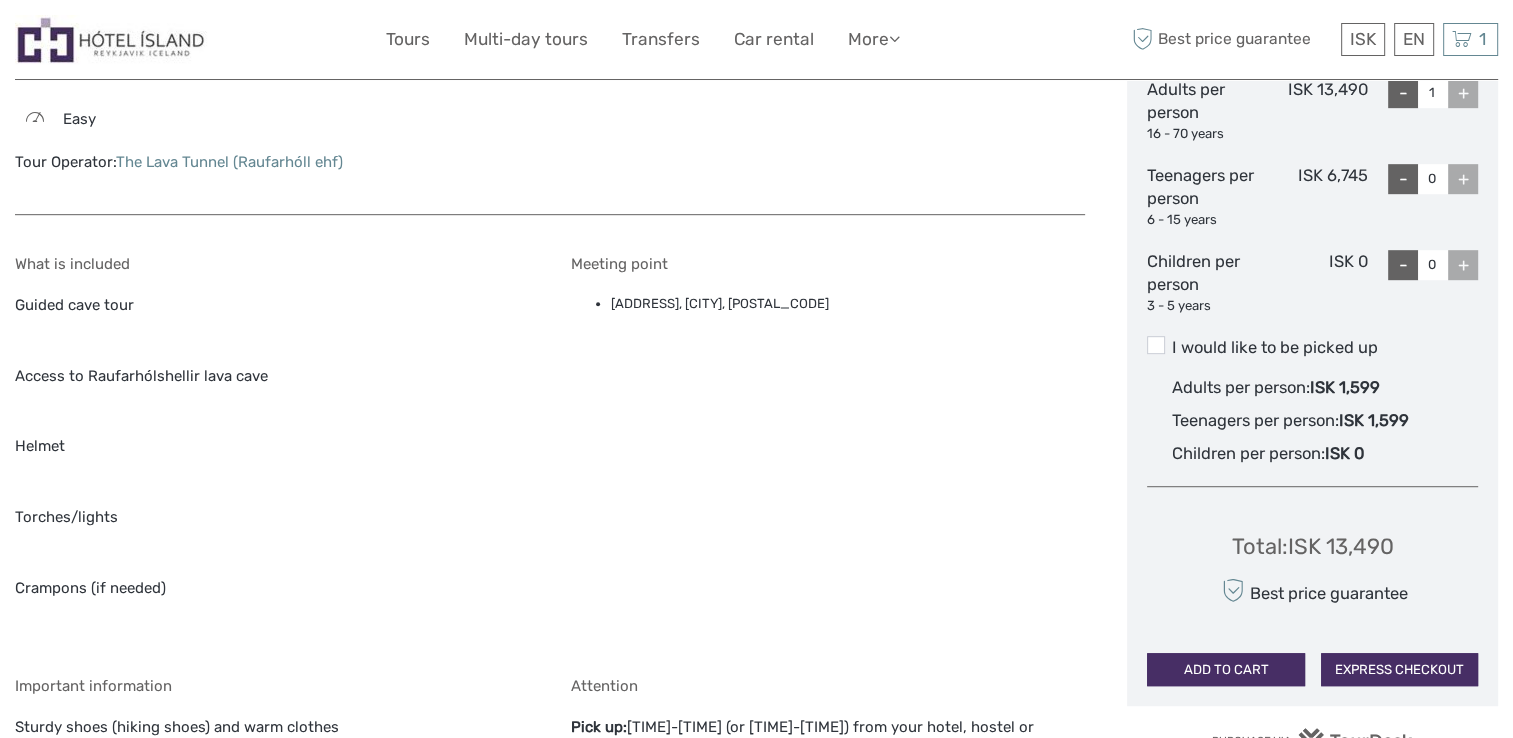 click on "The Lava Tunnel (Raufarhóll ehf)" at bounding box center (229, 162) 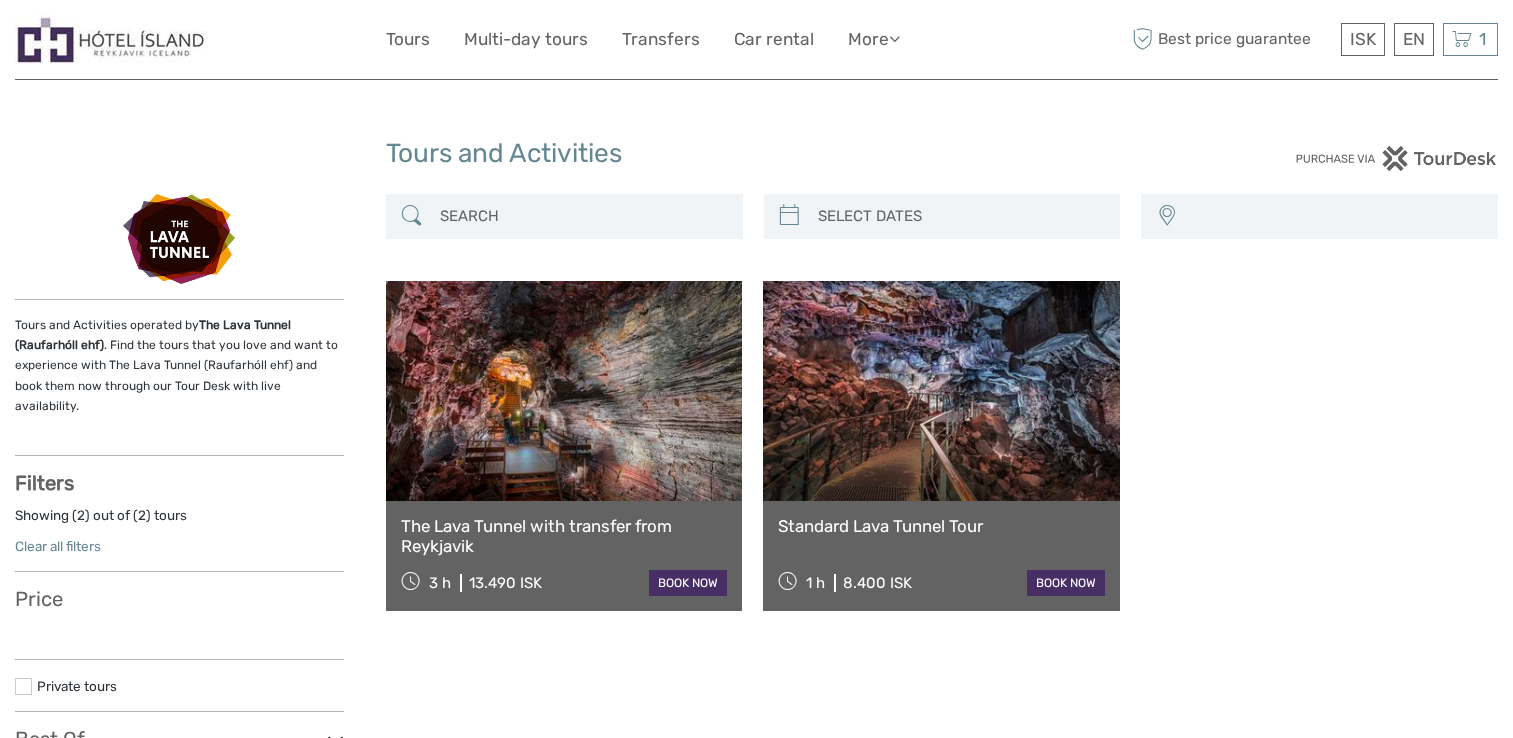 select 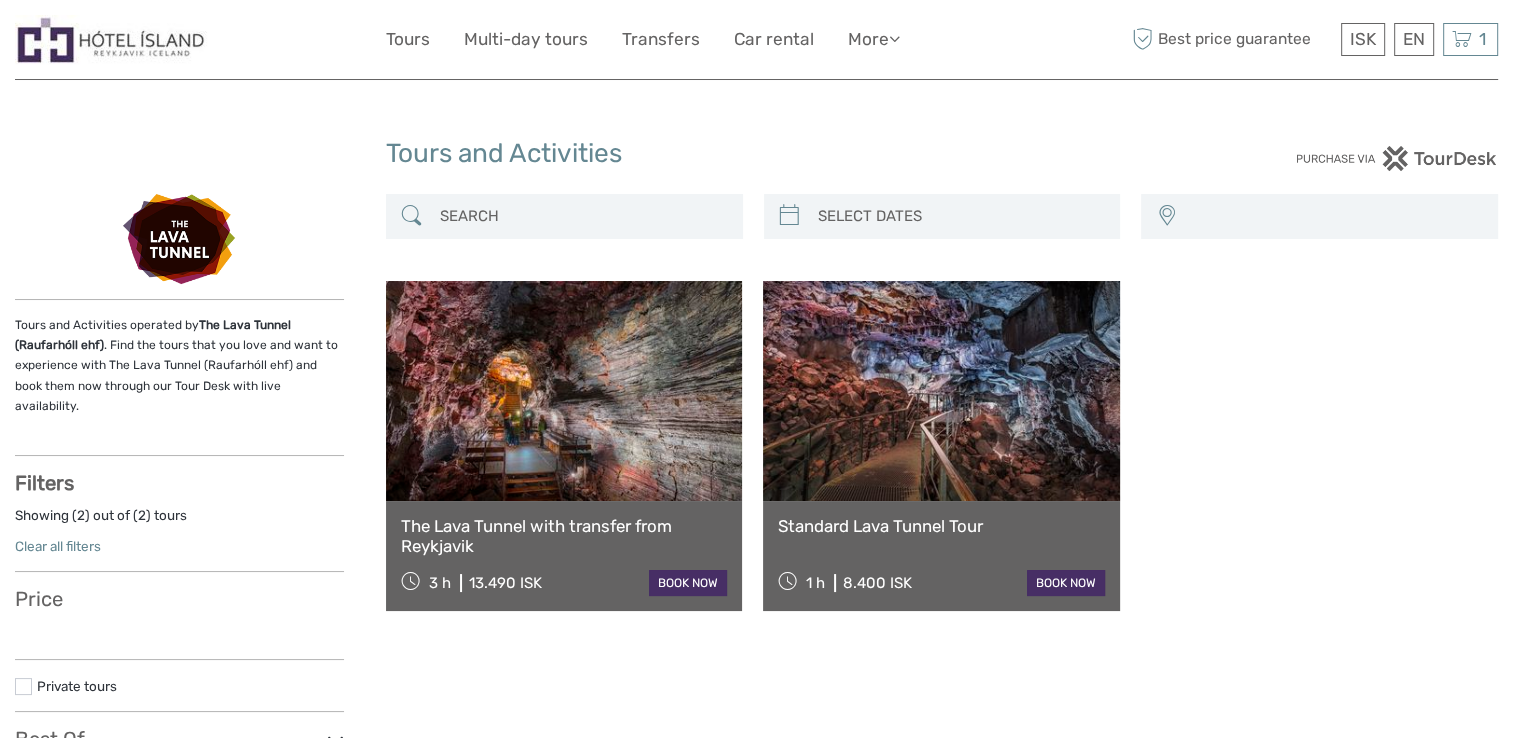 select 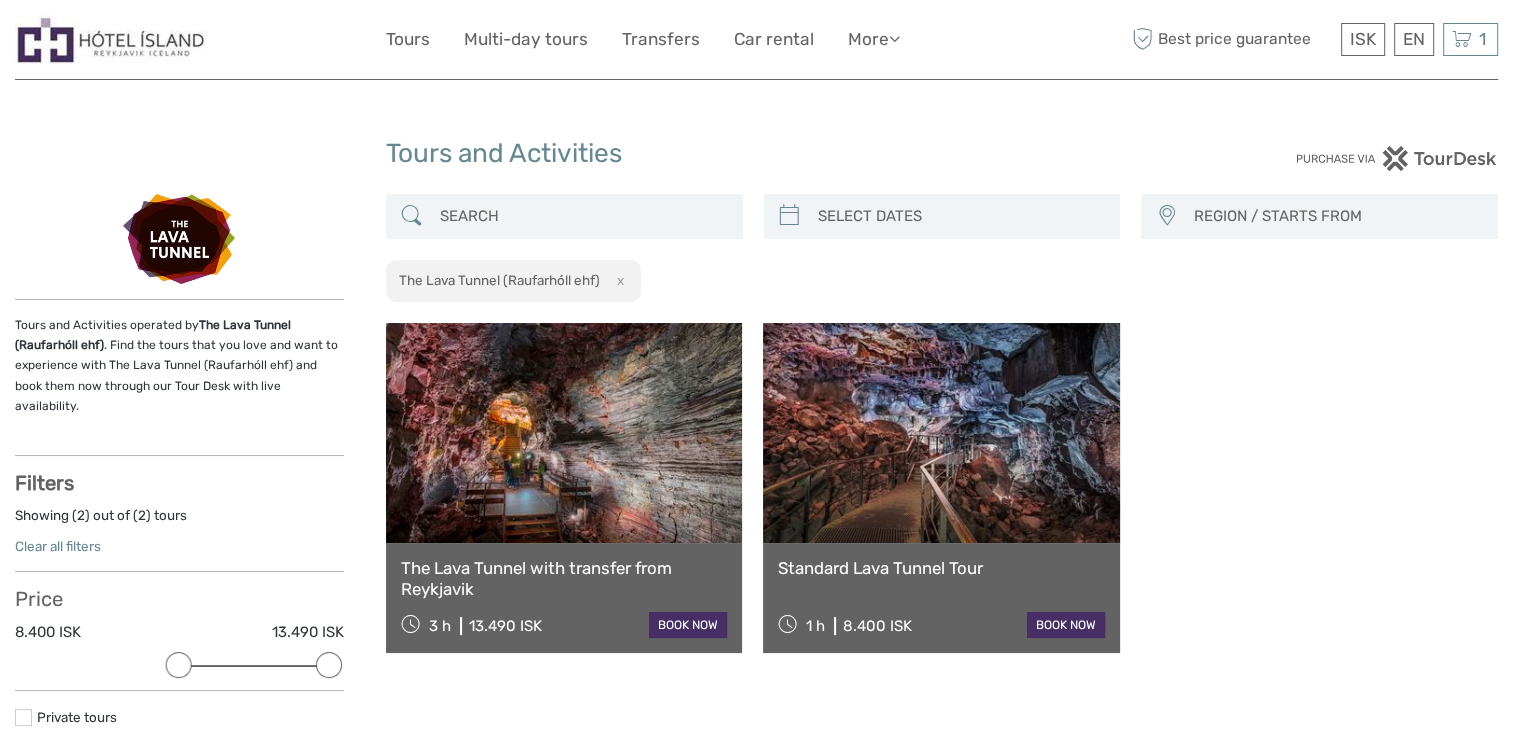 scroll, scrollTop: 0, scrollLeft: 0, axis: both 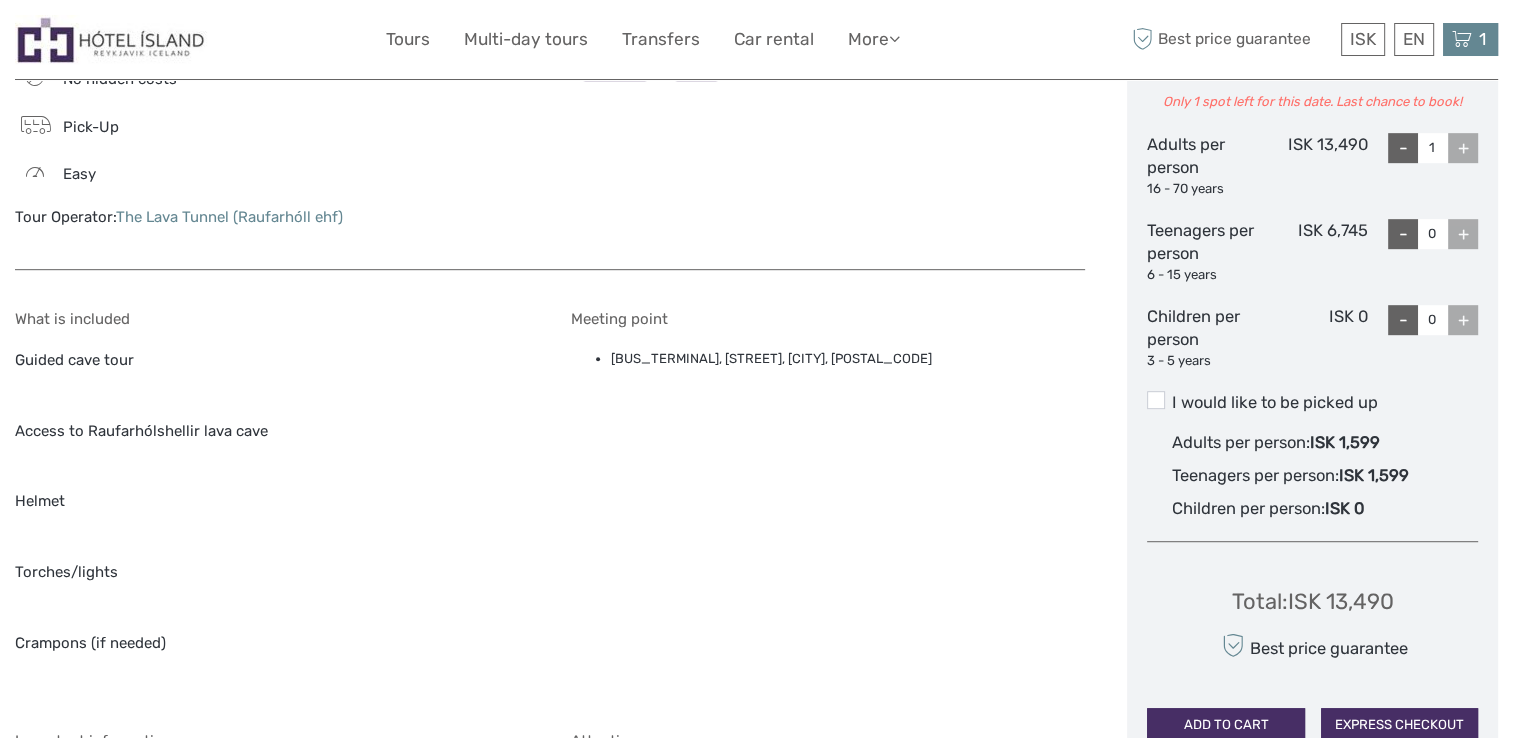 click at bounding box center (1462, 39) 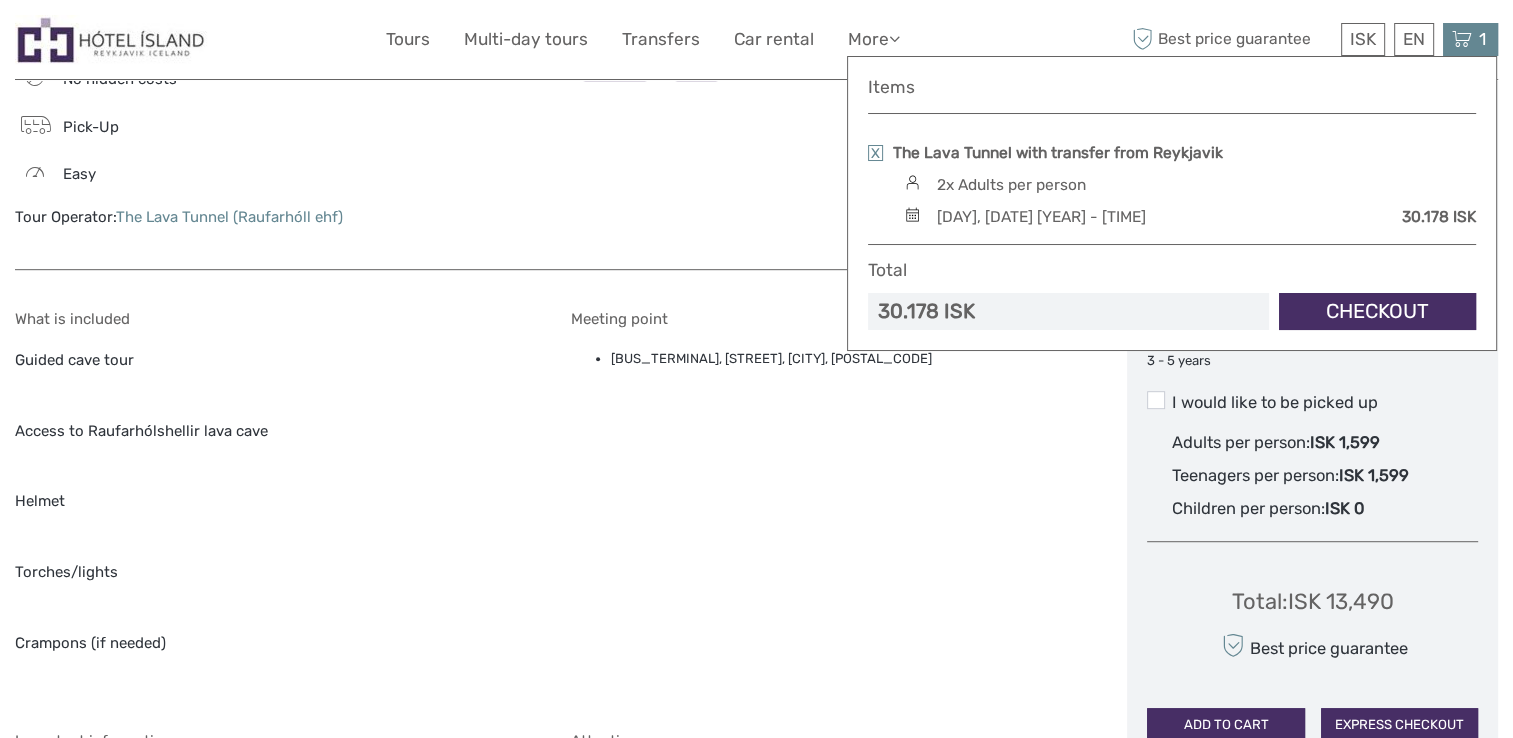 click on "Checkout" at bounding box center (1377, 311) 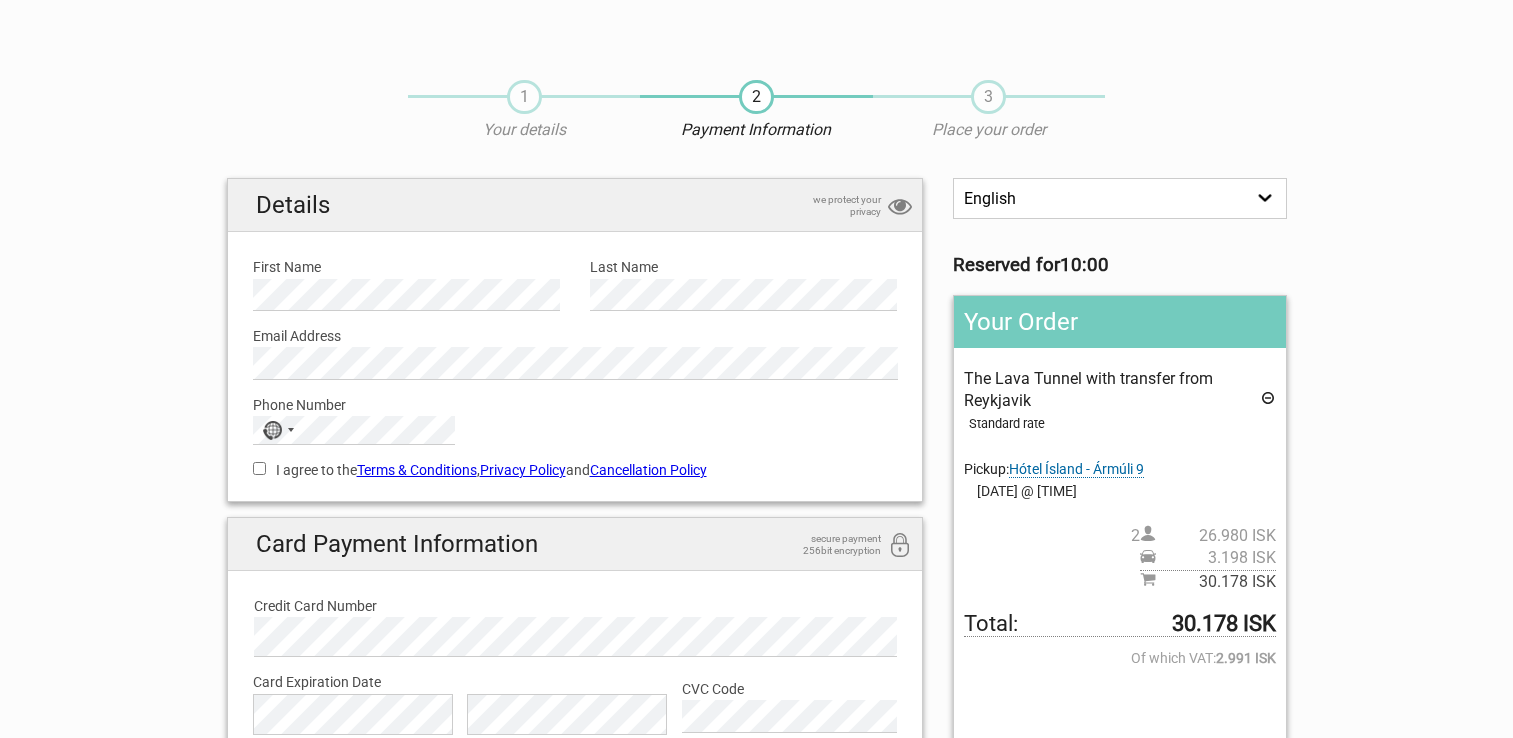 scroll, scrollTop: 0, scrollLeft: 0, axis: both 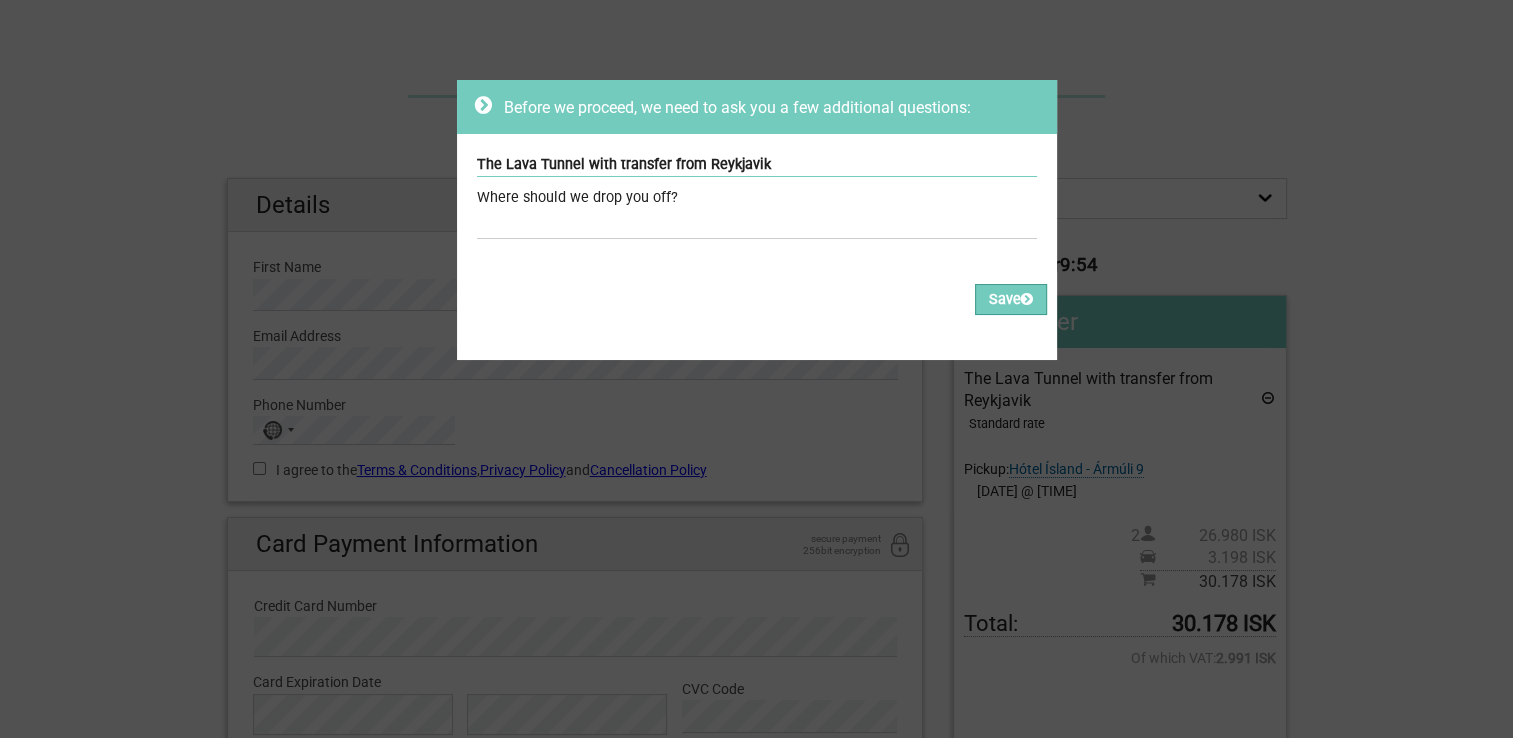 click on "Where should we drop you off?" at bounding box center (757, 198) 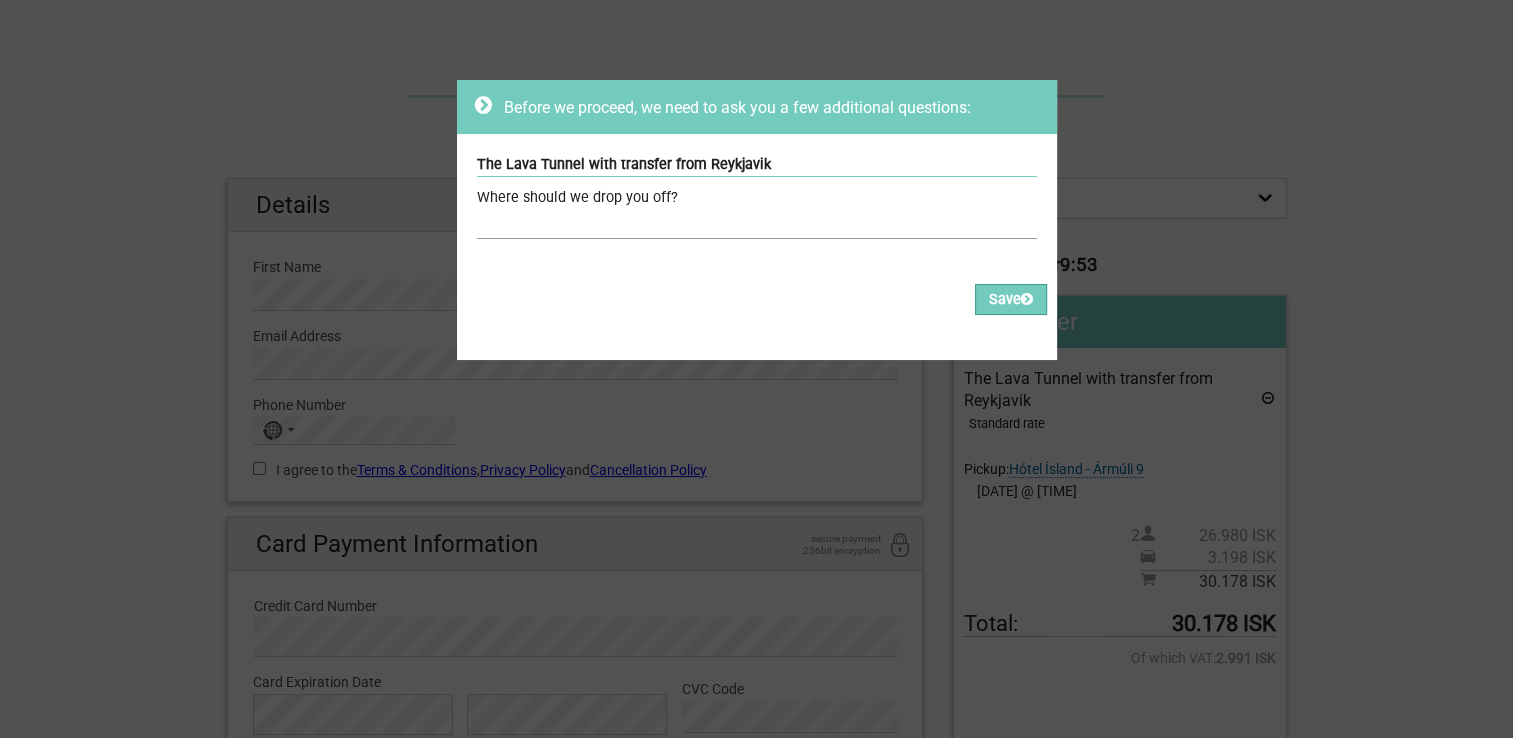 click at bounding box center (757, 224) 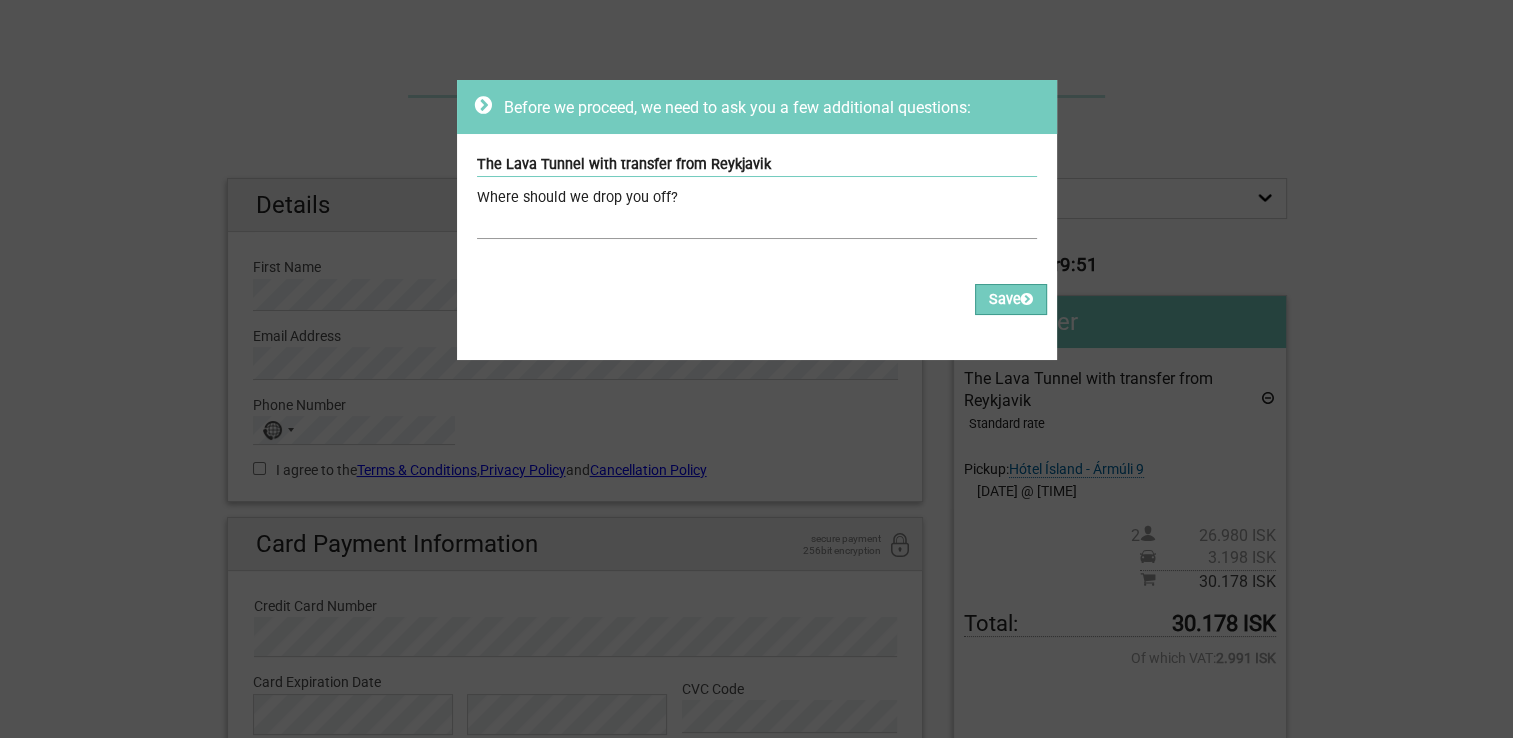 type on "Hotel Island Spa & Wellness" 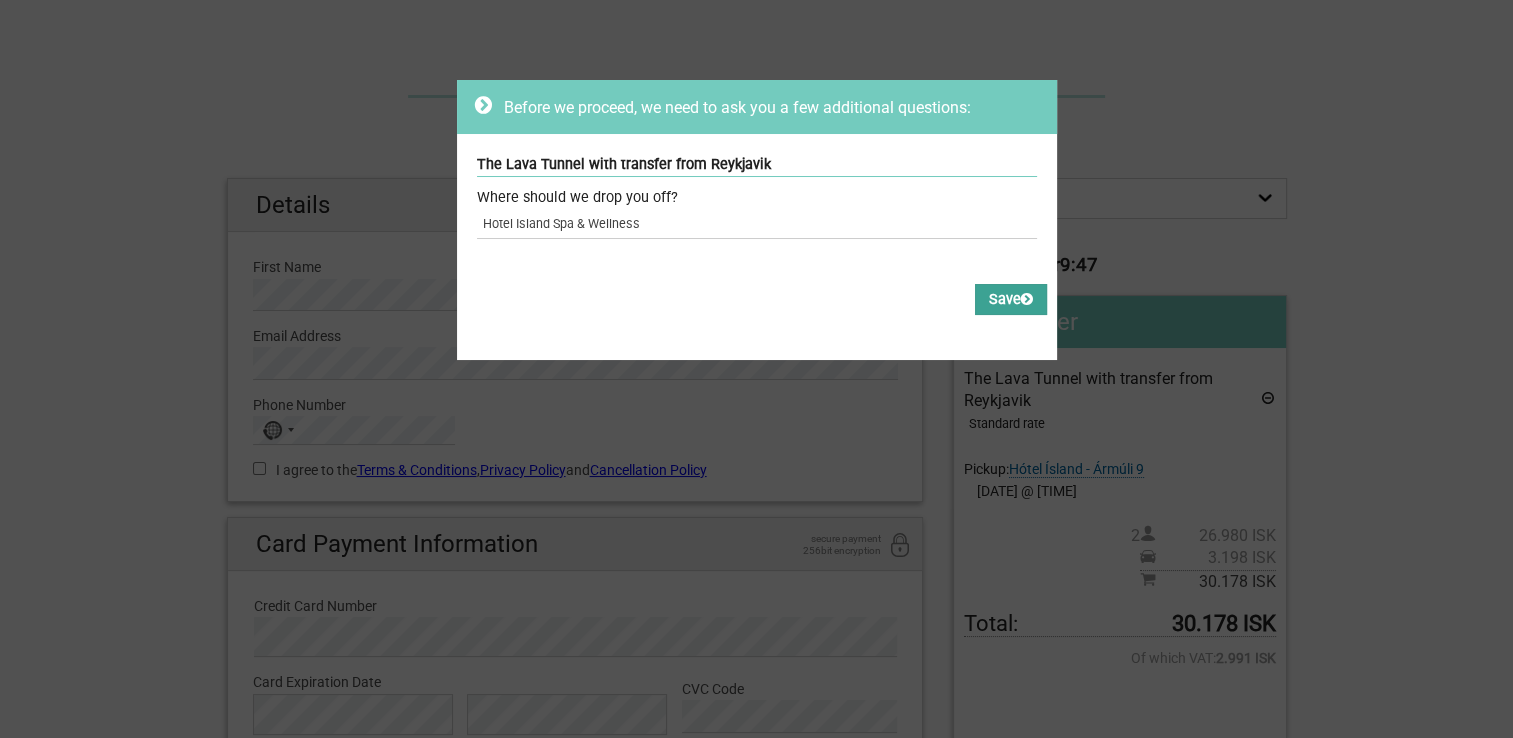 click on "Save" at bounding box center [1011, 299] 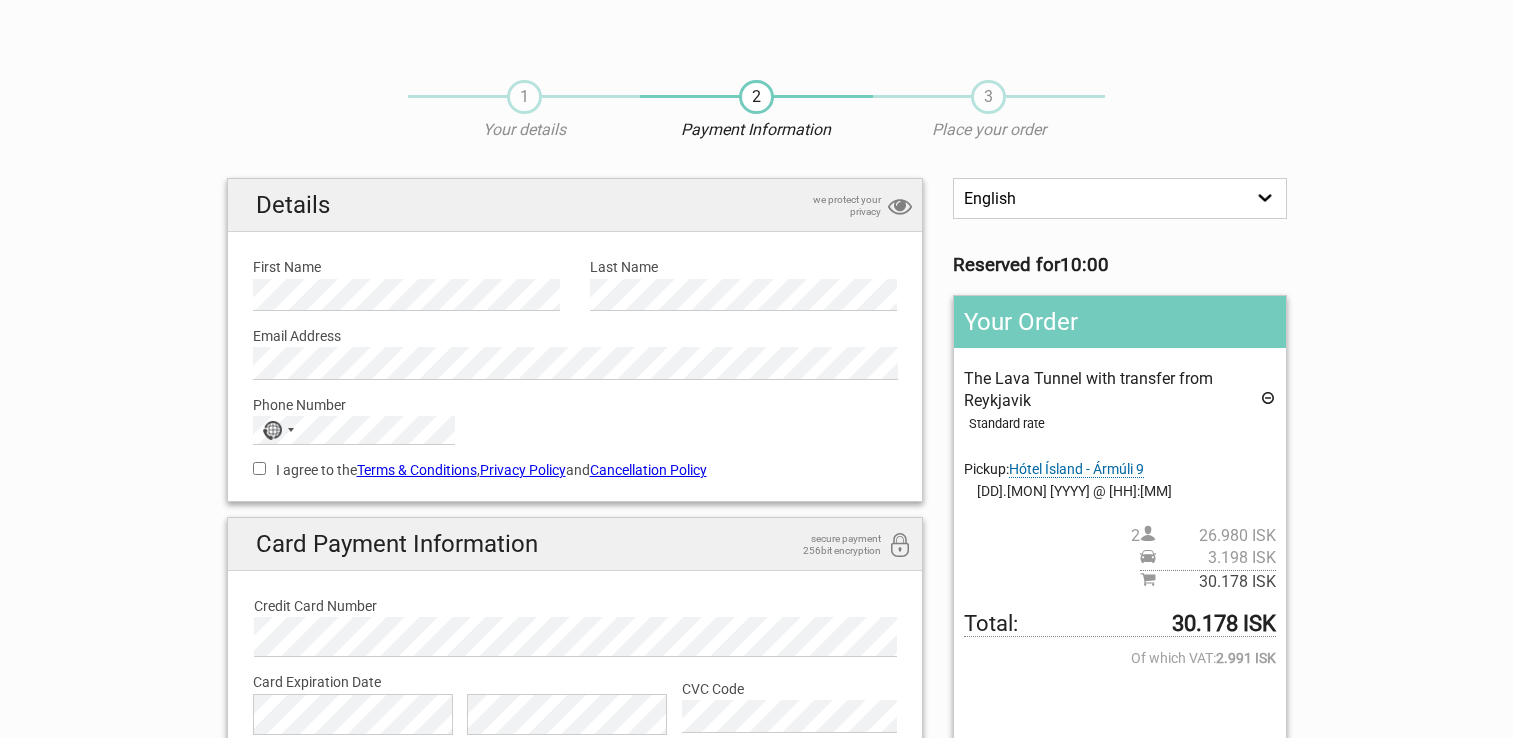 scroll, scrollTop: 0, scrollLeft: 0, axis: both 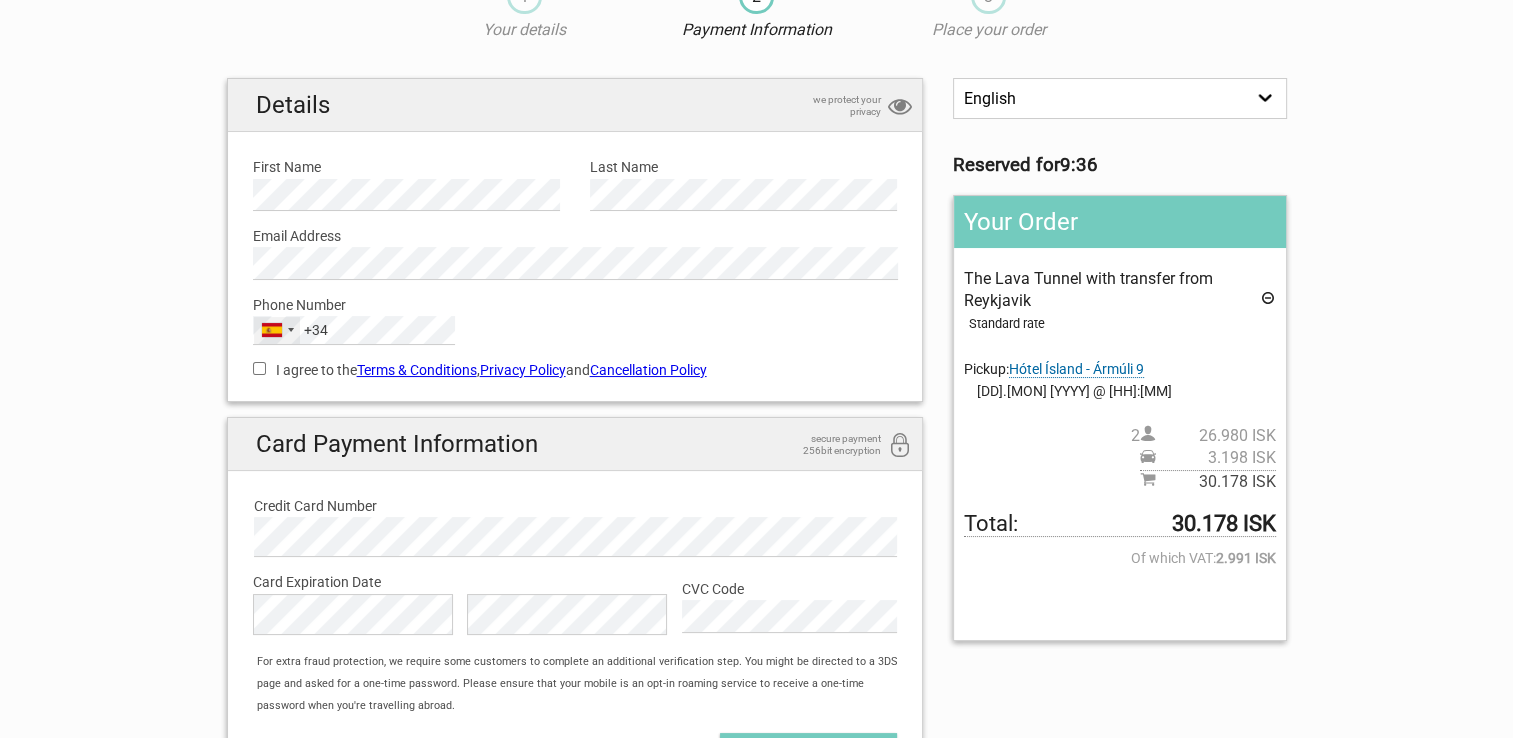 click on "Spain +34" at bounding box center [272, 330] 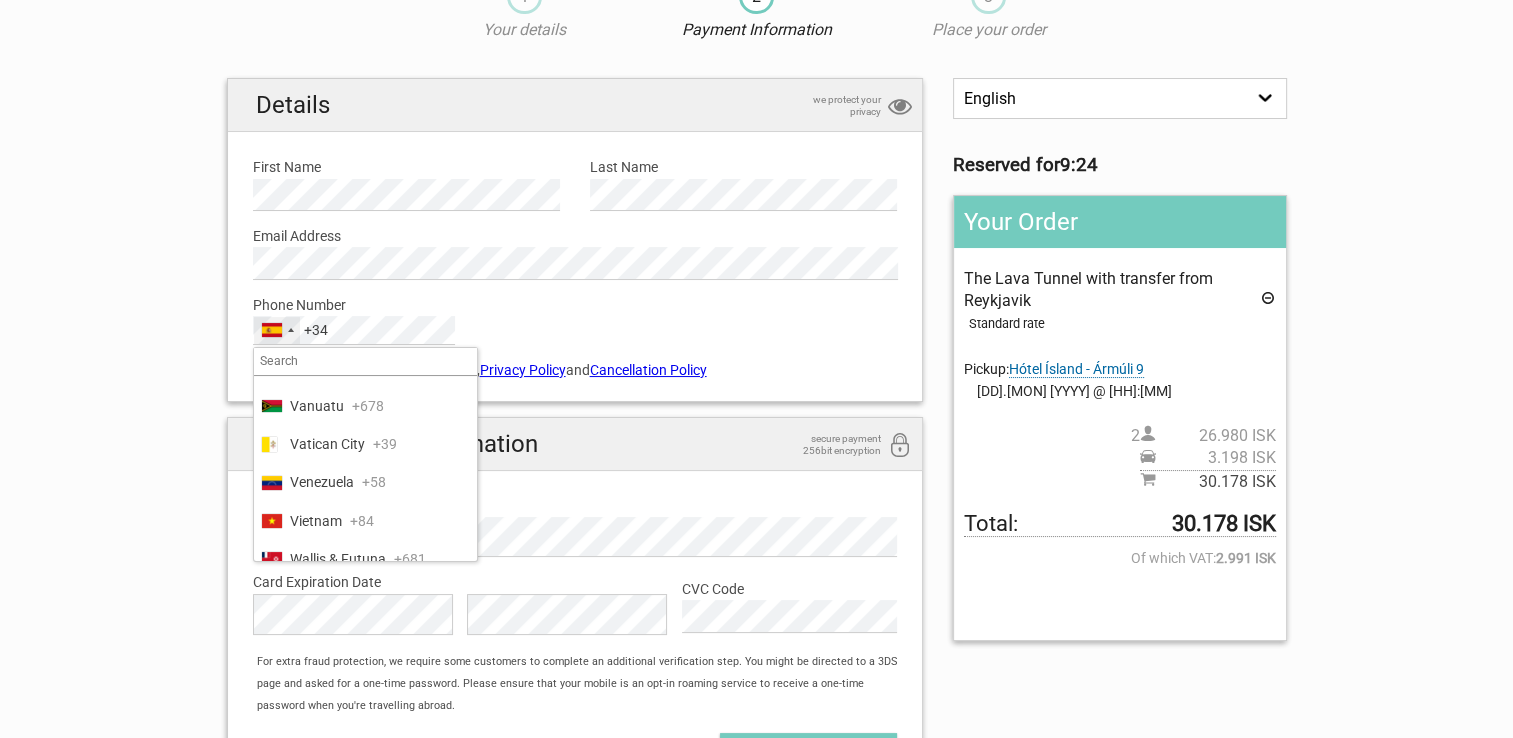 scroll, scrollTop: 9100, scrollLeft: 0, axis: vertical 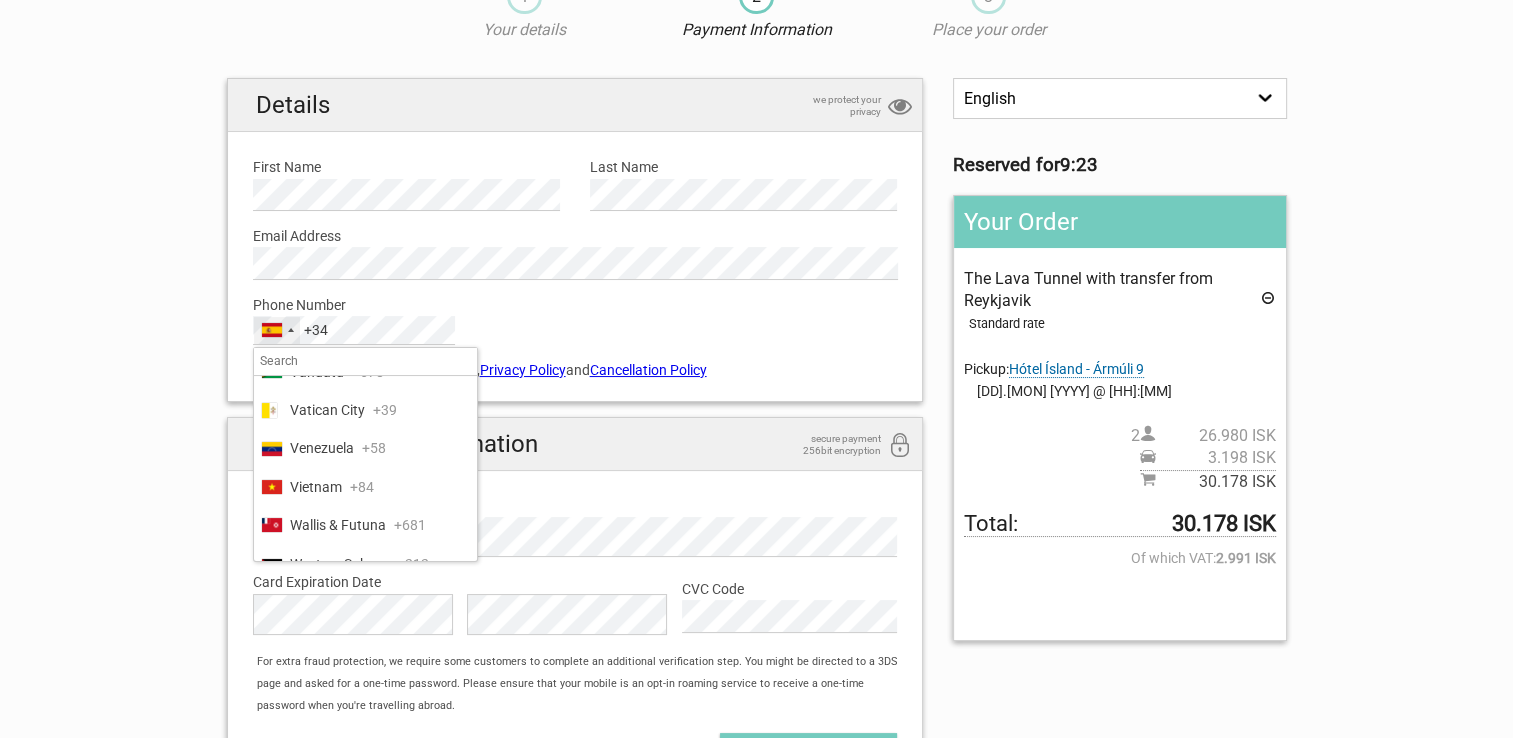 click on "United States" at bounding box center [331, 256] 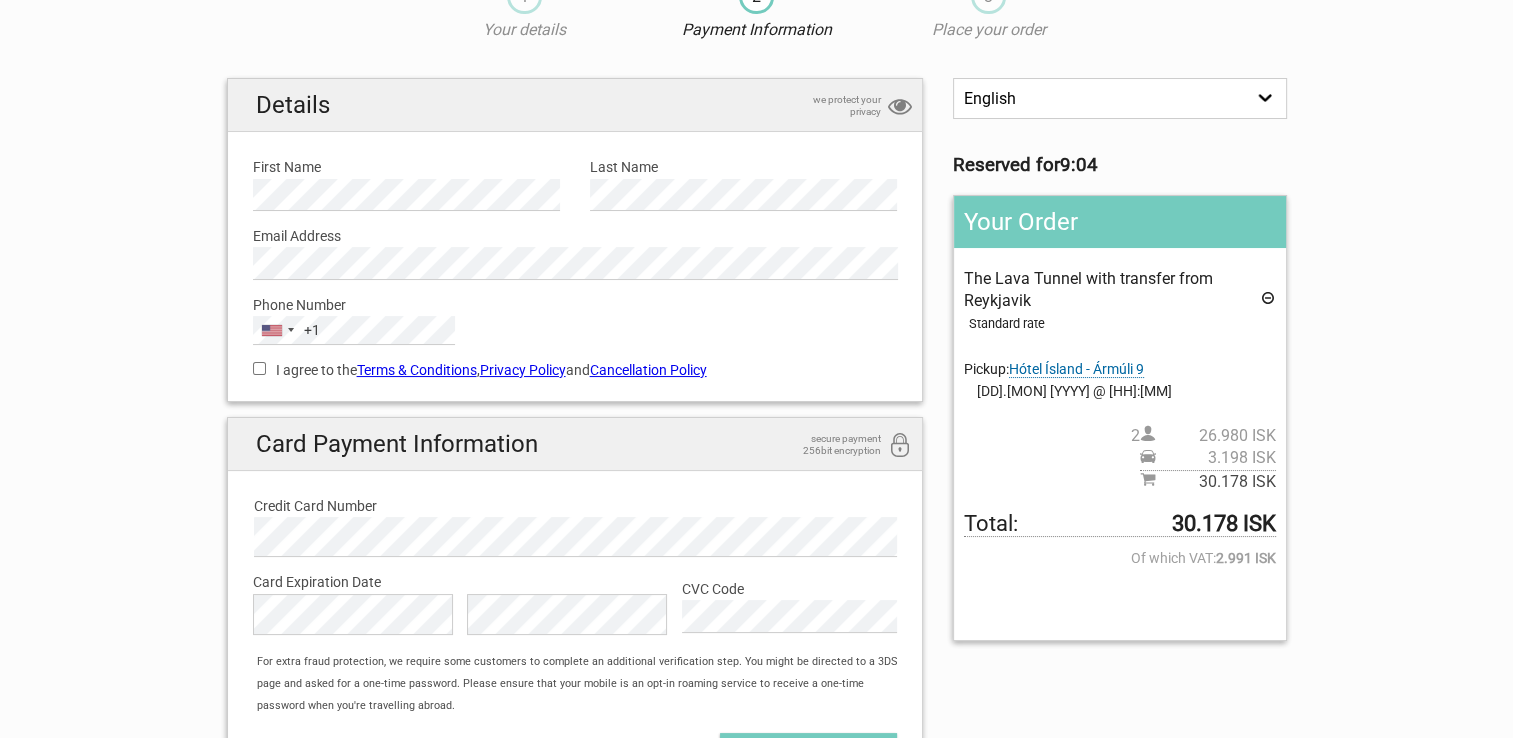 click on "Cancellation Policy" at bounding box center [648, 370] 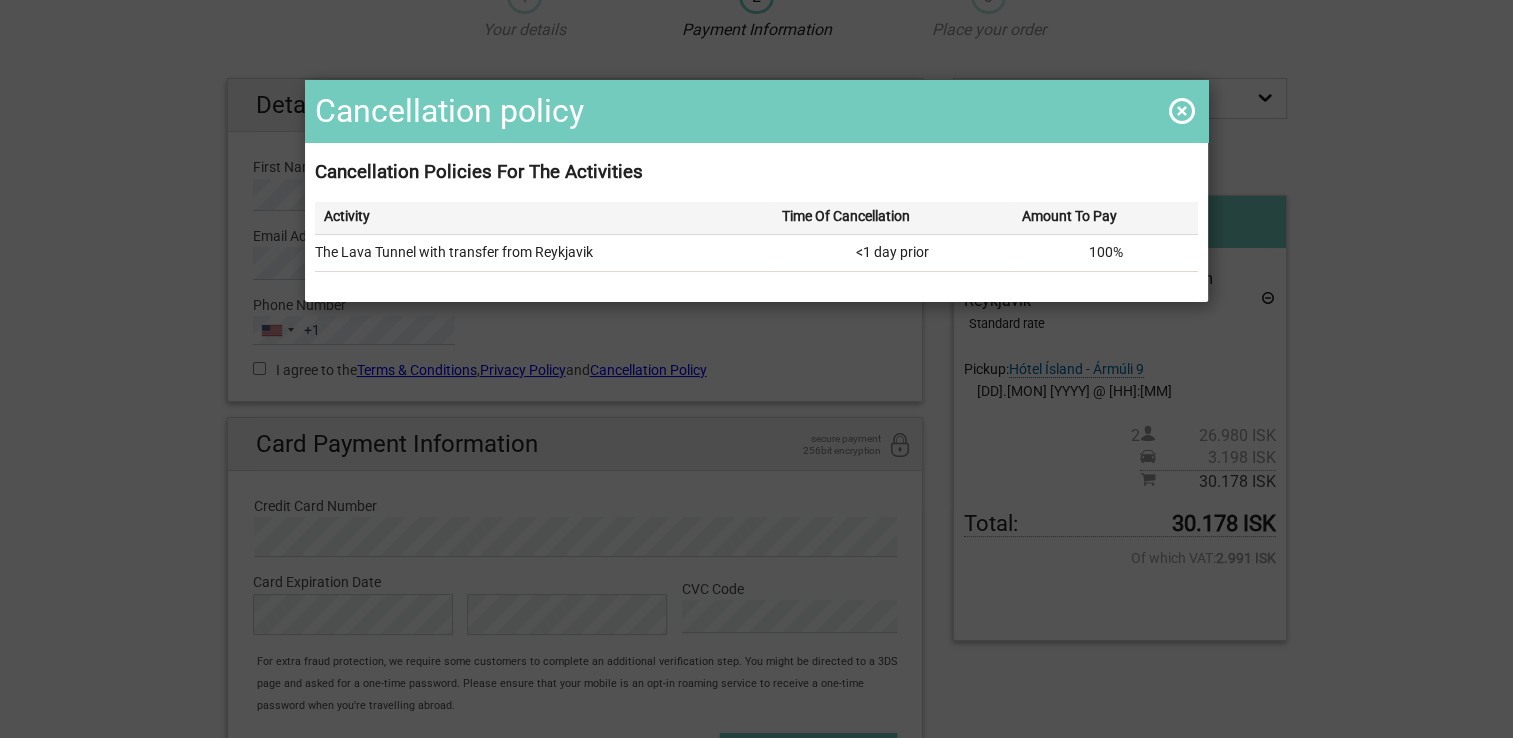 click at bounding box center (1182, 111) 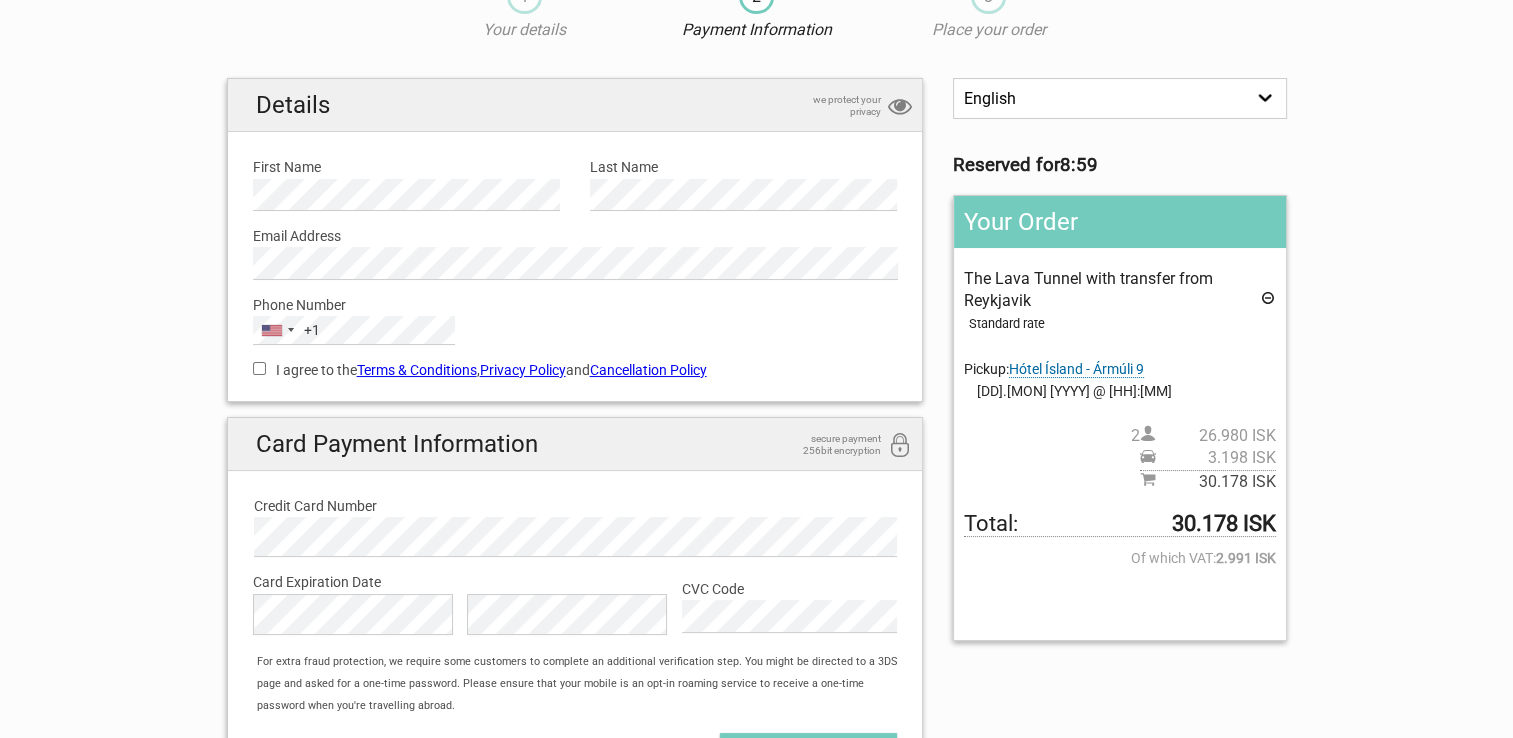 click on "I agree to the  Terms & Conditions ,  Privacy Policy  and  Cancellation Policy" at bounding box center (259, 368) 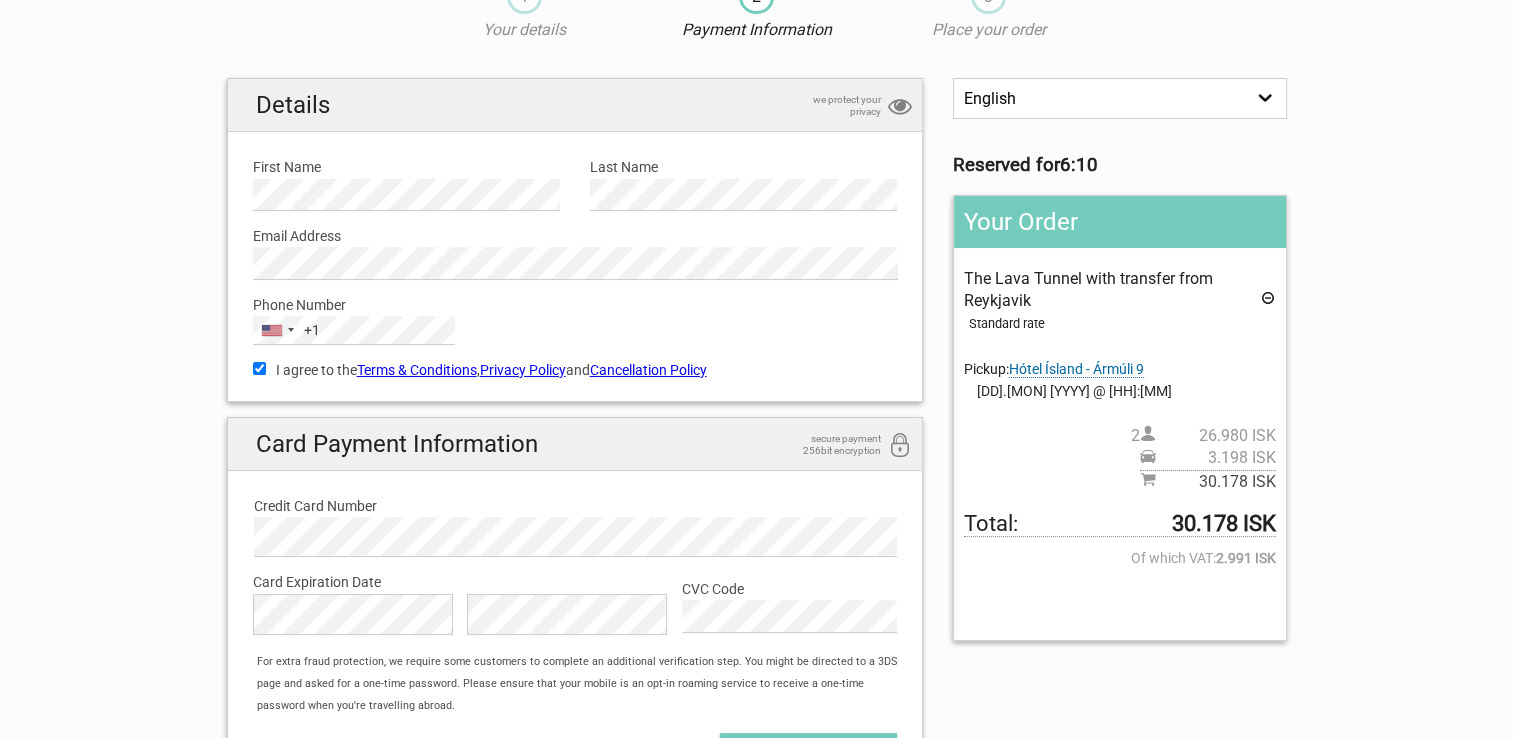 click on "Card Payment Information secure payment 256bit encryption
Credit Card Number
Card Number is required
Card Expiration Date
Card Expiration Month is required
The Card Expiration Year field is required.
CVC Code
Card CVC Code is required
For extra fraud protection, we require some customers to complete an additional verification step. You might be directed to a 3DS page and asked for a one-time password.  Please ensure that your mobile is an opt-in roaming service to receive a one-time password when you're travelling abroad.
Confirm and pay" at bounding box center [575, 610] 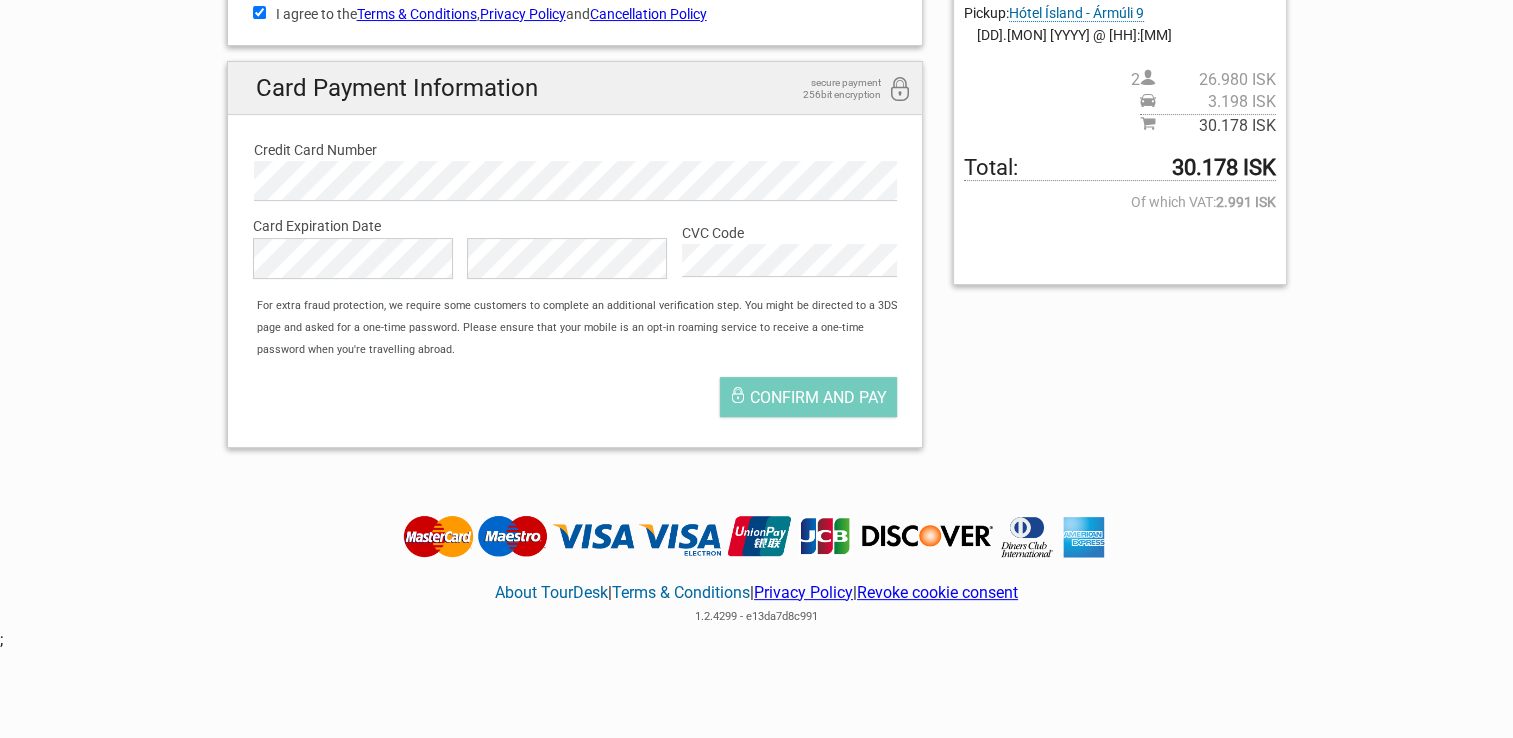 scroll, scrollTop: 500, scrollLeft: 0, axis: vertical 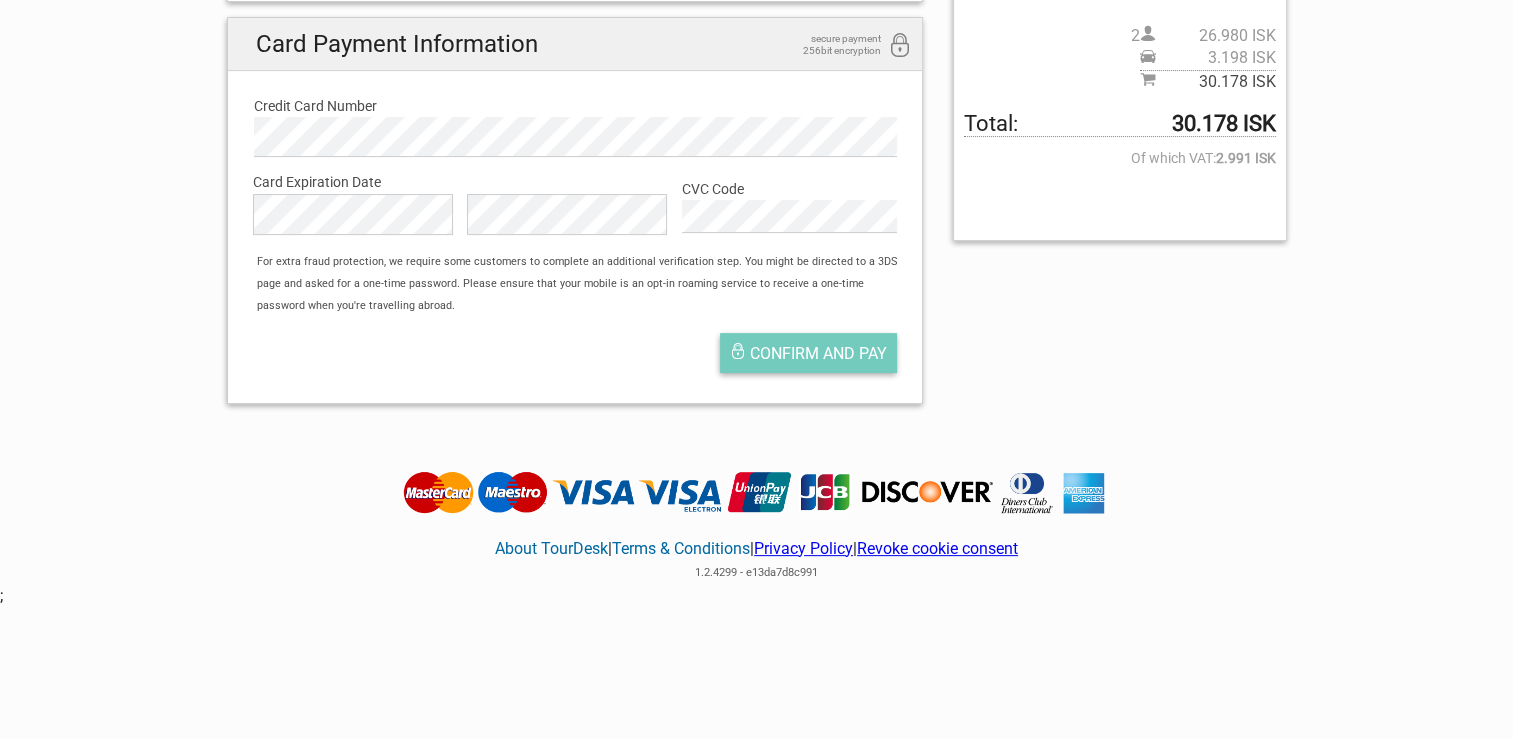 click on "Confirm and pay" at bounding box center (818, 353) 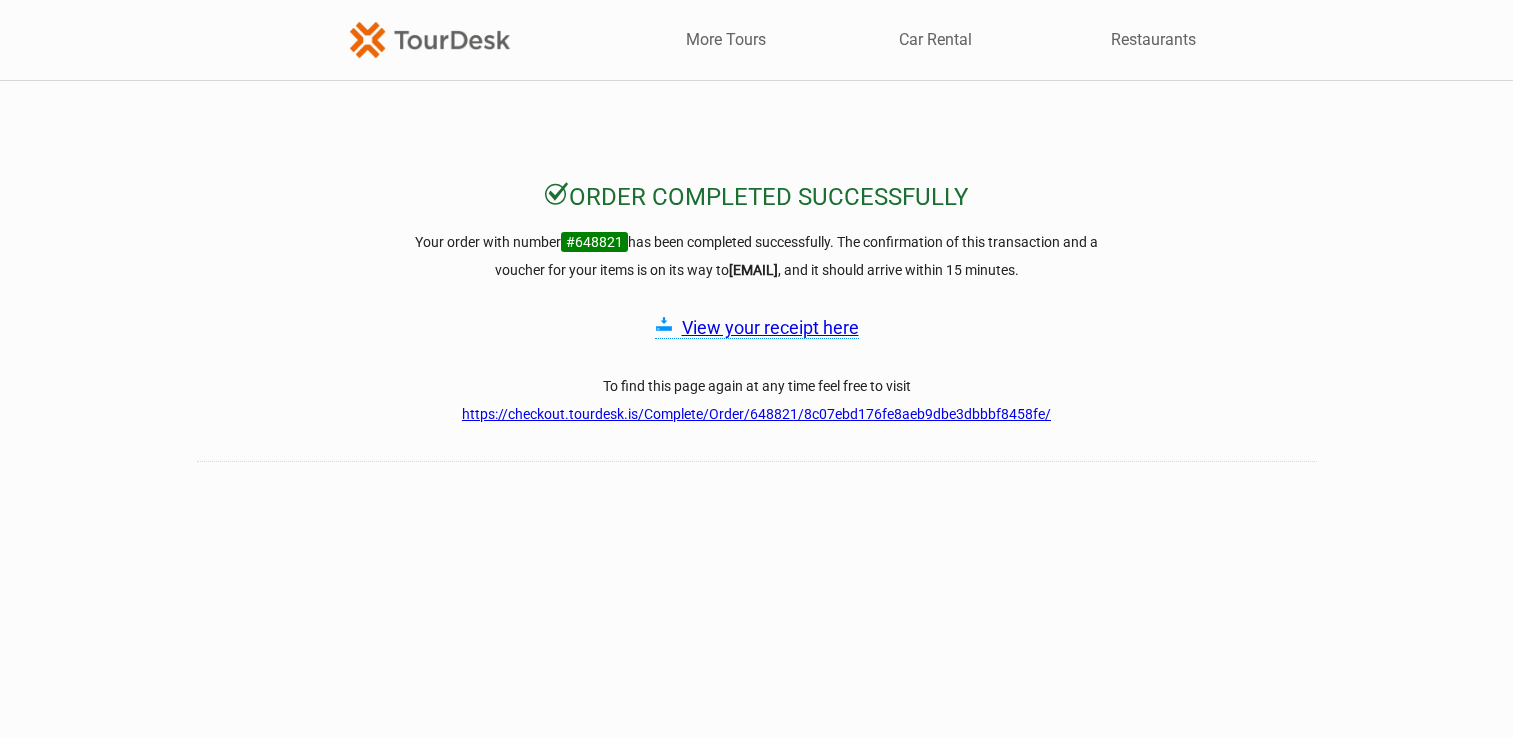 scroll, scrollTop: 0, scrollLeft: 0, axis: both 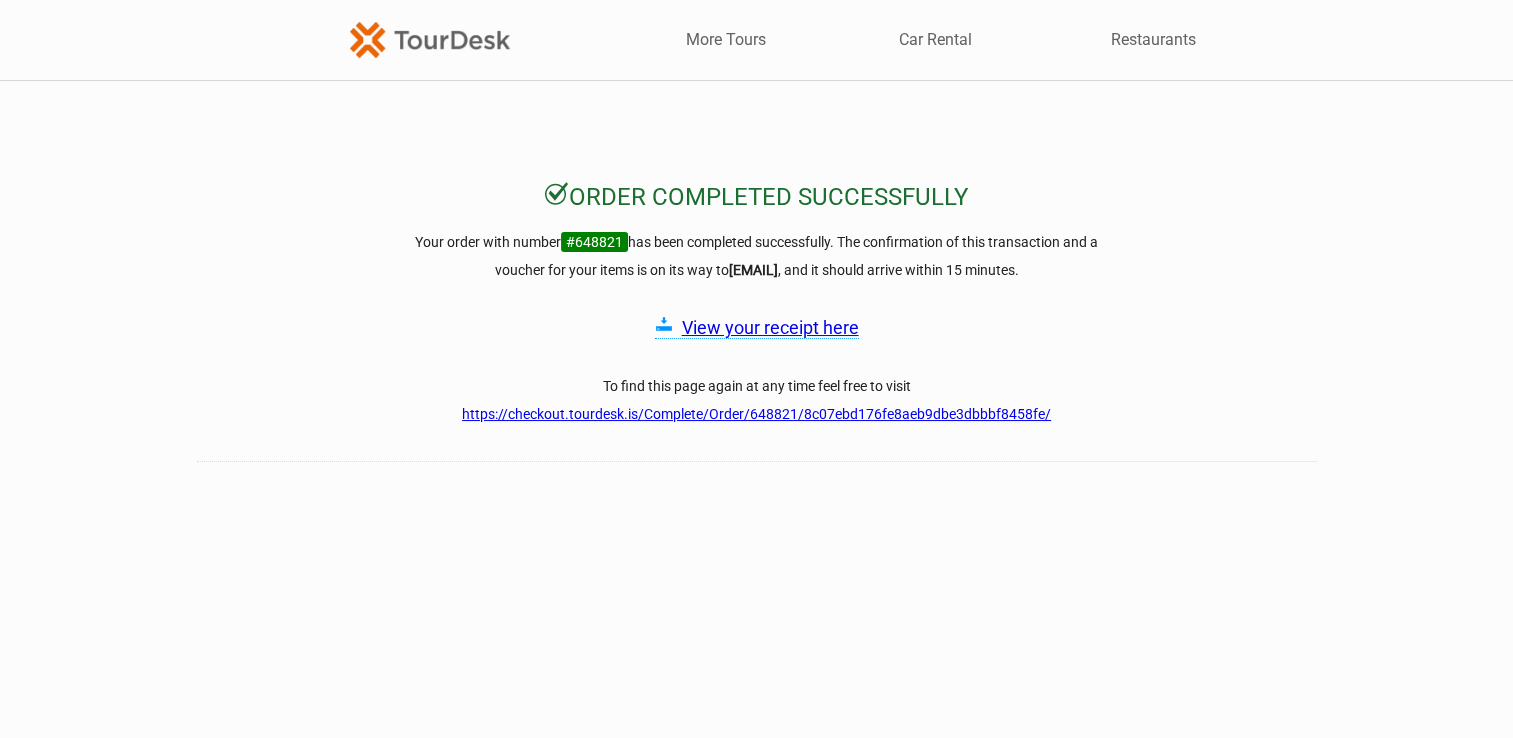 click on "View your receipt here" at bounding box center (770, 327) 